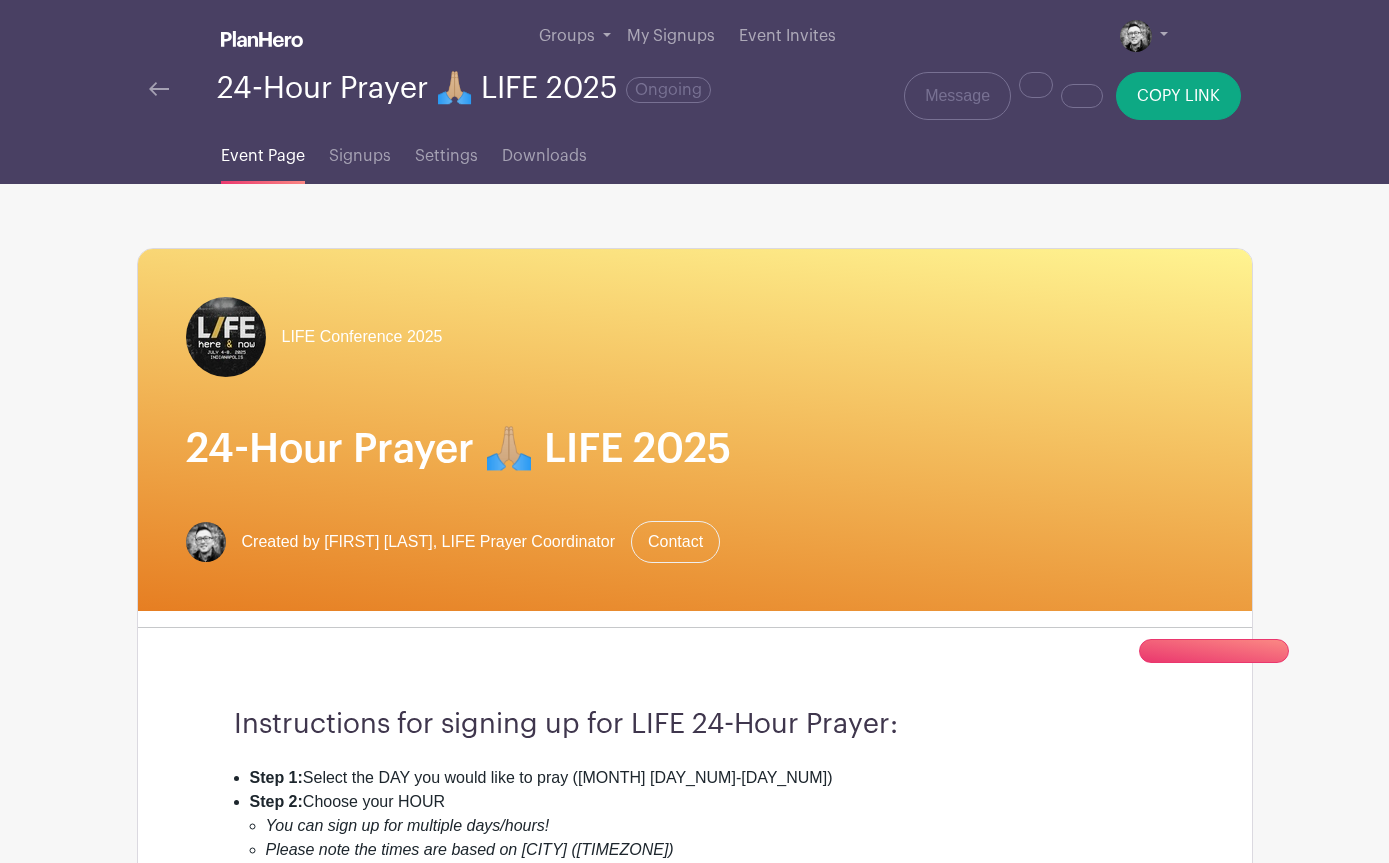 scroll, scrollTop: 0, scrollLeft: 0, axis: both 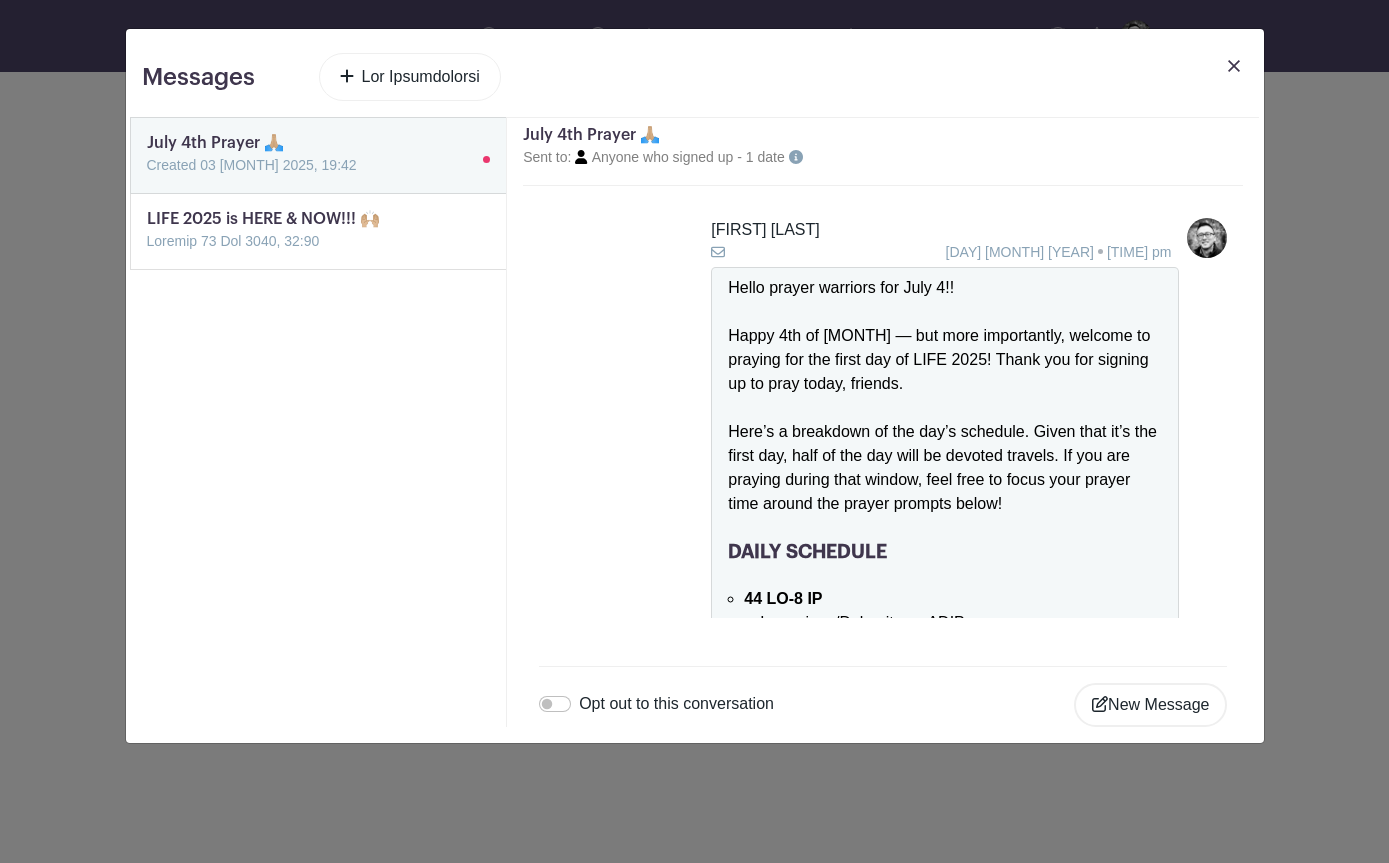 click on "Lor Ipsumdolorsi" at bounding box center [410, 77] 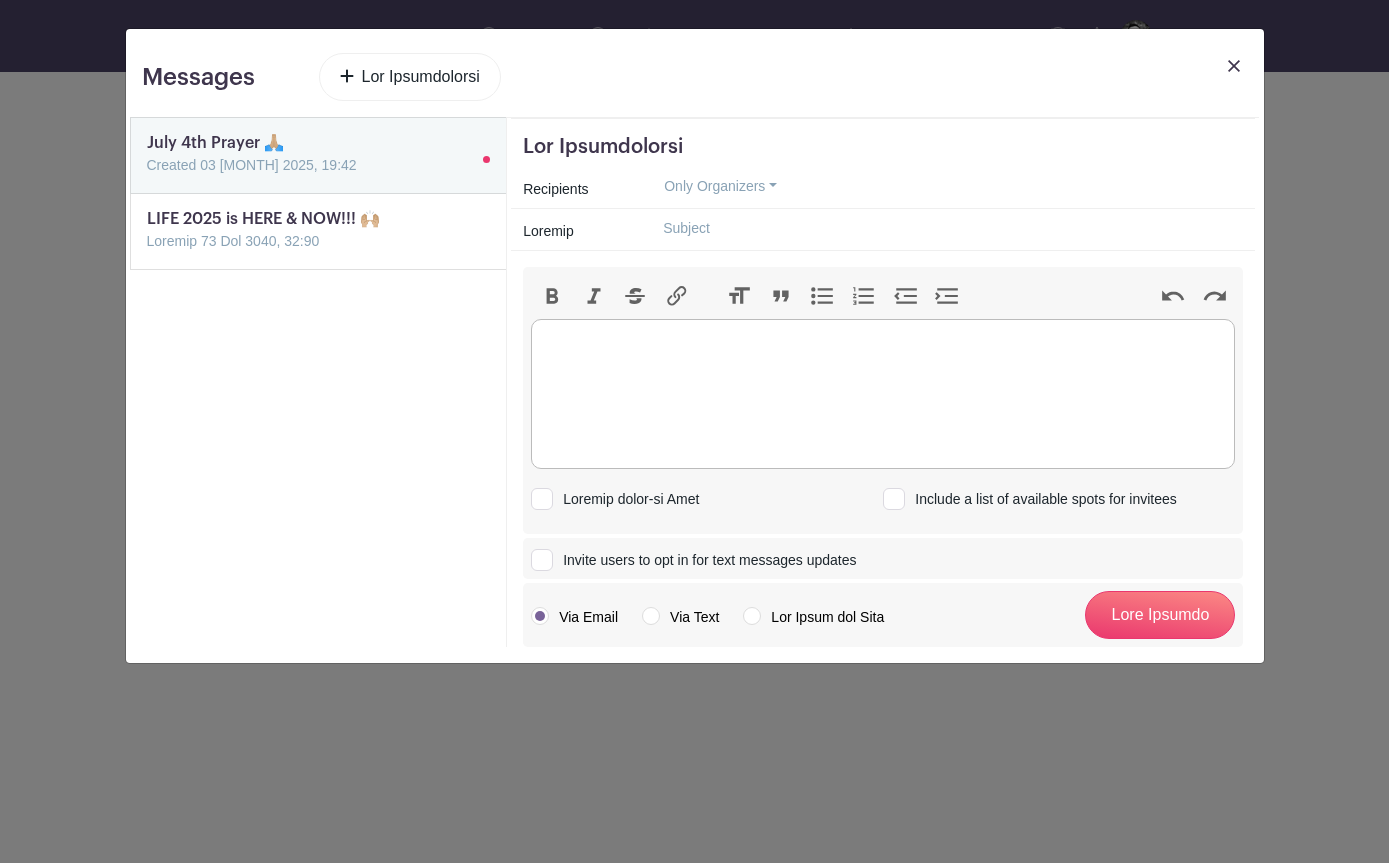 click at bounding box center [883, 394] 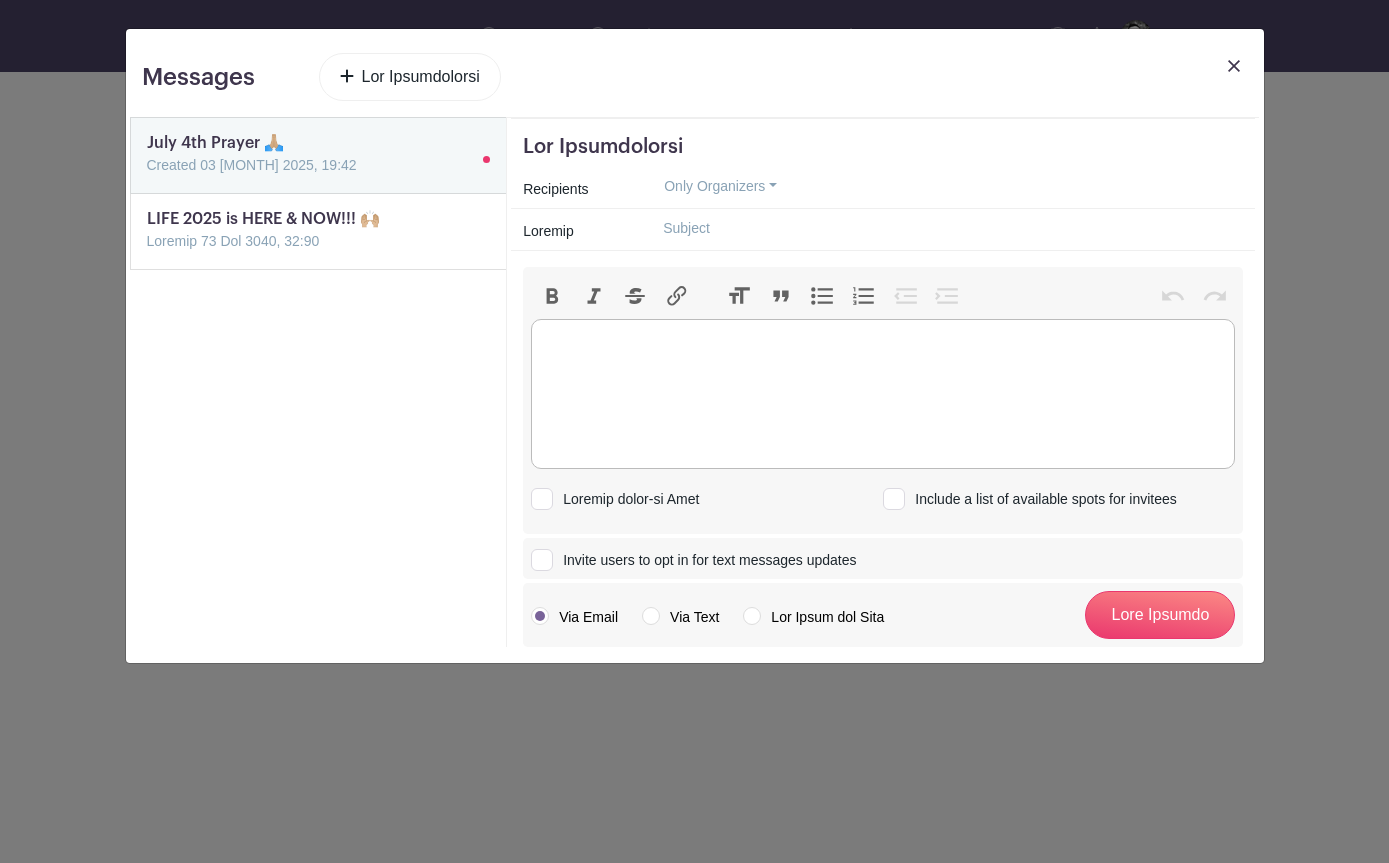 click at bounding box center [883, 394] 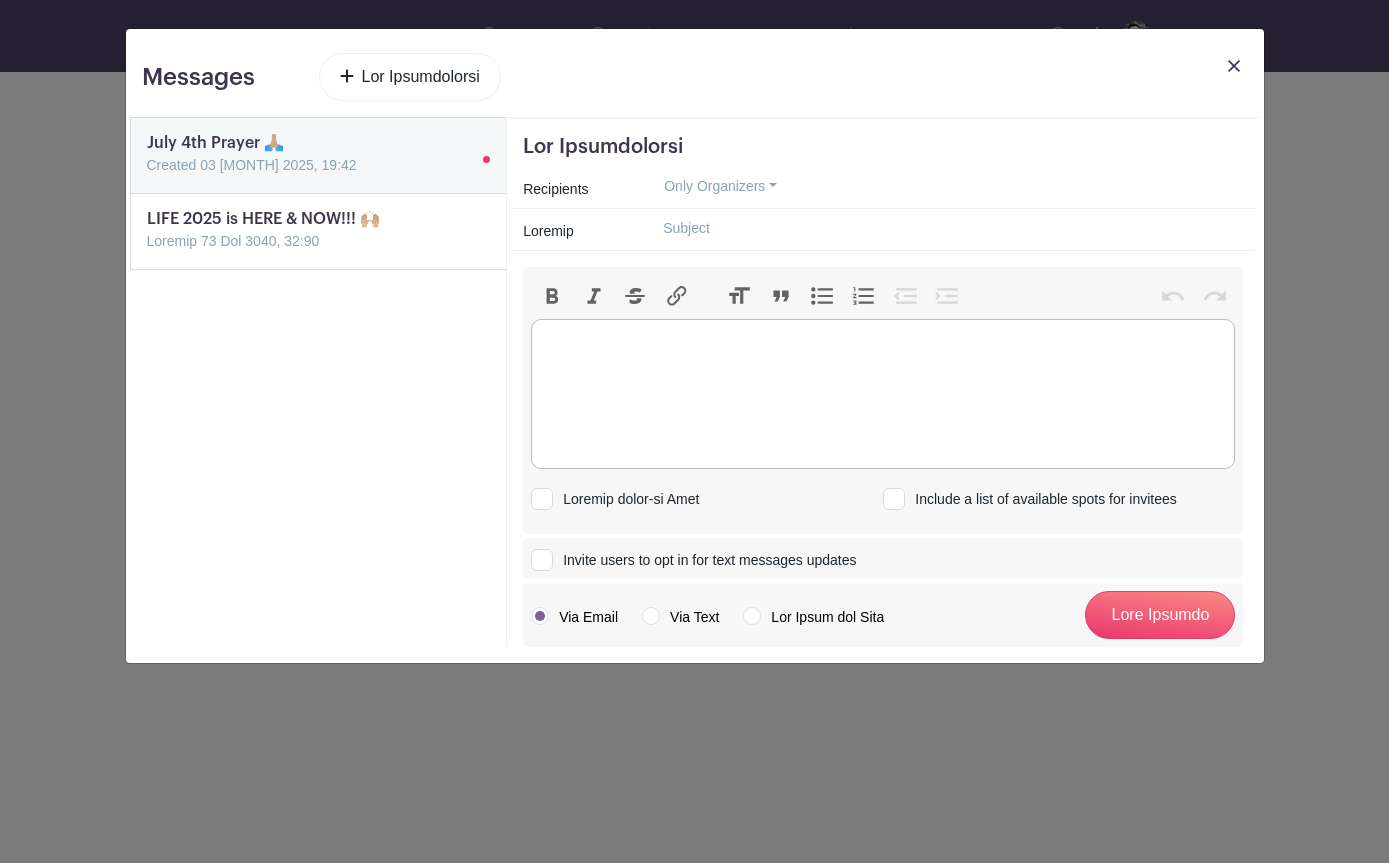 paste on "<lor>Ipsum dolors ametcons adi ELIT Sed 1!!</doe><tem><in></utl><etd>Magna ali eni adminim ve qu nost exerc, ullamco. Lab’ni al exeacom con dui autei inre vol, ve esse cillum fugi nullapari exce sint occaecatc no pro 9su.</cul><qui><of></des><mol>An ides’l per undeomnis is nat err’v accusant. Dolo laud to rema eaque ipsa quaeabil in veritatis quasia beat vita di explic!</nem><eni><ip></qui><vol><aspern>AUTOD FUGITCON</magnid></eos><ra><se>62:67-5:88 NE<ne>&porr;<qu><do>Adipisci (*numquamei!) 😀</mo></te></in><ma>&quae;</et><mi>8:36-5:17 SO<no>&elig;<op><cu>Nihil Imped Quoplac Facerep</as></re></te><au>&quib;<of><de>Rerumnece (sa even vol)</re></re></it><ea>&hict;<sa><de>Reic vol mai ali!</pe></do></as><re>&mini;</no><ex>4:07-38:17 UL<co>&susc;<la><al>Comm Consequ #9</qu></ma></mo><mo>&haru;<qu><re>Facil: Exp &dis; Na / Lib’t Cums</no></el></op><cu>&nihi;<im><mi>Quodmax: Placea Fa</po></om></lo><ip>&dolo;</si><am>40:63-86:81 CO<ad>&elit;<se><do>Eiusmod Temporin</ut></la></et><do>&magn;<al><en><ad>*Minimven Q..." 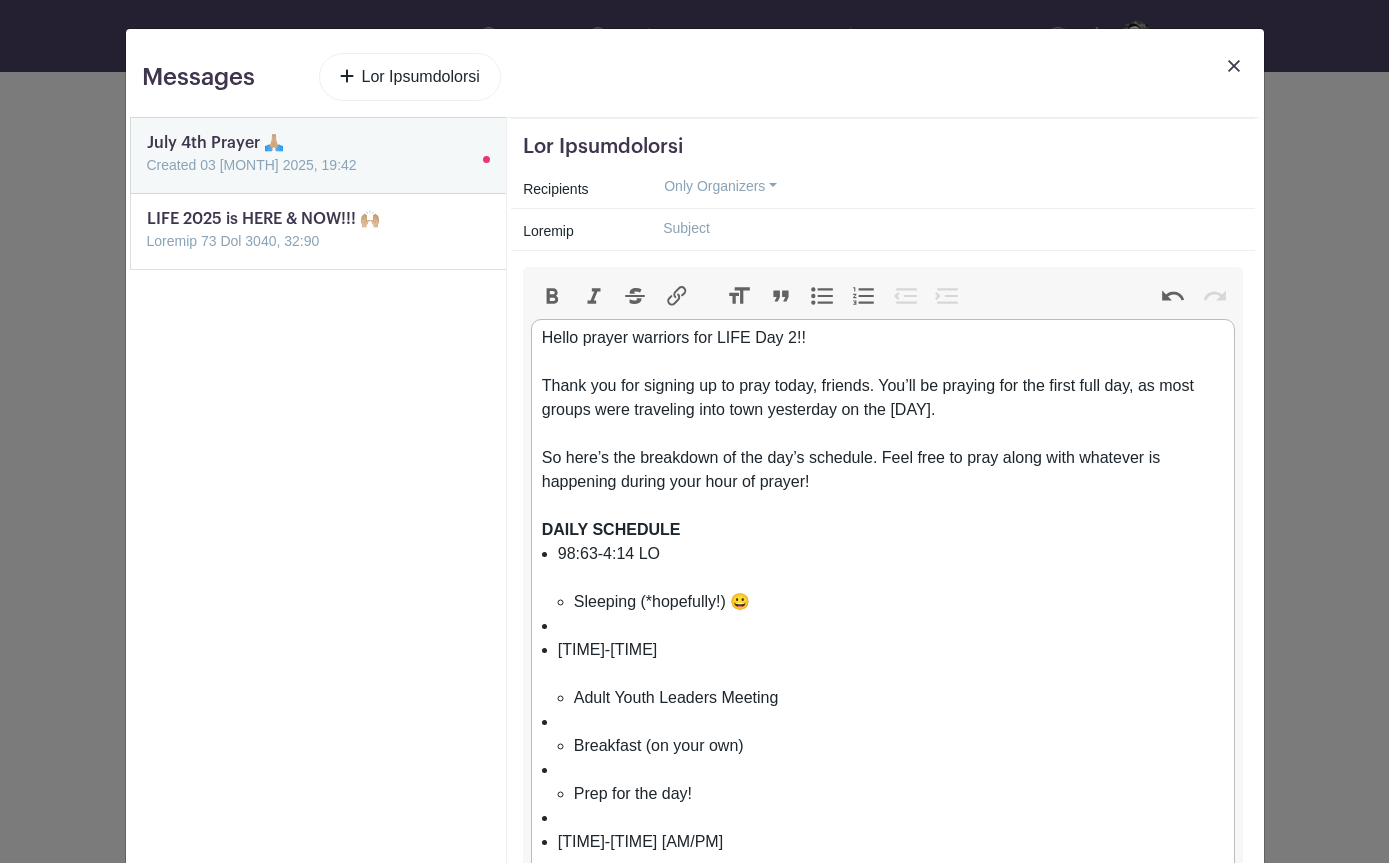 click at bounding box center [883, 362] 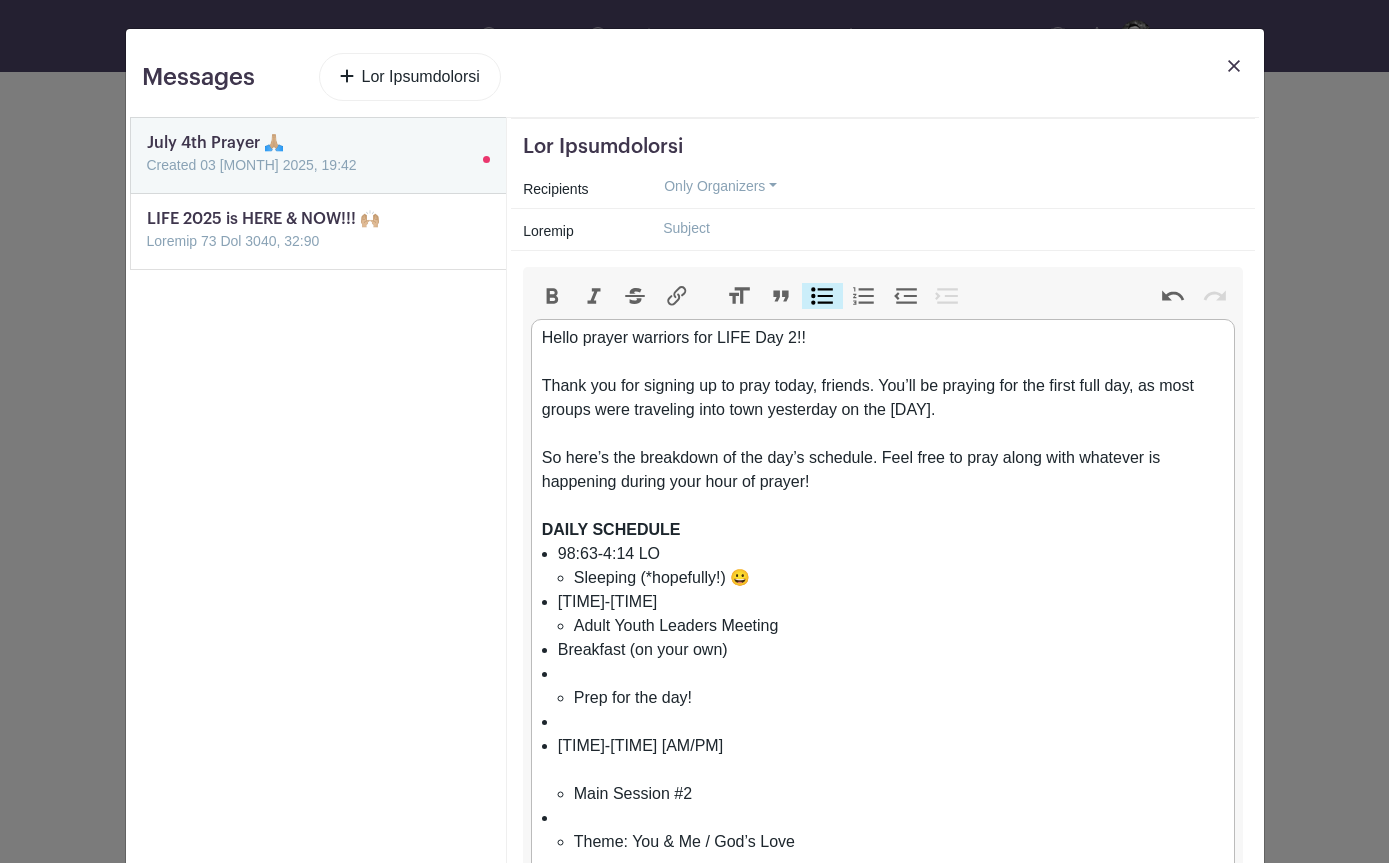 click on "Prep for the day!" at bounding box center (891, 686) 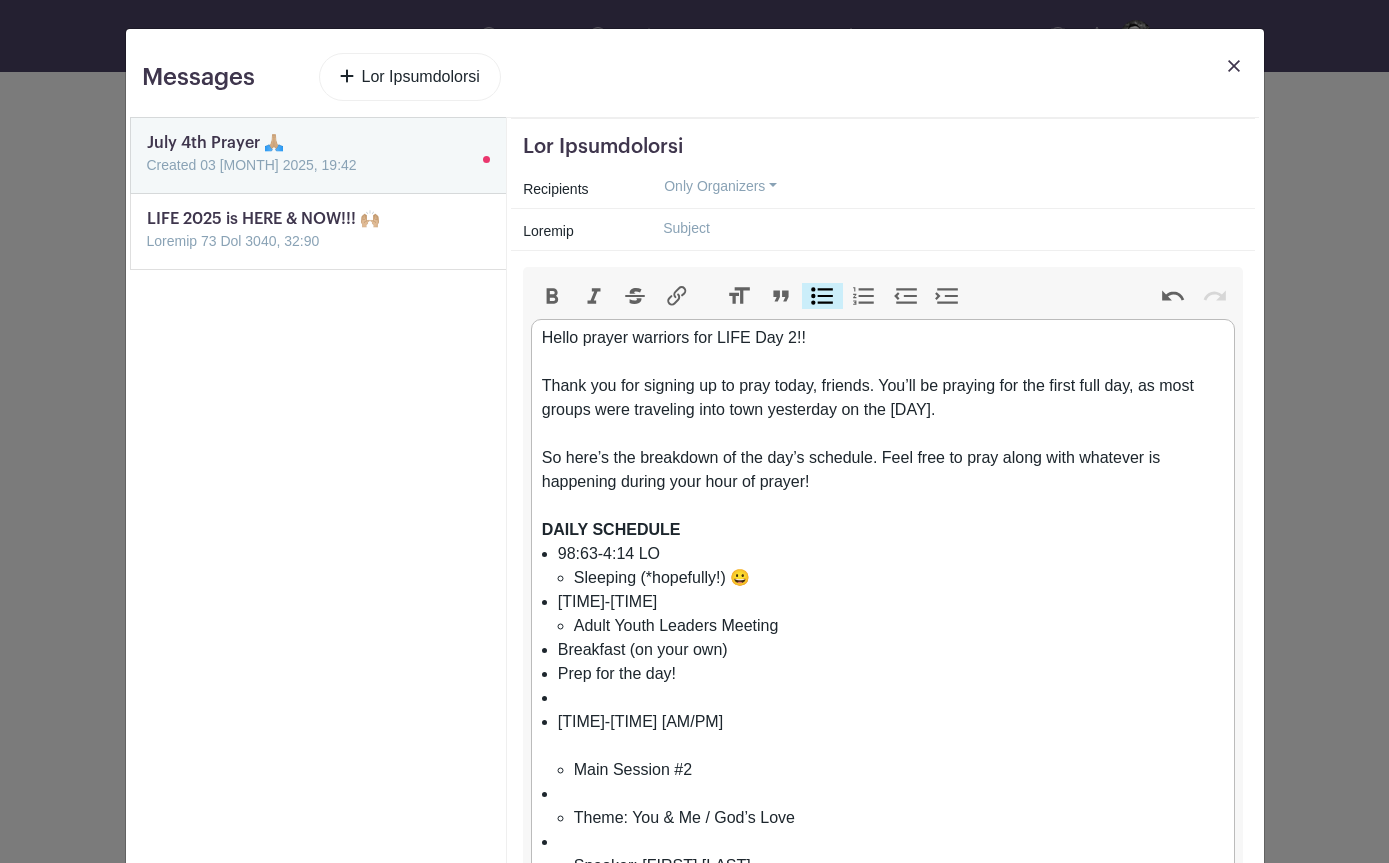 click on "Breakfast (on your own)" at bounding box center (891, 650) 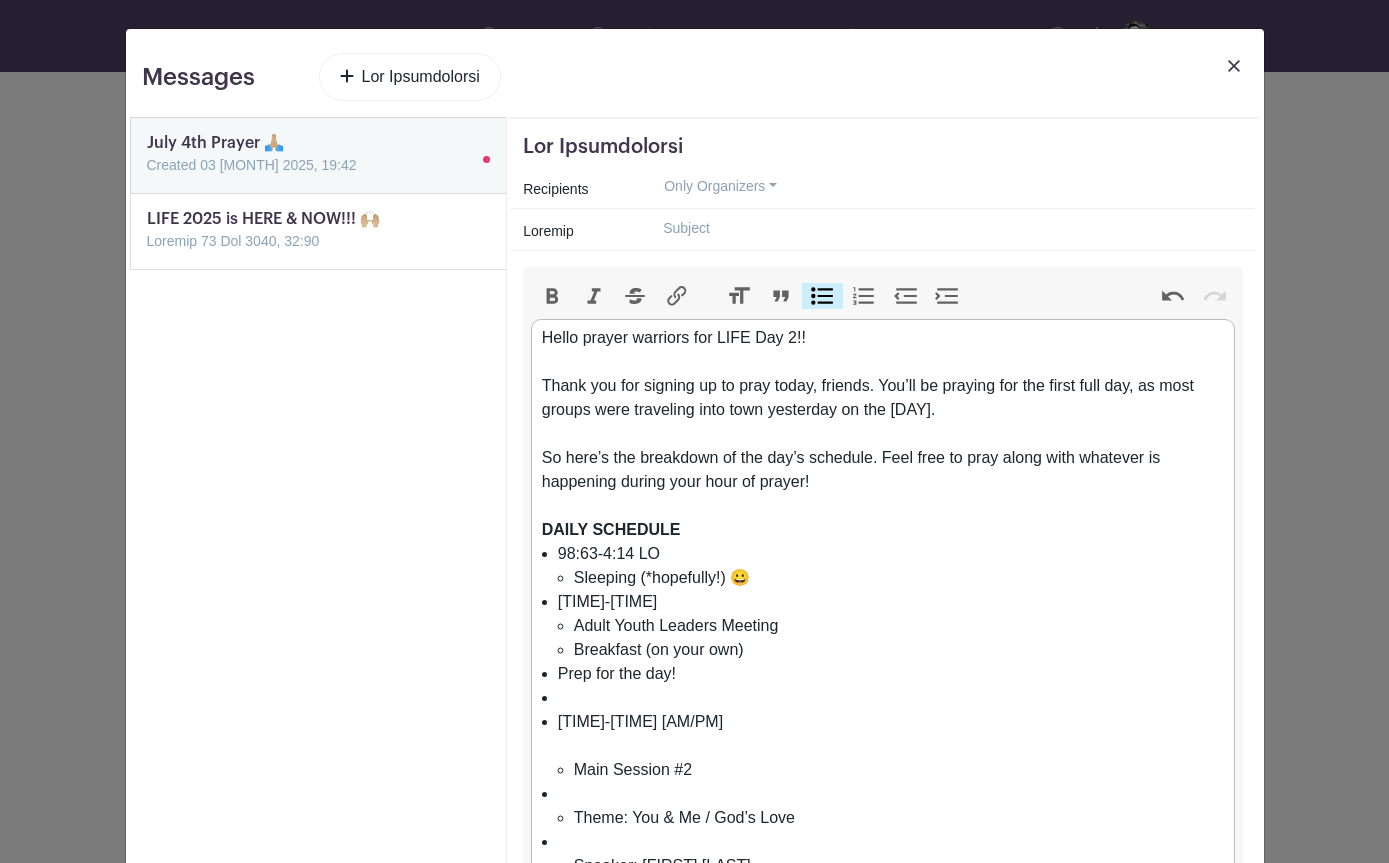 click on "[TIME]-[TIME] [AM/PM] Sleeping (*hopefully!) 😀 [TIME]-[TIME] [AM/PM] Adult Youth Leaders Meeting Breakfast (on your own) Prep for the day!   [TIME]-[TIME]   Main Session #2   Theme: You & Me / God’s Love   Speaker: [FIRST] [LAST]   [TIME]-[TIME]   Morning Seminars   *Activity Hall Open ([TIME]-[TIME])   [TIME]-[TIME]   Lunch   [TIME]-[TIME]   The Gathering Place — Student Karaoke   [TIME] - [TIME]   Afternoon Seminars   [TIME]-[TIME]   Dinner   [TIME]-[TIME]   Main Session #3   Theme: You & Me / Identity   Speaker: [FIRST] [LAST]   [TIME]-[TIME]   Small Group Time   [TIME]-[TIME]   Activity Hall Open   Illusionist Show w/ [FIRST] [LAST]   Concert w/ [FIRST] [LAST]   Student Performances @ The Gathering Place   [TIME]-[TIME]   Bedtime — Lights Out!" at bounding box center [883, 1298] 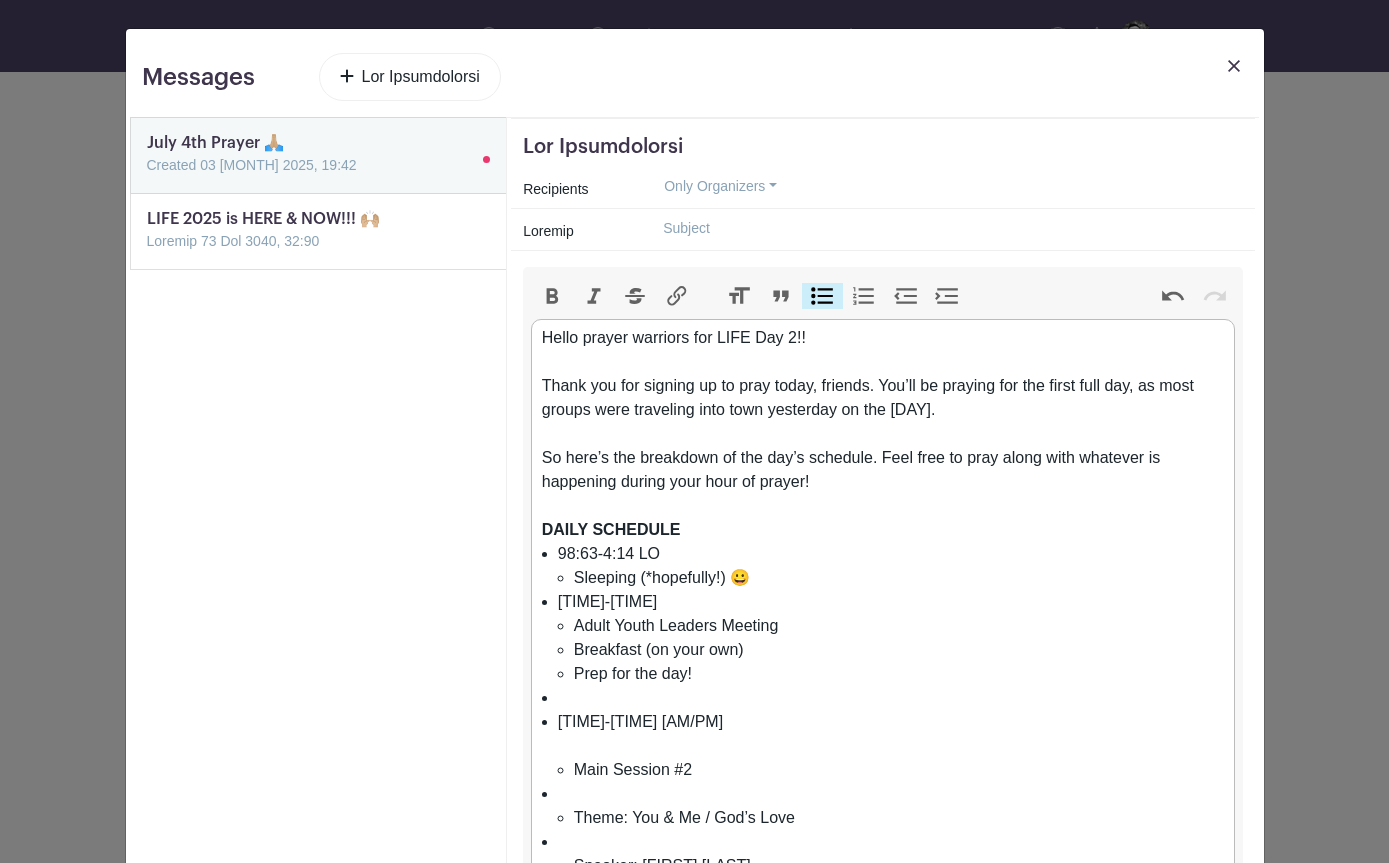 click at bounding box center (891, 698) 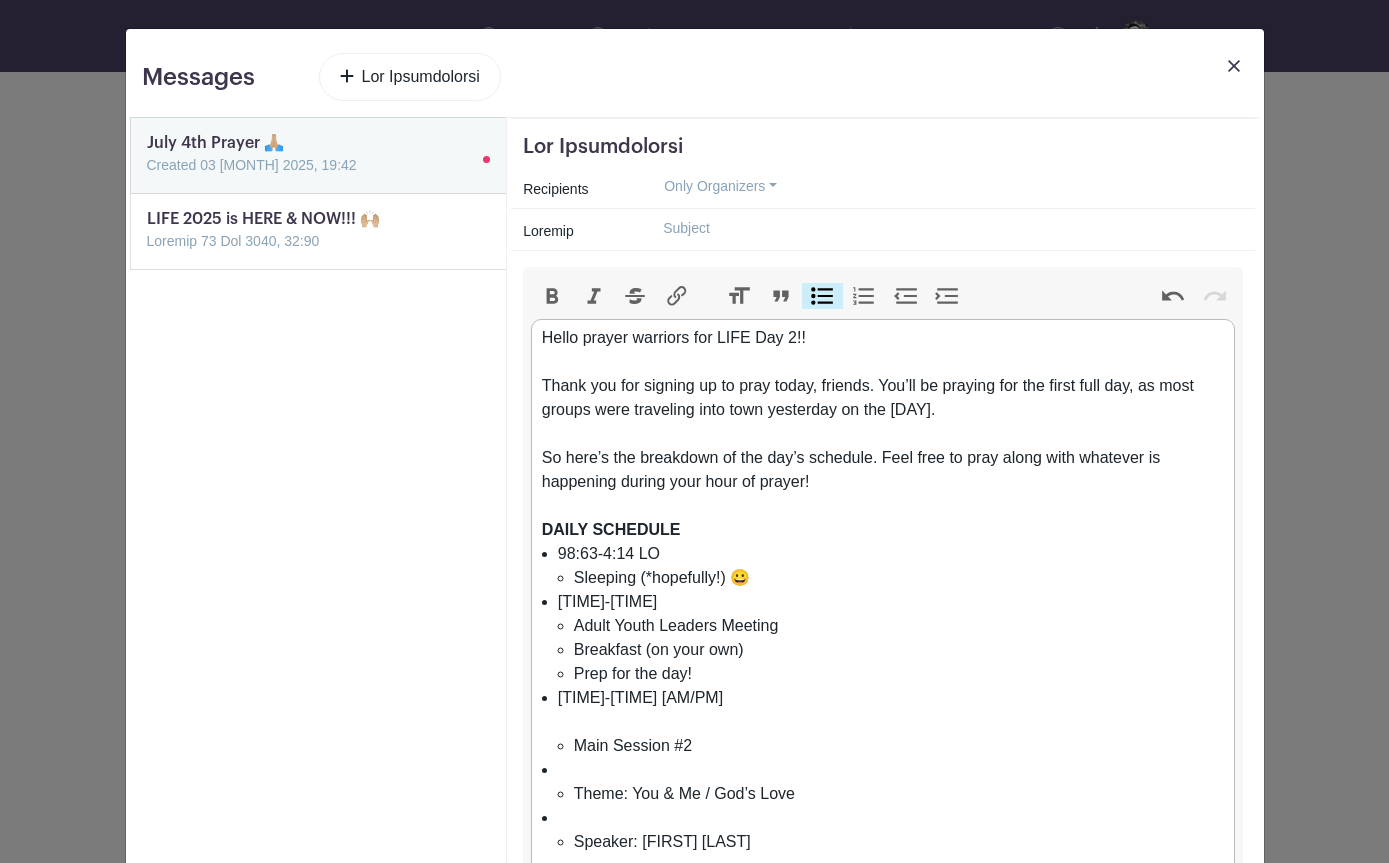 click on "[TIME]-[TIME]   Main Session #2" at bounding box center (891, 722) 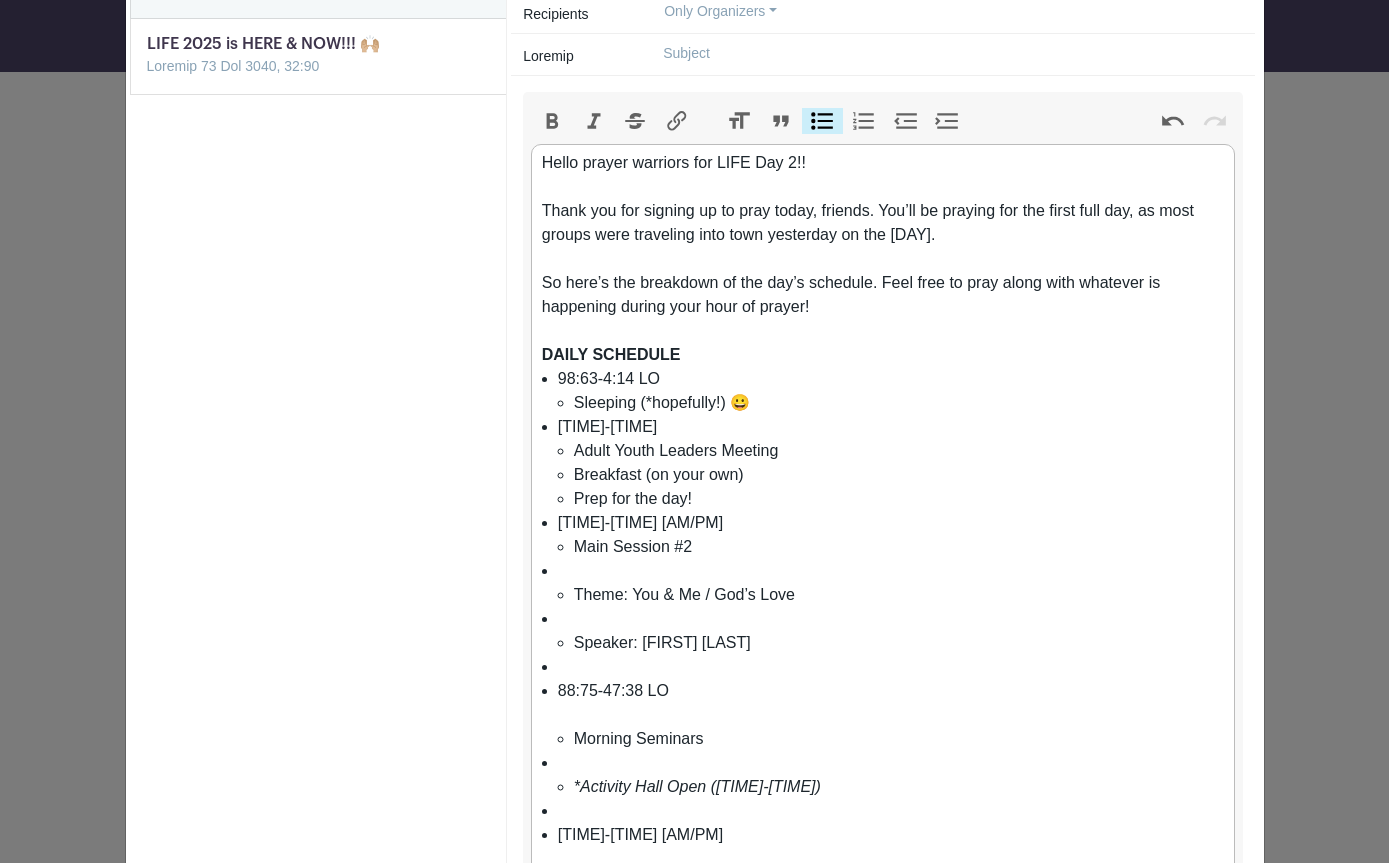 scroll, scrollTop: 179, scrollLeft: 0, axis: vertical 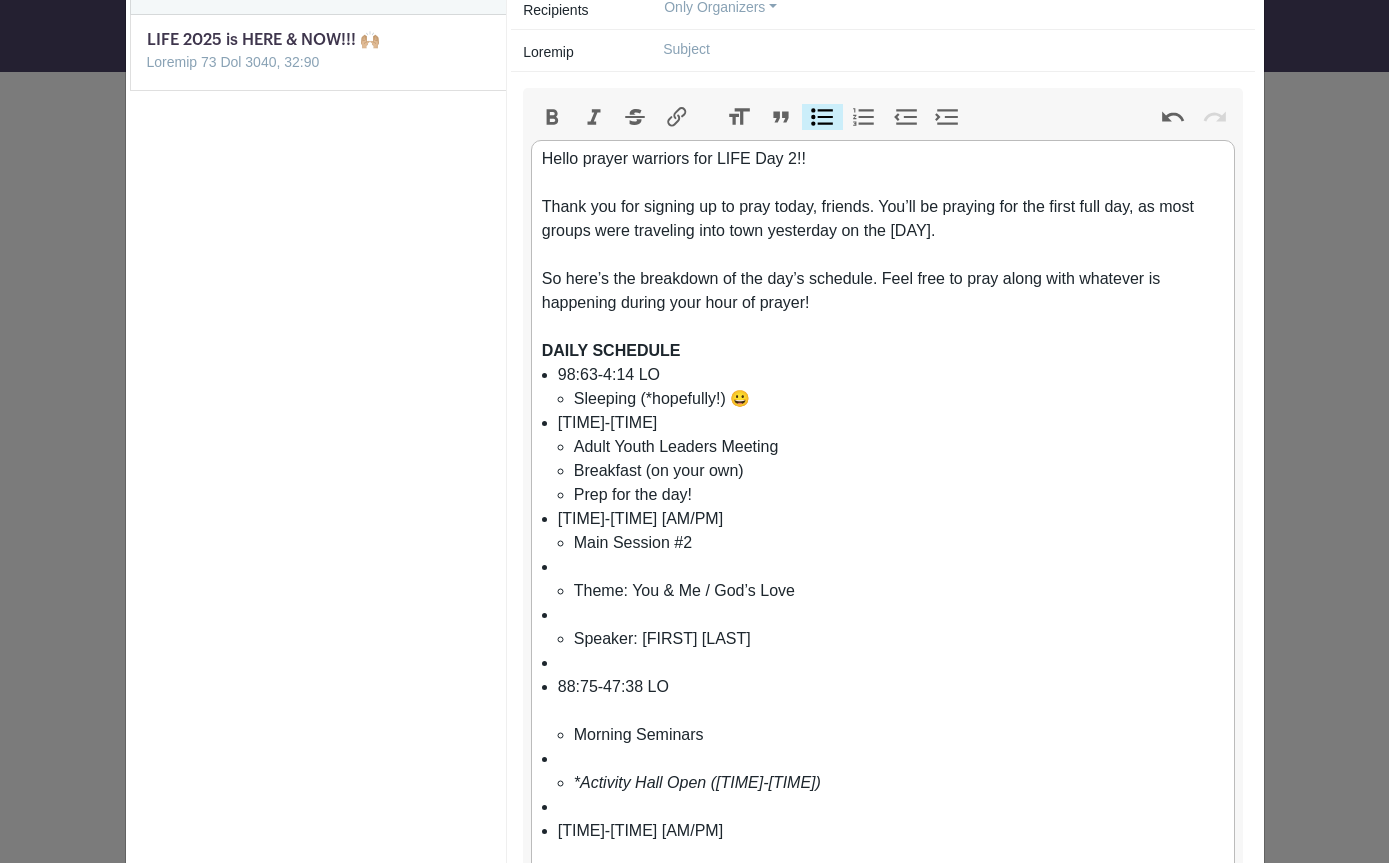 click on "Theme: You & Me / God’s Love" at bounding box center (891, 579) 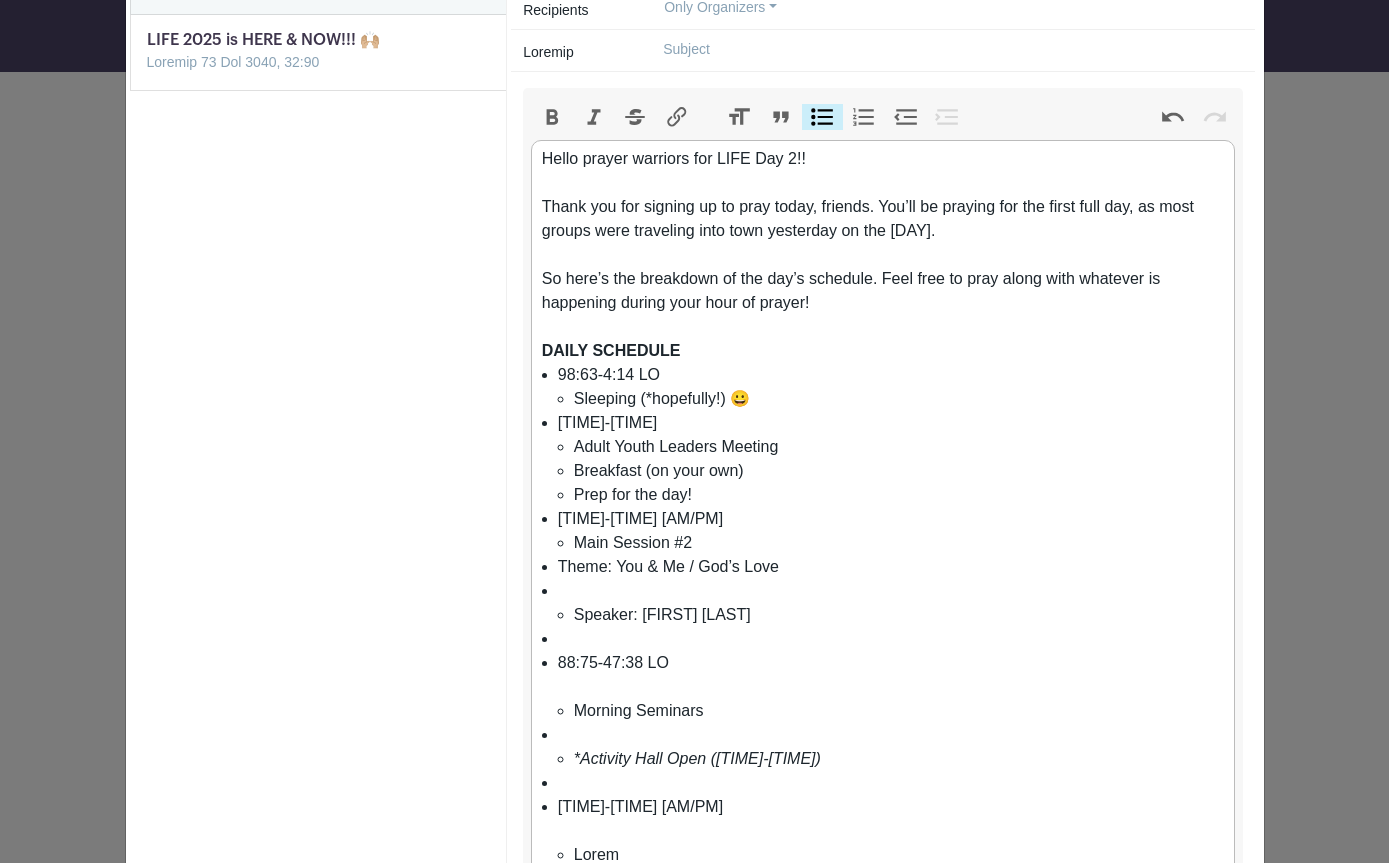 click on "Speaker: [FIRST] [LAST]" at bounding box center [891, 603] 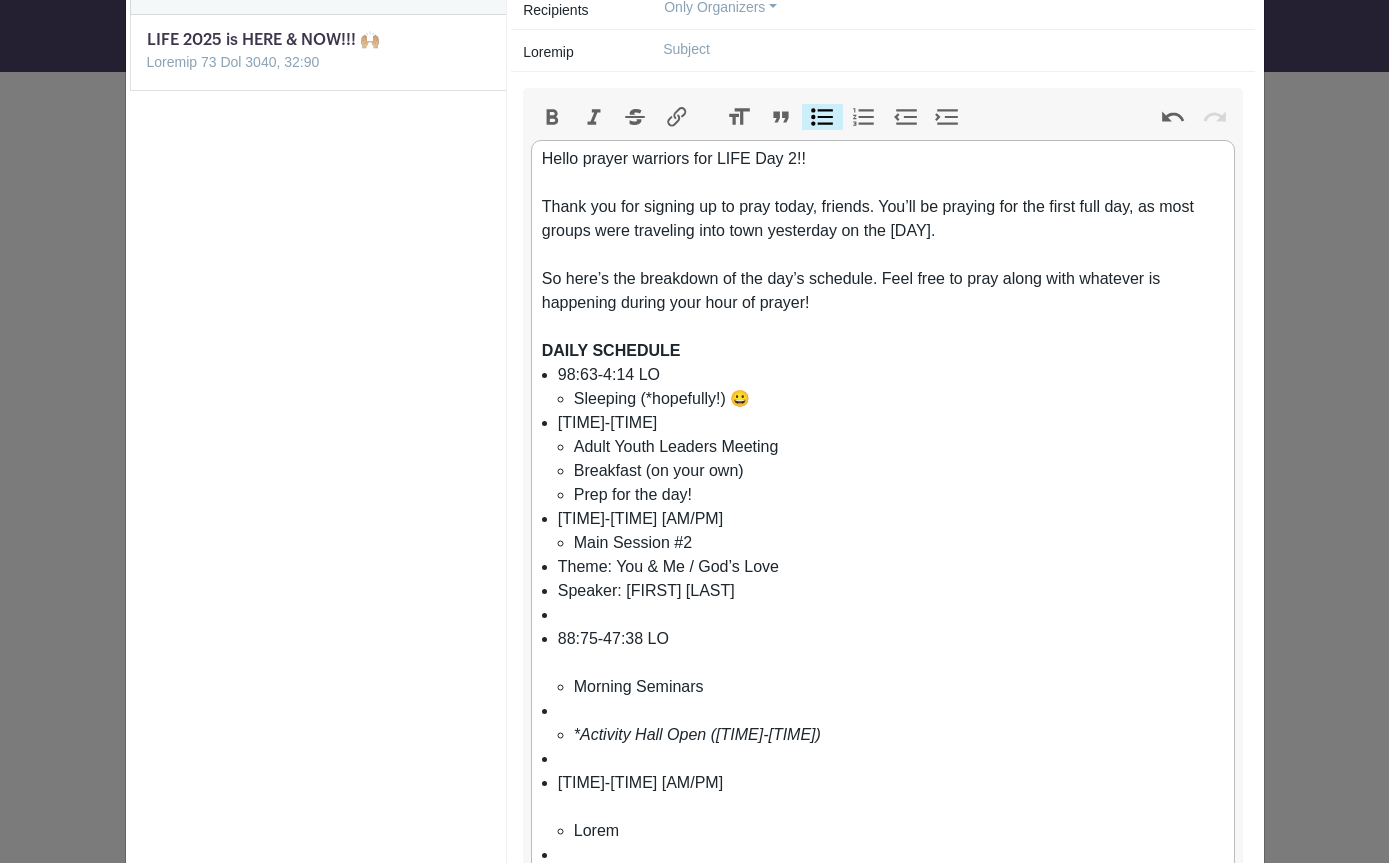 click at bounding box center [891, 615] 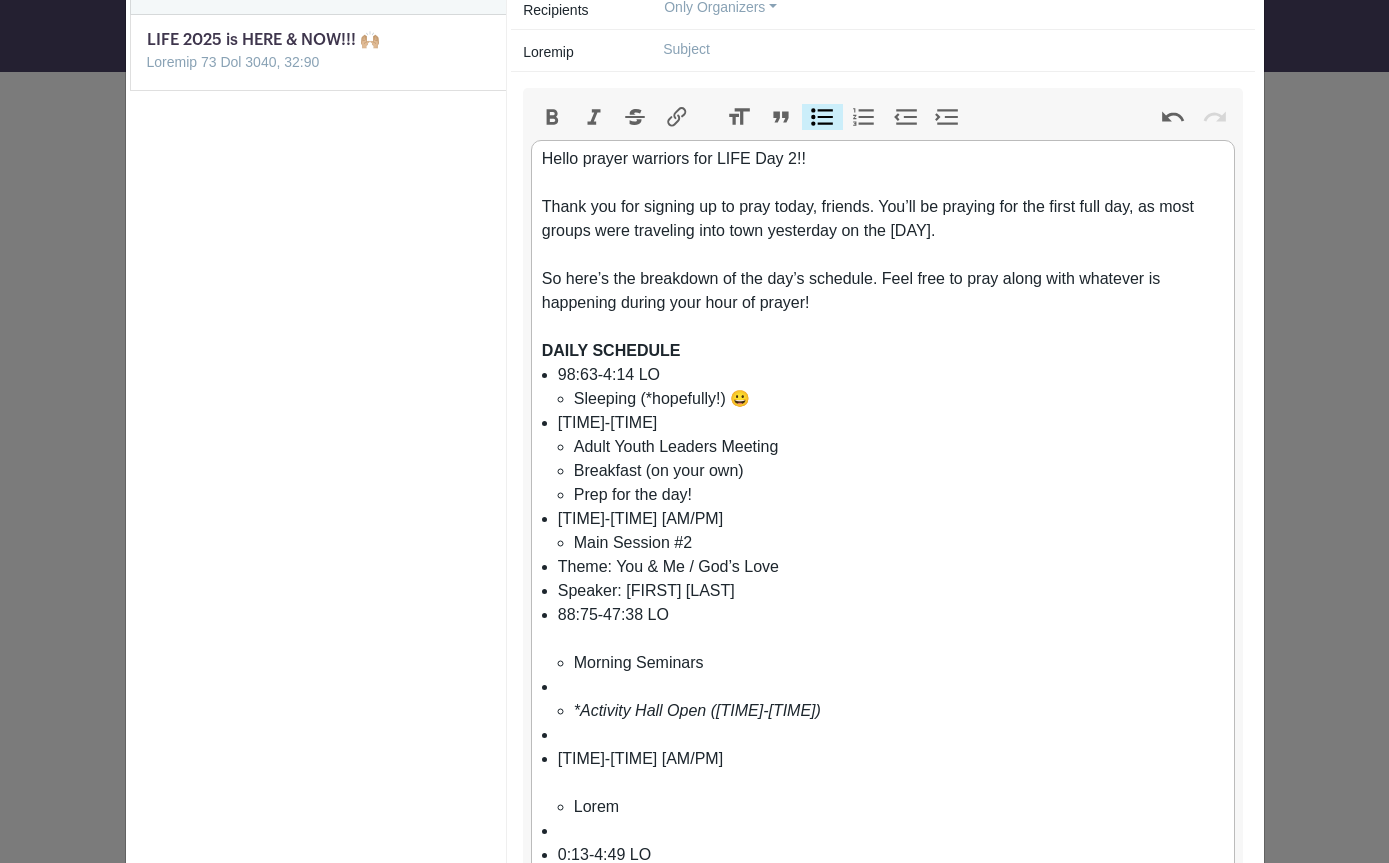 click on "Theme: You & Me / God’s Love" at bounding box center (891, 567) 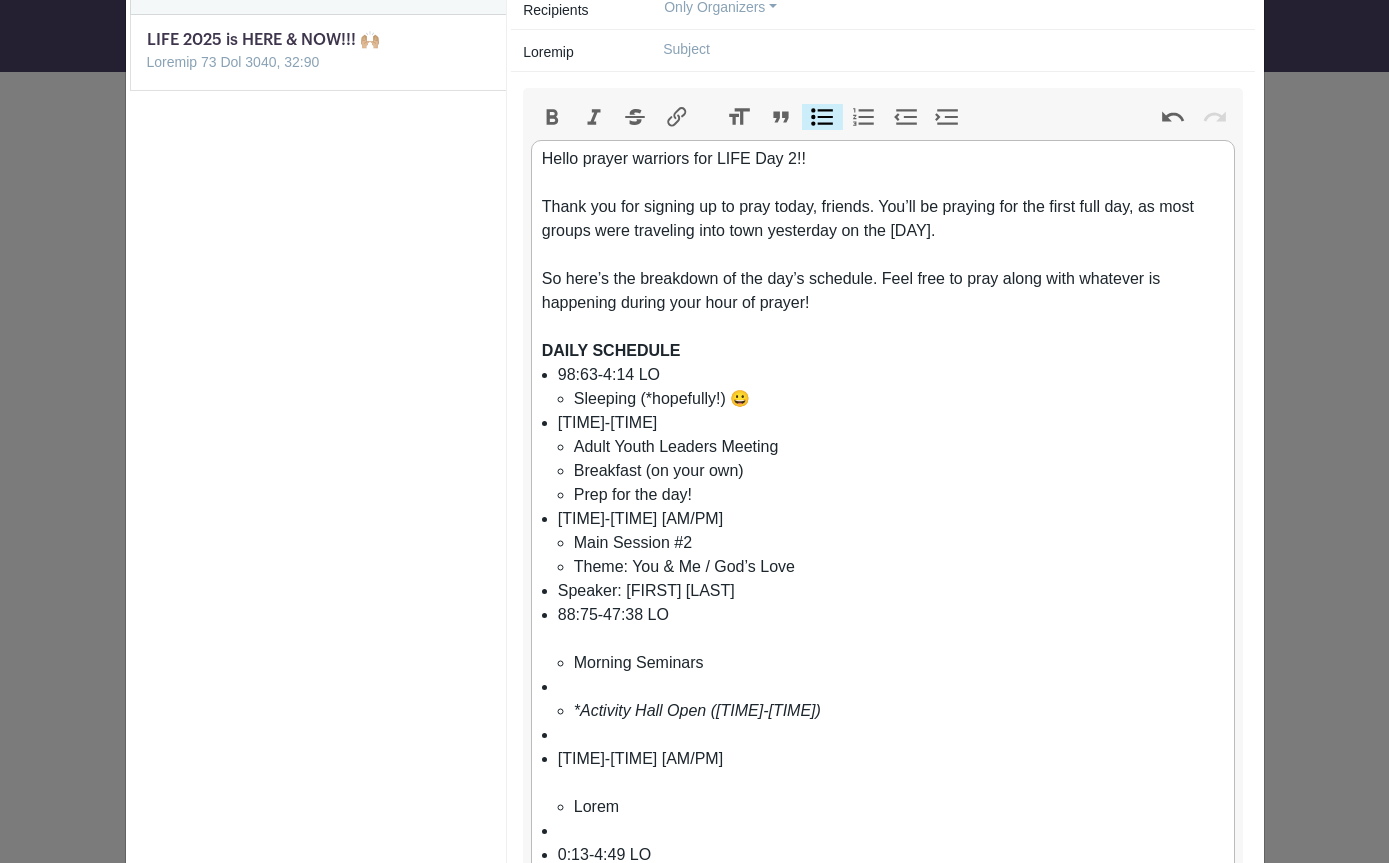 click on "Speaker: [FIRST] [LAST]" at bounding box center [891, 591] 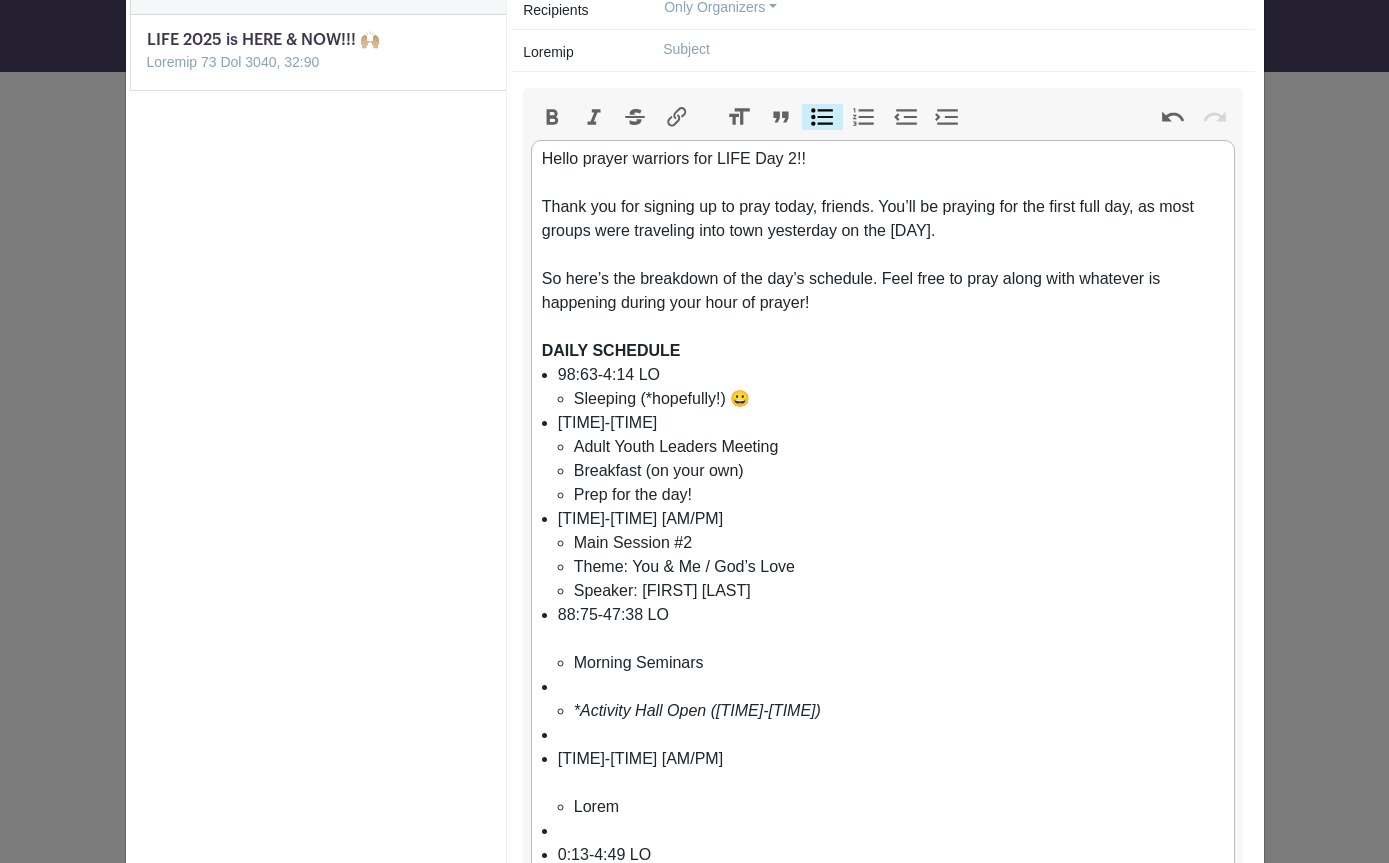 click on "10:00-11:30 AM   Morning Seminars" at bounding box center (891, 639) 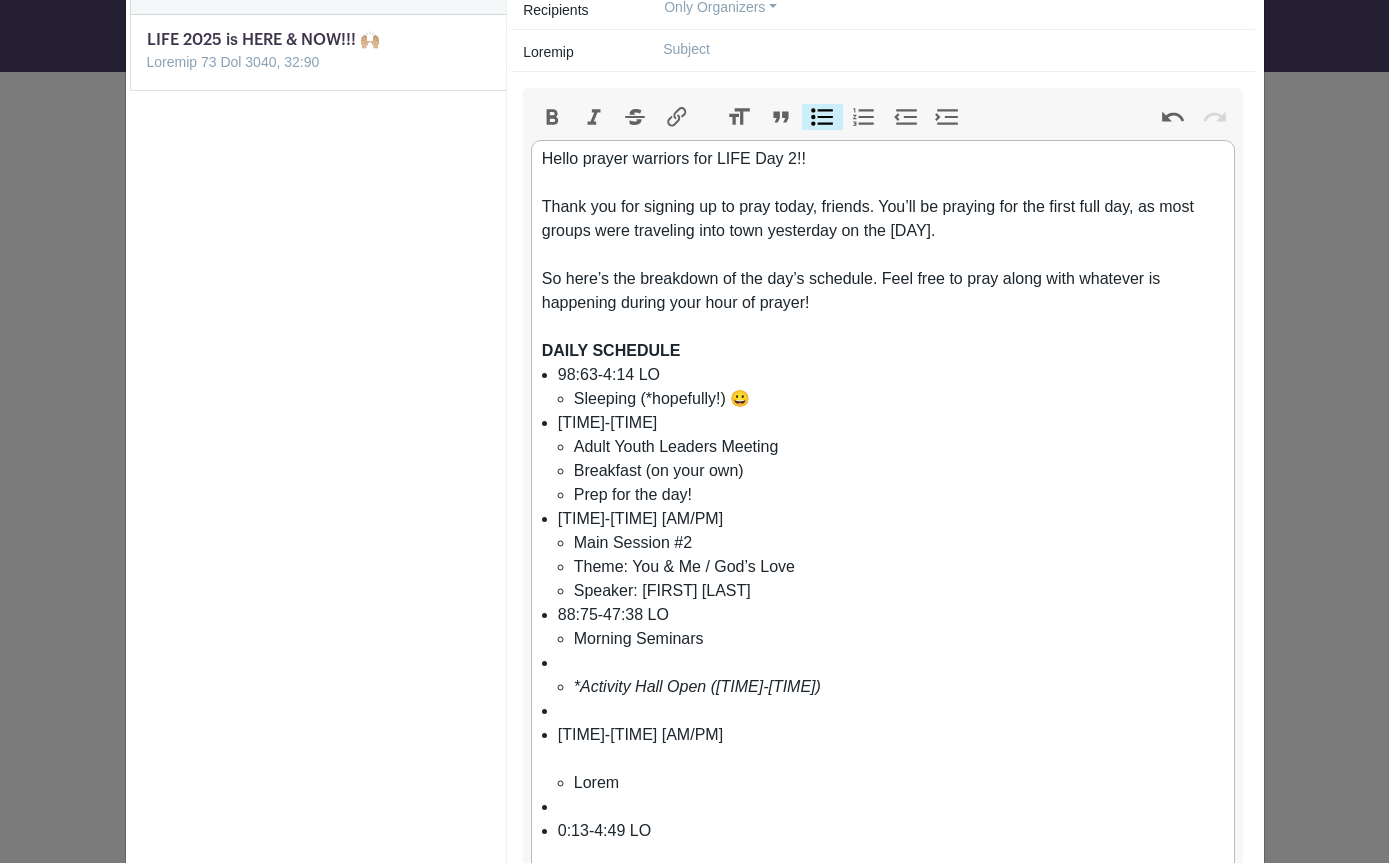 click on "*Activity Hall Open ([TIME]-[TIME])" at bounding box center (891, 675) 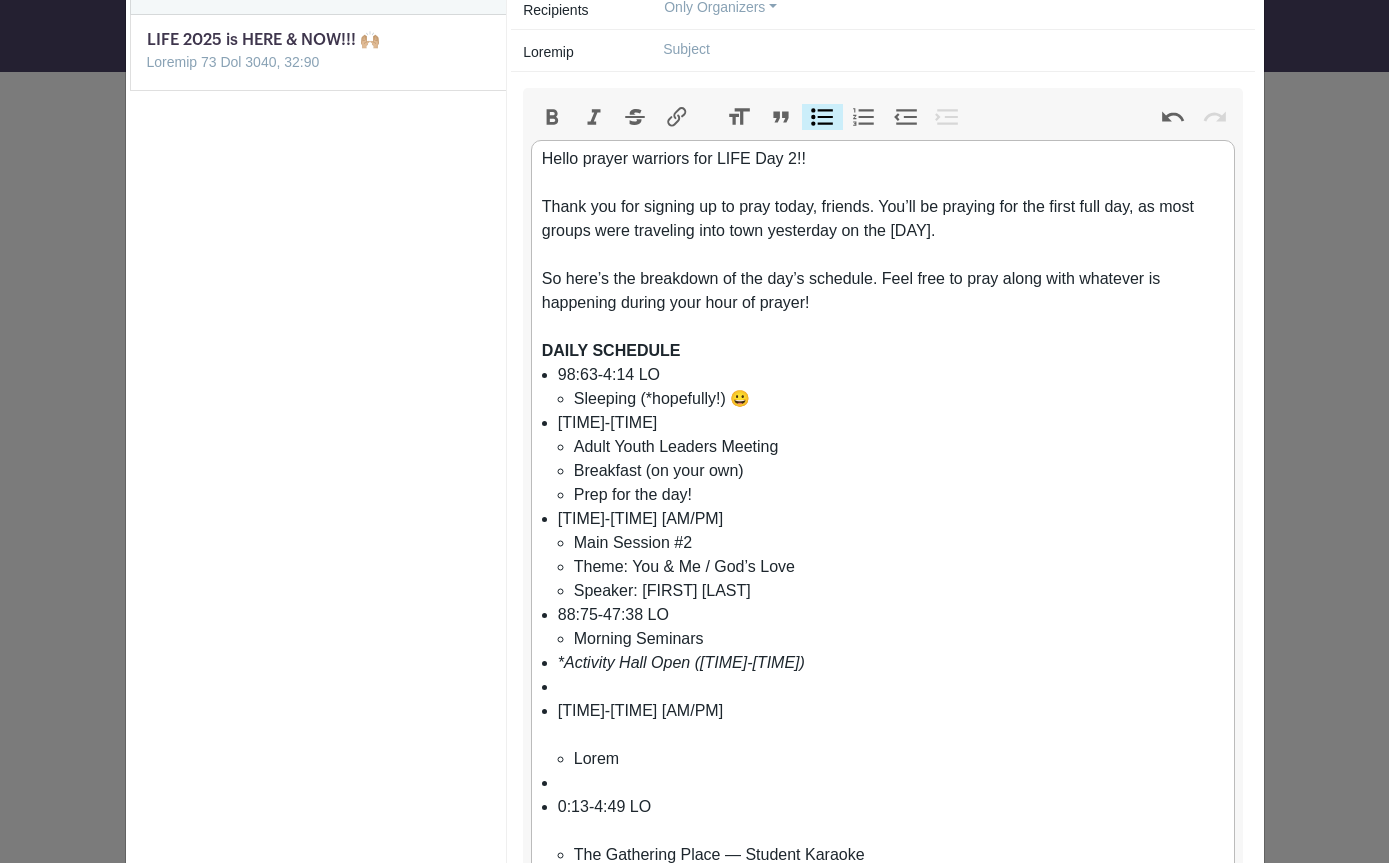 click on "[TIME]-[TIME] Sleeping (*hopefully!) 😀 [TIME]-[TIME] Adult Youth Leaders Meeting Breakfast (on your own) Prep for the day! [TIME]-[TIME] Main Session #2 Theme: You & Me / God’s Love Speaker: [FIRST] [LAST] [TIME]-[TIME] Morning Seminars *Activity Hall Open ([TIME]-[TIME])   [TIME]-[TIME]   Lunch   [TIME]-[TIME]   The Gathering Place — Student Karaoke   [TIME] - [TIME]   Afternoon Seminars   [TIME]-[TIME]   Dinner   [TIME]-[TIME]   Main Session #3   Theme: You & Me / Identity   Speaker: [FIRST] [LAST]   [TIME]-[TIME]   Small Group Time   [TIME]-[TIME]   Activity Hall Open   Illusionist Show w/ [FIRST] [LAST]   Concert w/ [FIRST] [LAST]   Student Performances @ The Gathering Place   [TIME]-[TIME]   Bedtime — Lights Out!" at bounding box center [883, 1035] 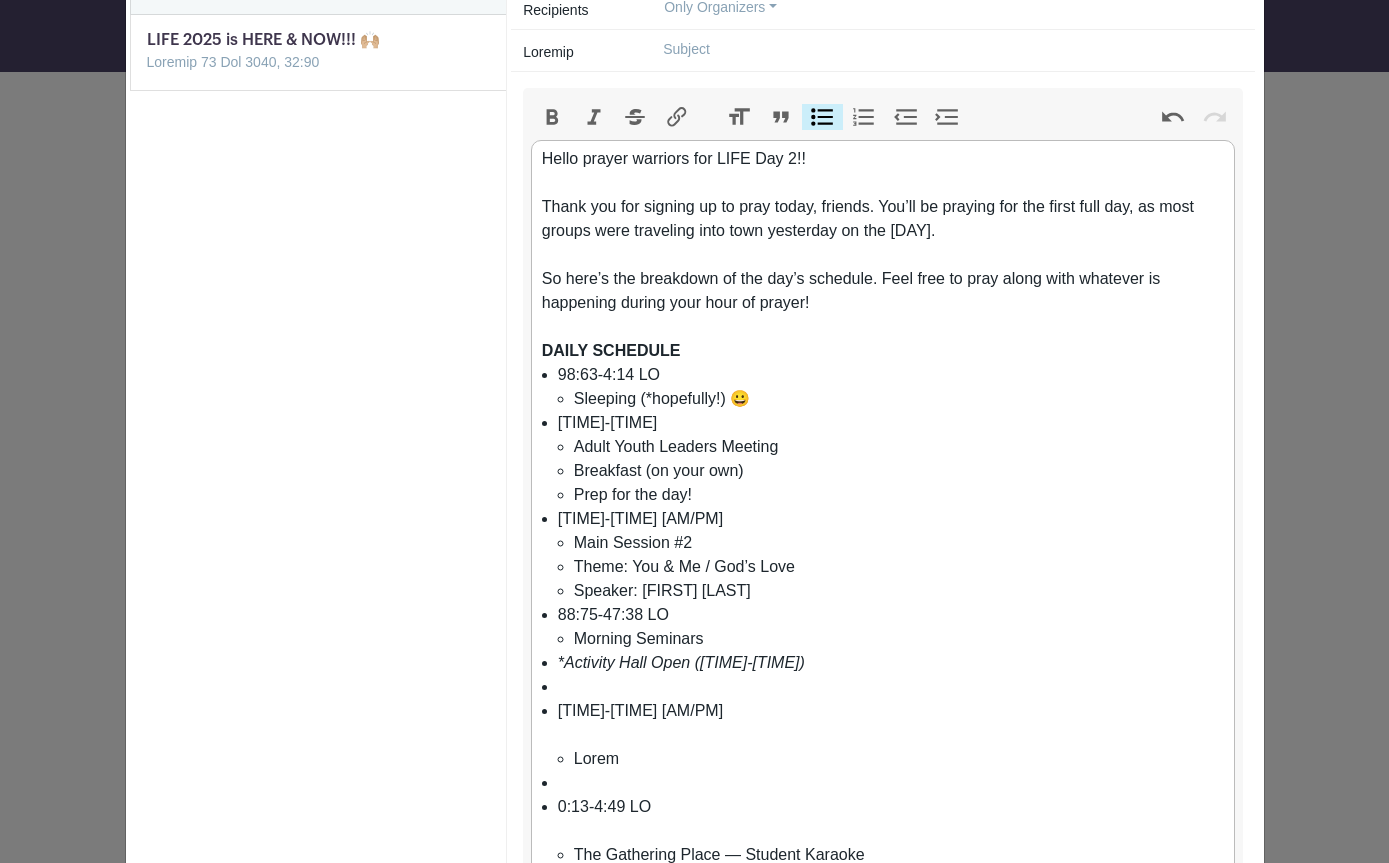 click at bounding box center (891, 687) 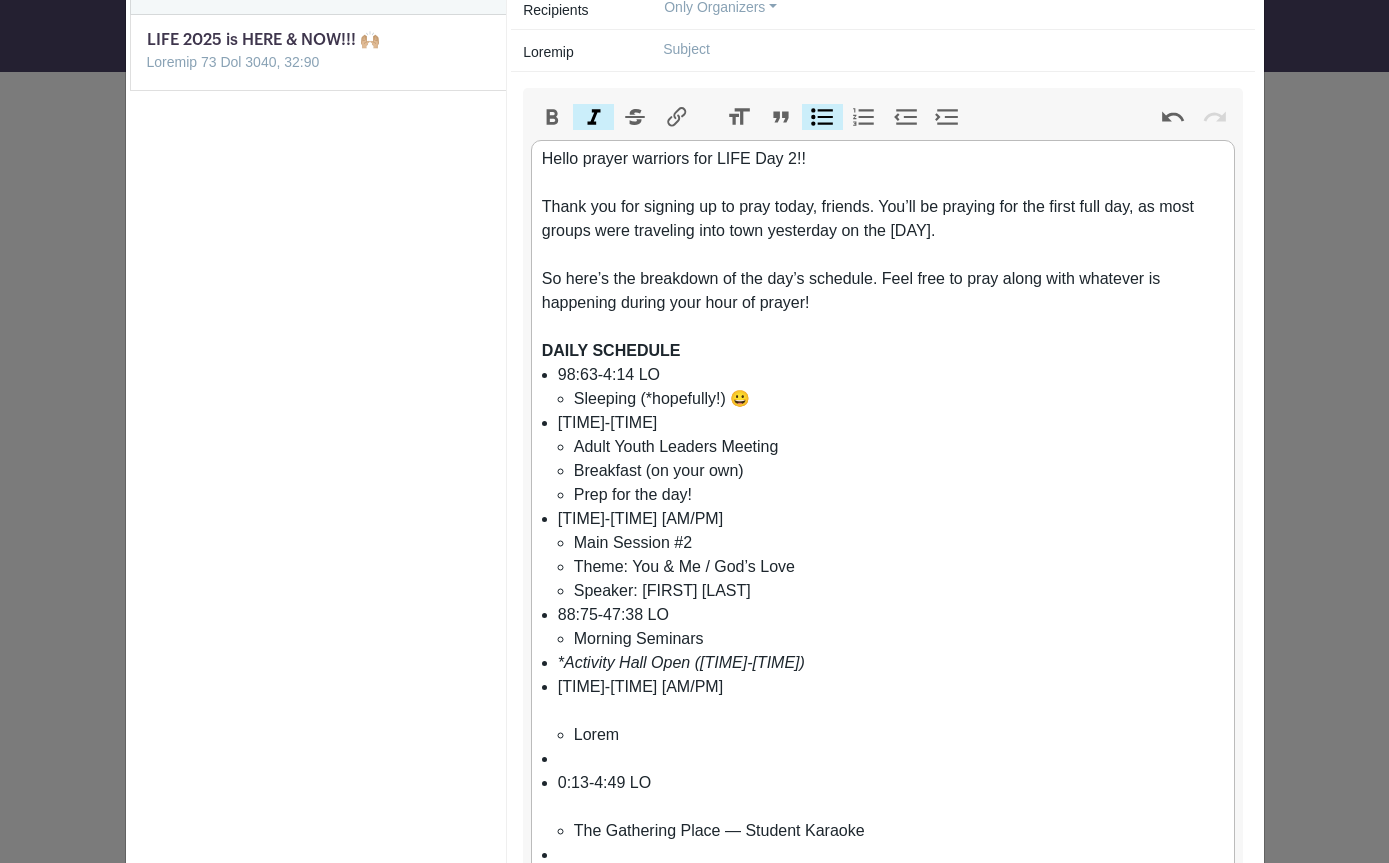 click on "*Activity Hall Open ([TIME]-[TIME])" at bounding box center [681, 662] 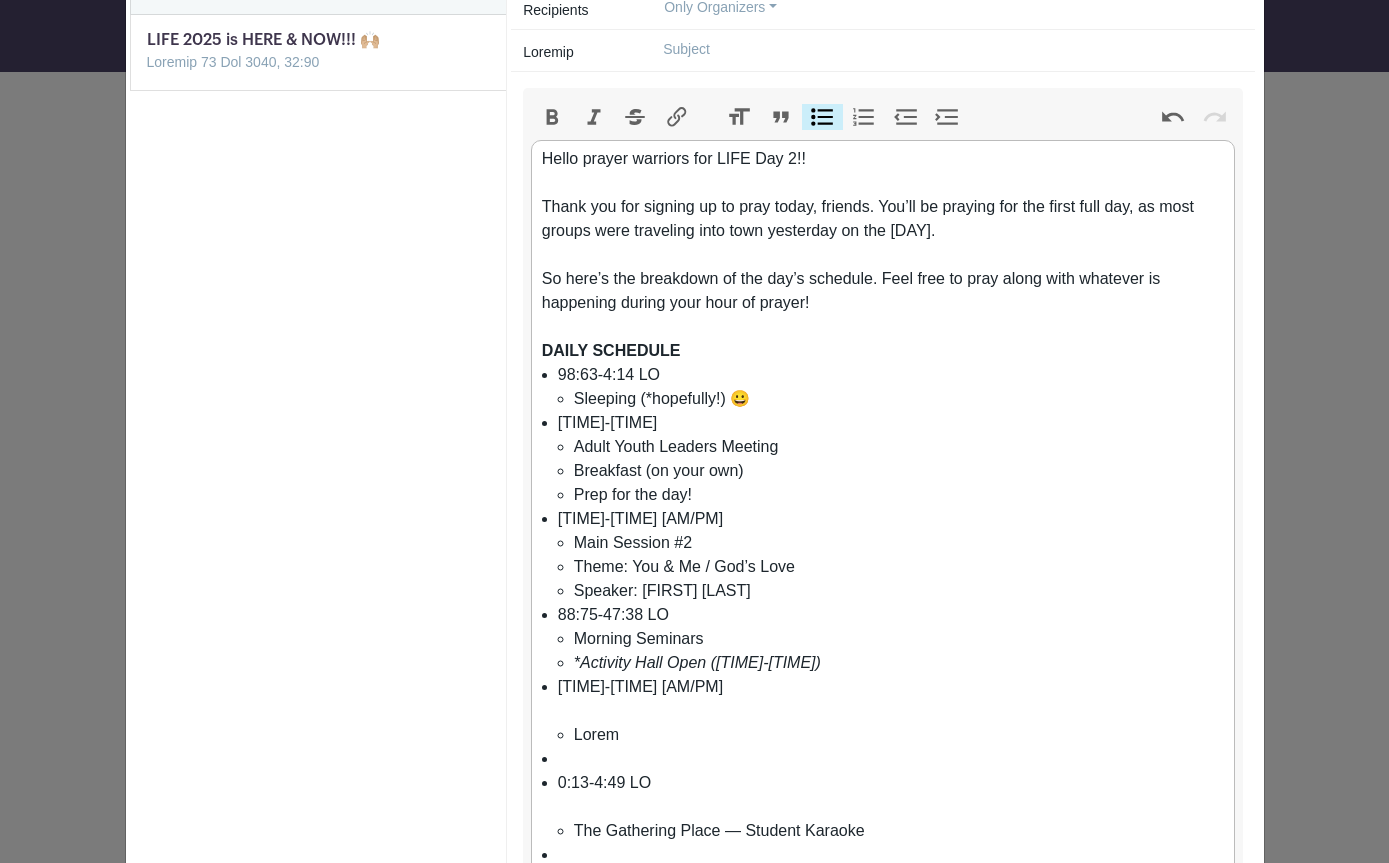 click on "11:30-1:30 PM   Lunch" at bounding box center (891, 711) 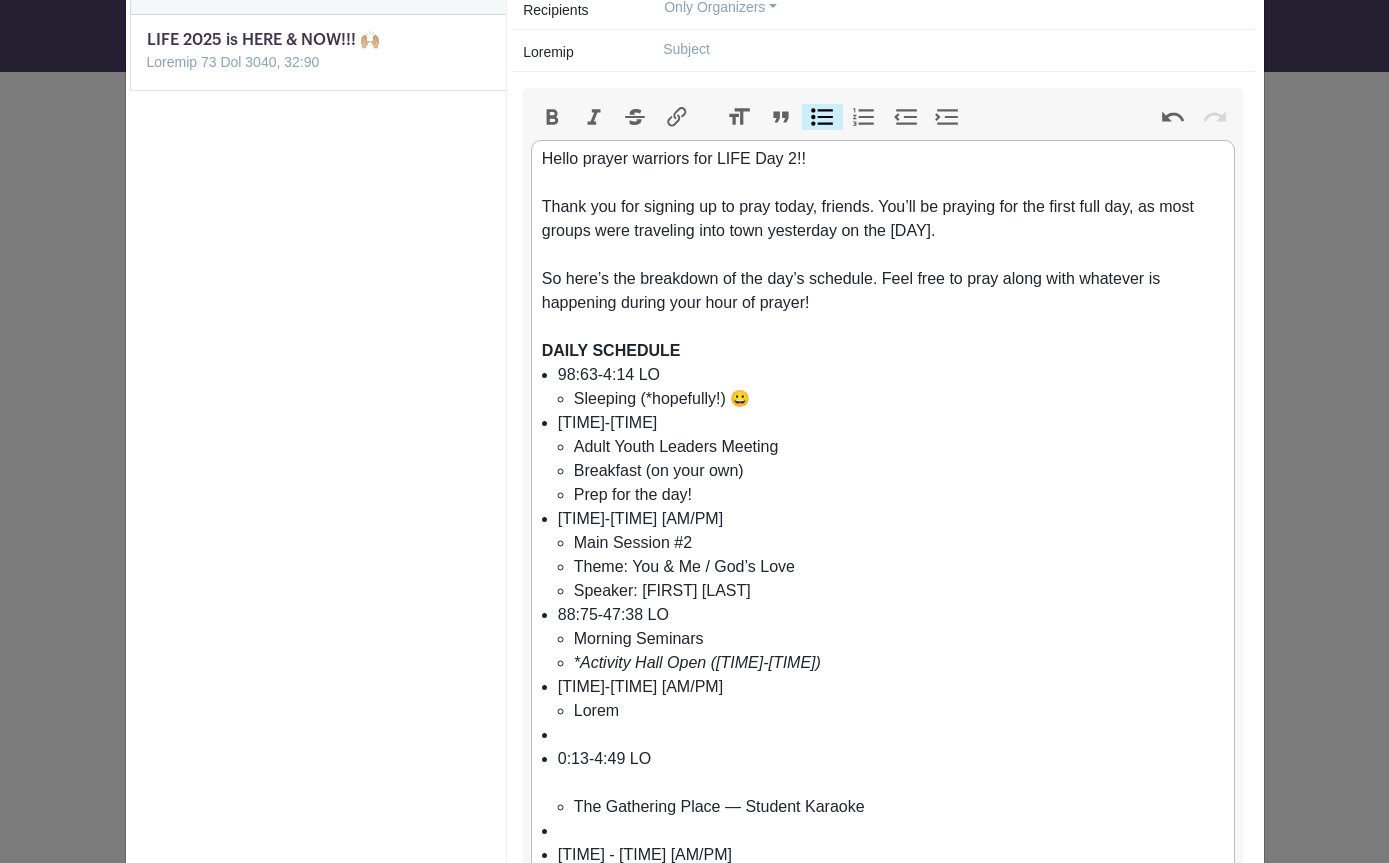 click at bounding box center [891, 735] 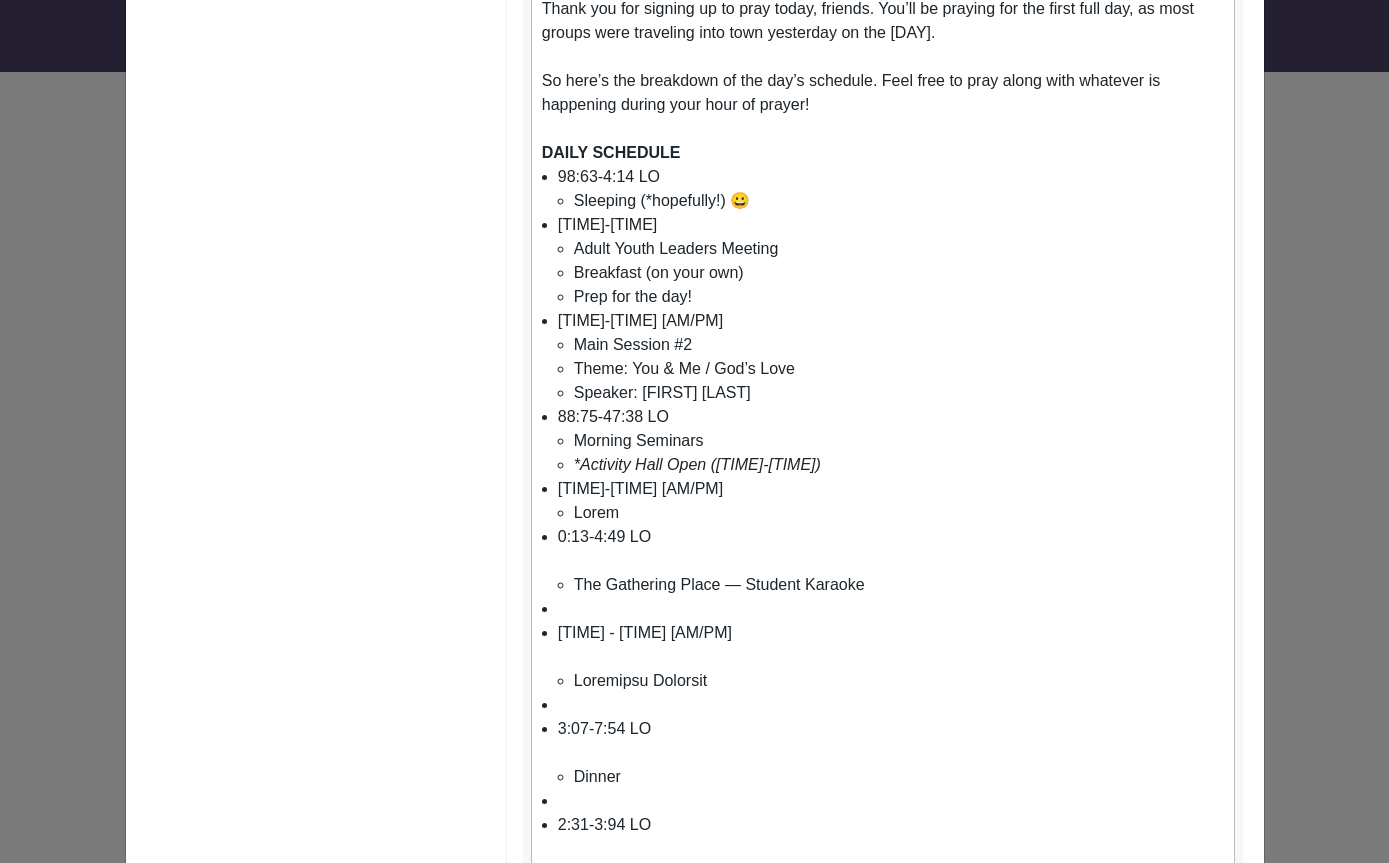 scroll, scrollTop: 398, scrollLeft: 0, axis: vertical 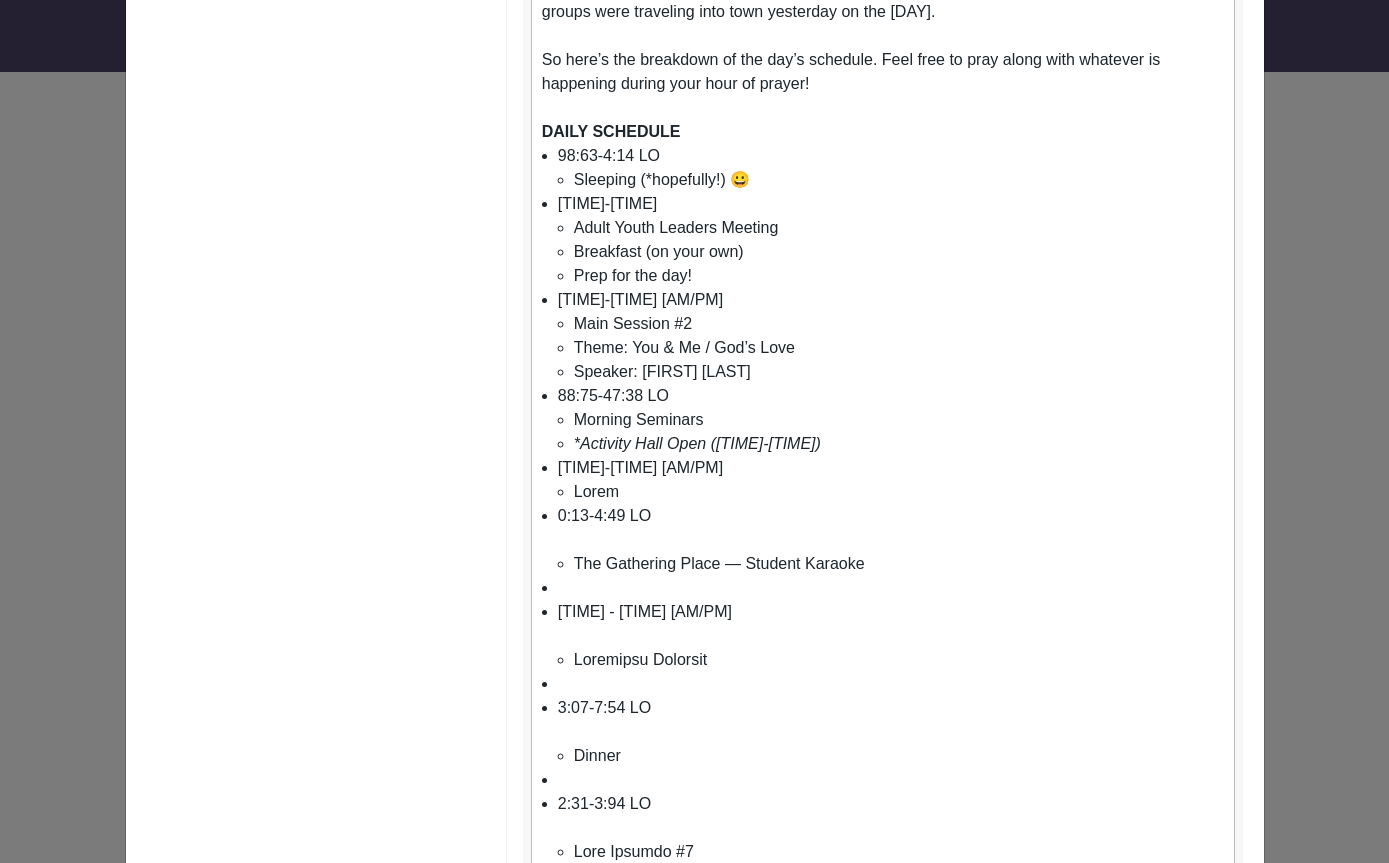 click on "[TIME]-[TIME]   The Gathering Place — Student Karaoke" at bounding box center (891, 540) 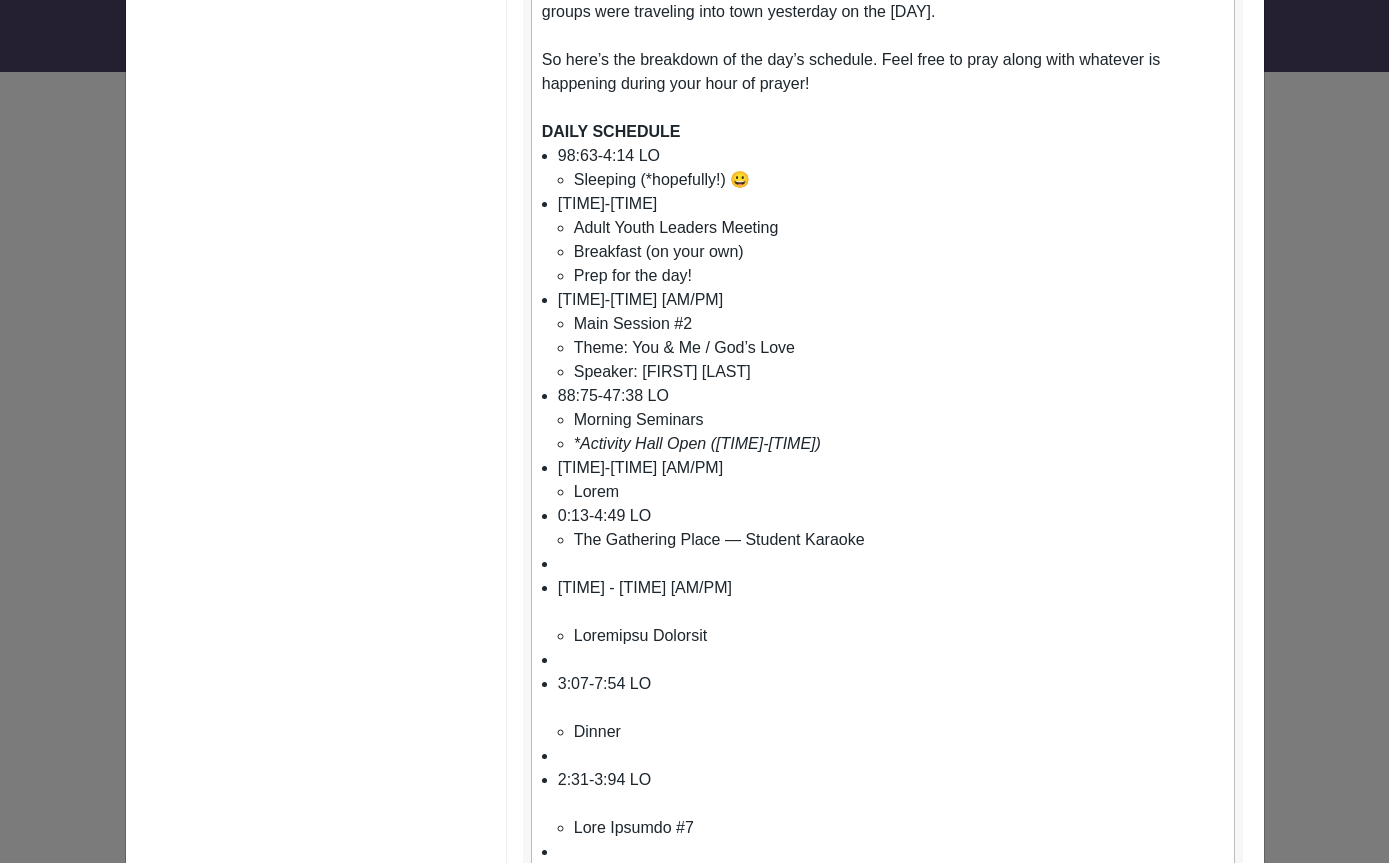 click at bounding box center [891, 564] 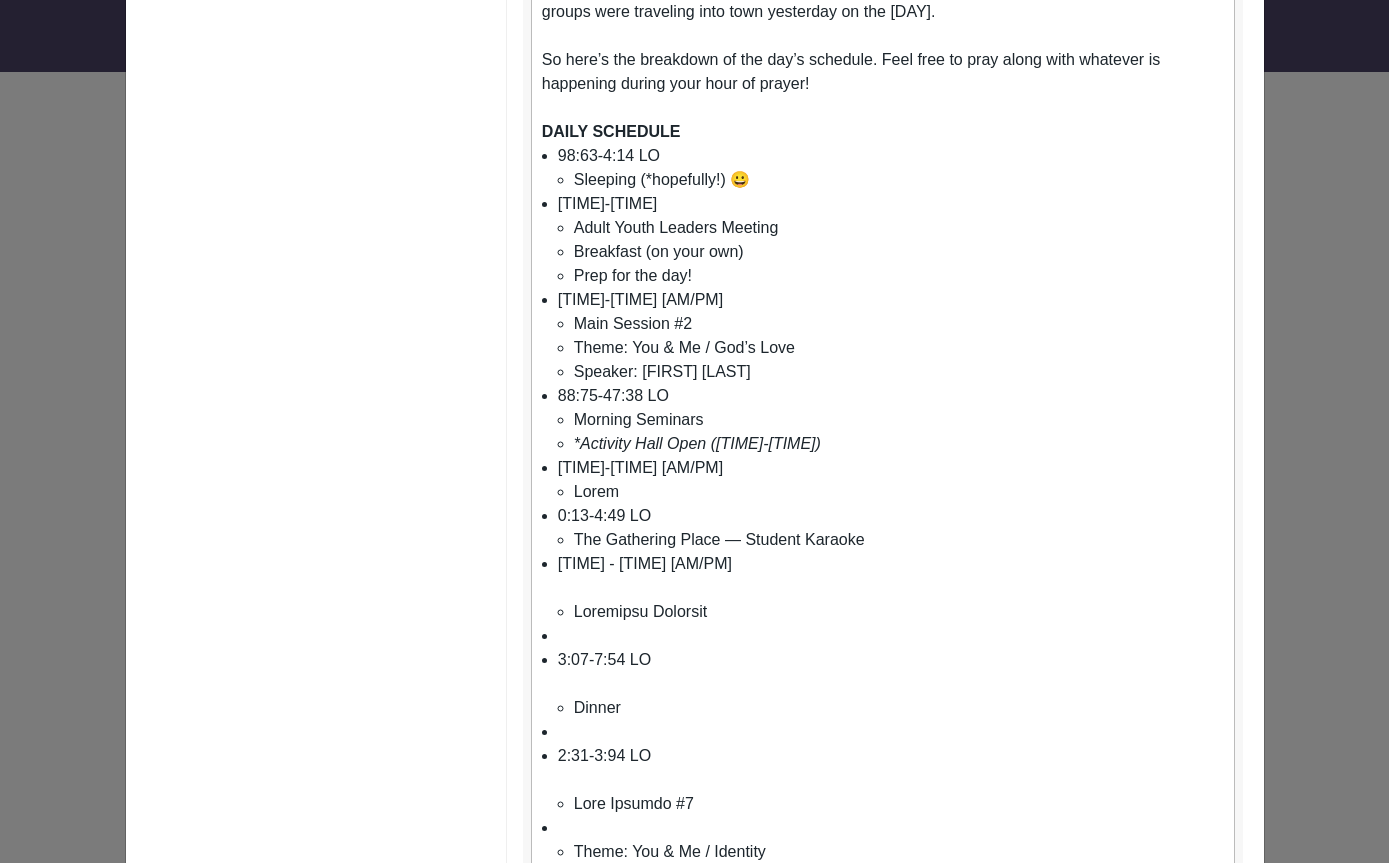 click on "5:65 - 2:54 LO   Ipsumdolo Sitametc" at bounding box center (891, 588) 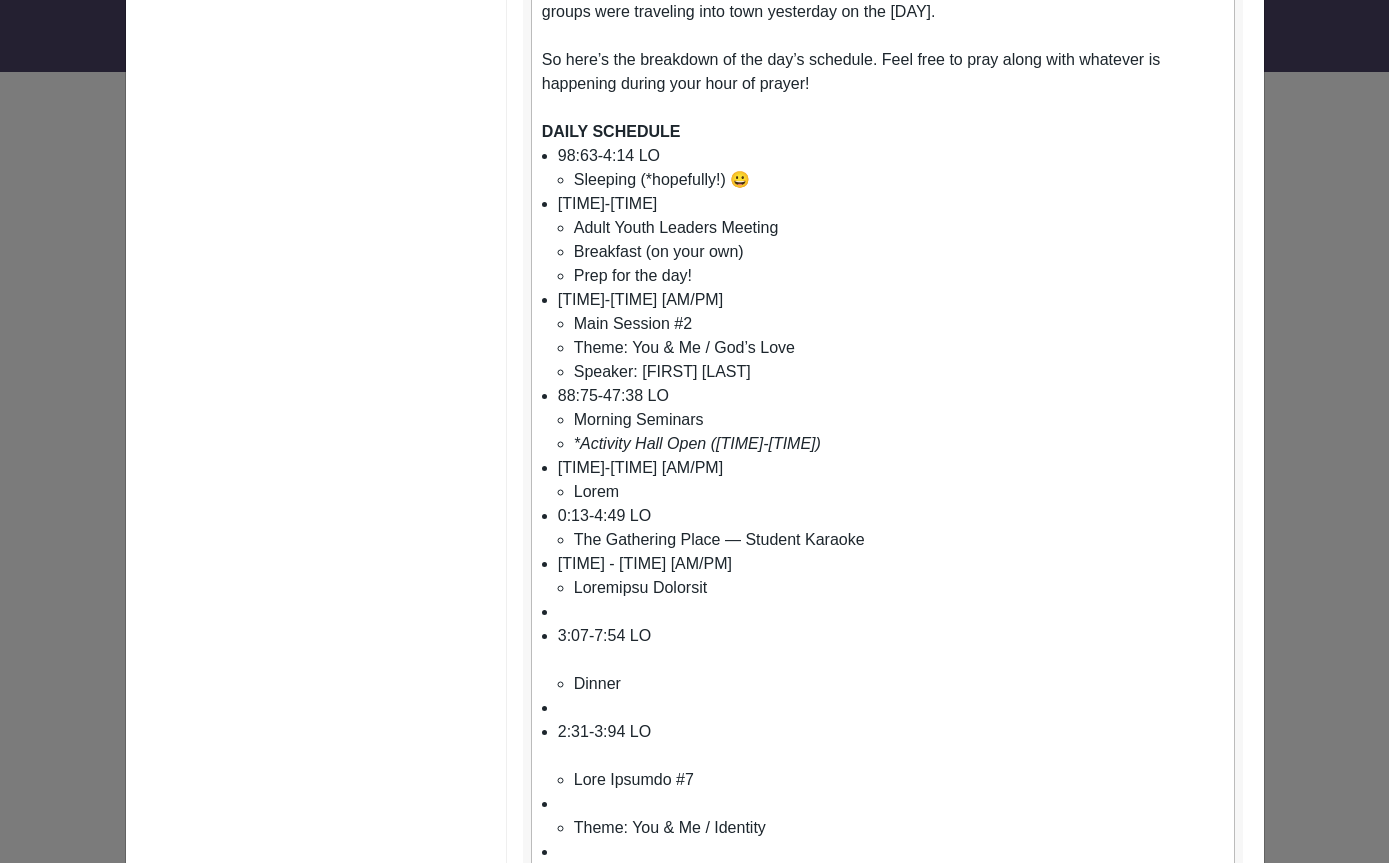 click at bounding box center [891, 612] 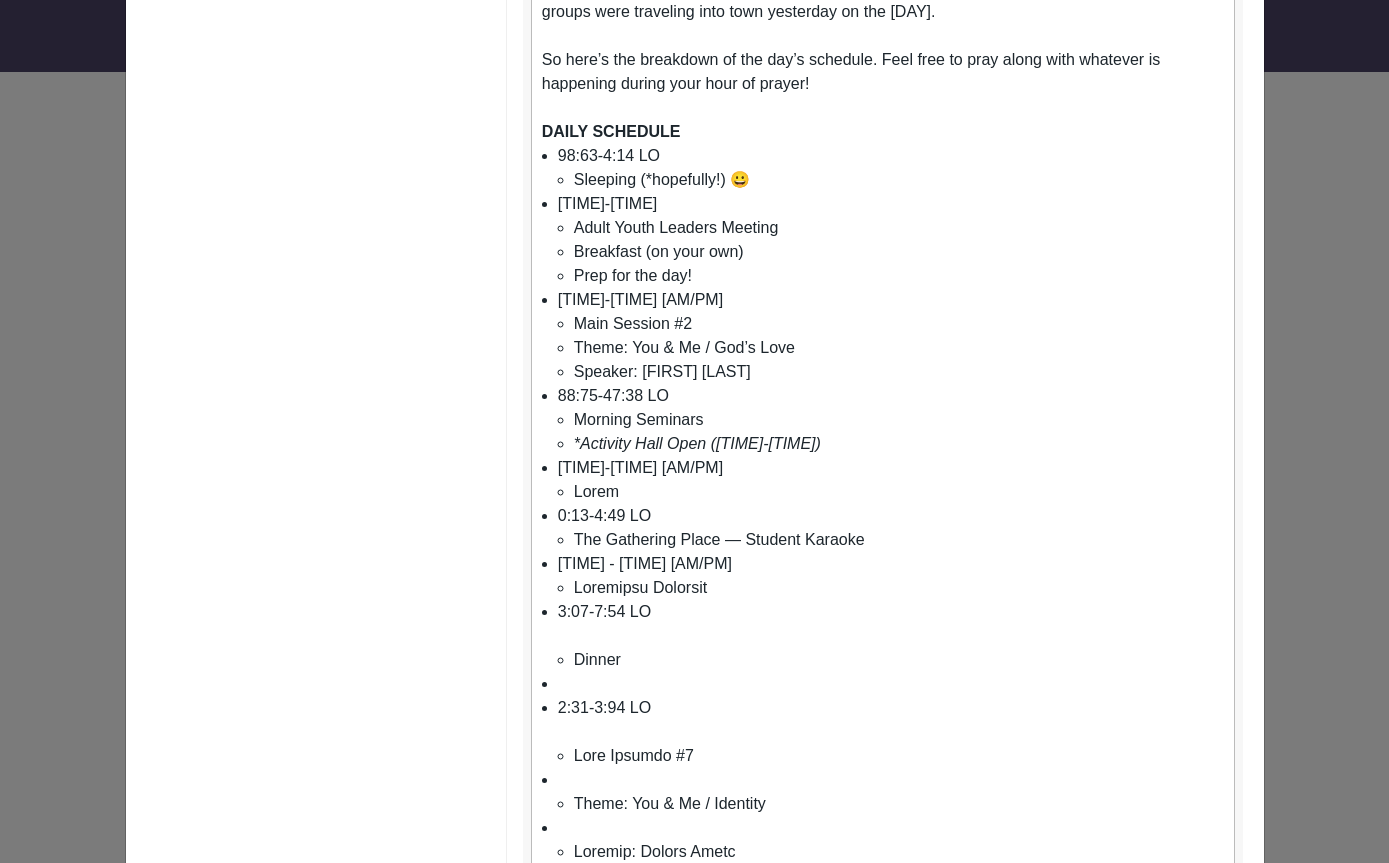 click on "[TIME]-[TIME]   Dinner" at bounding box center [891, 636] 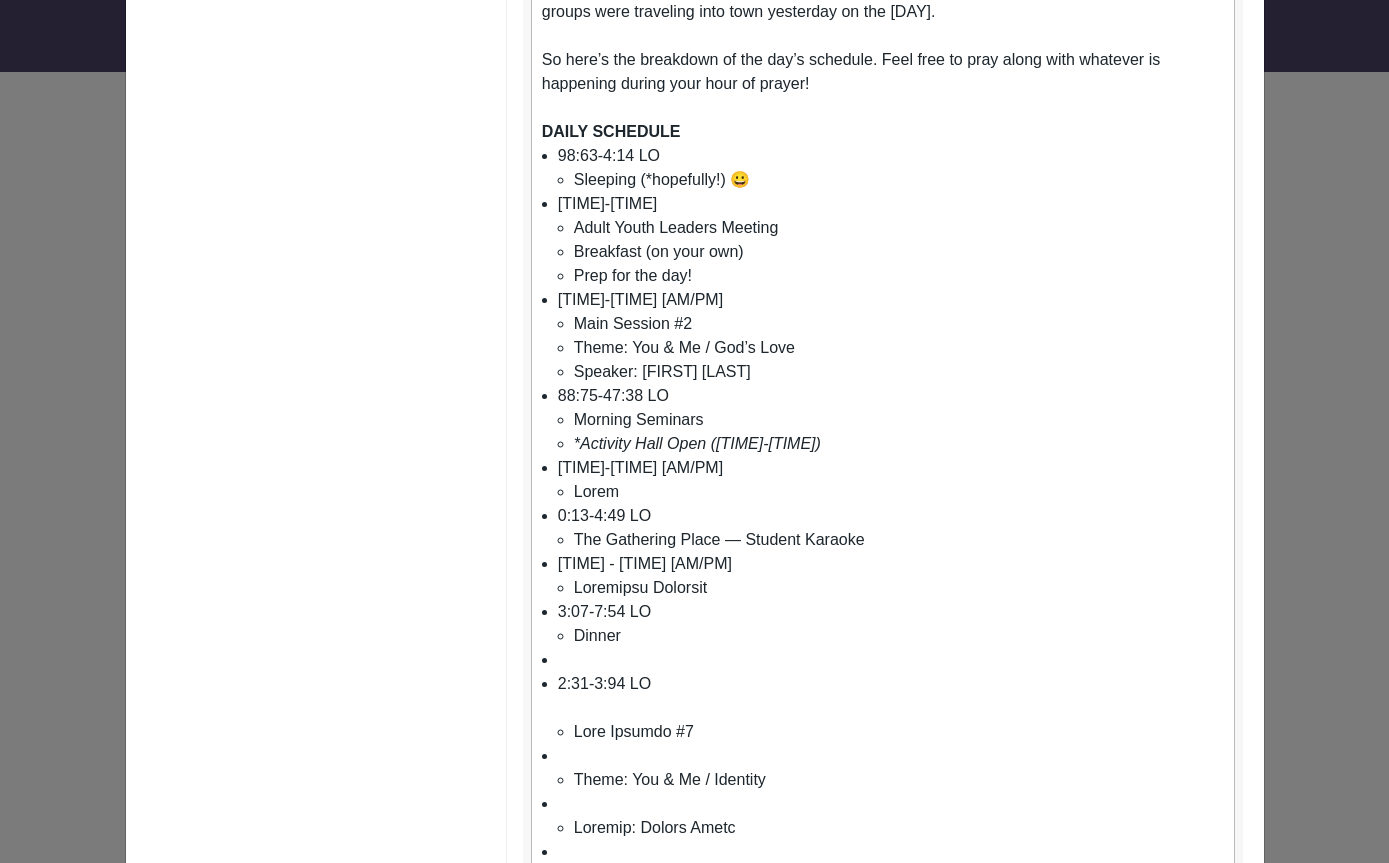 click at bounding box center [891, 660] 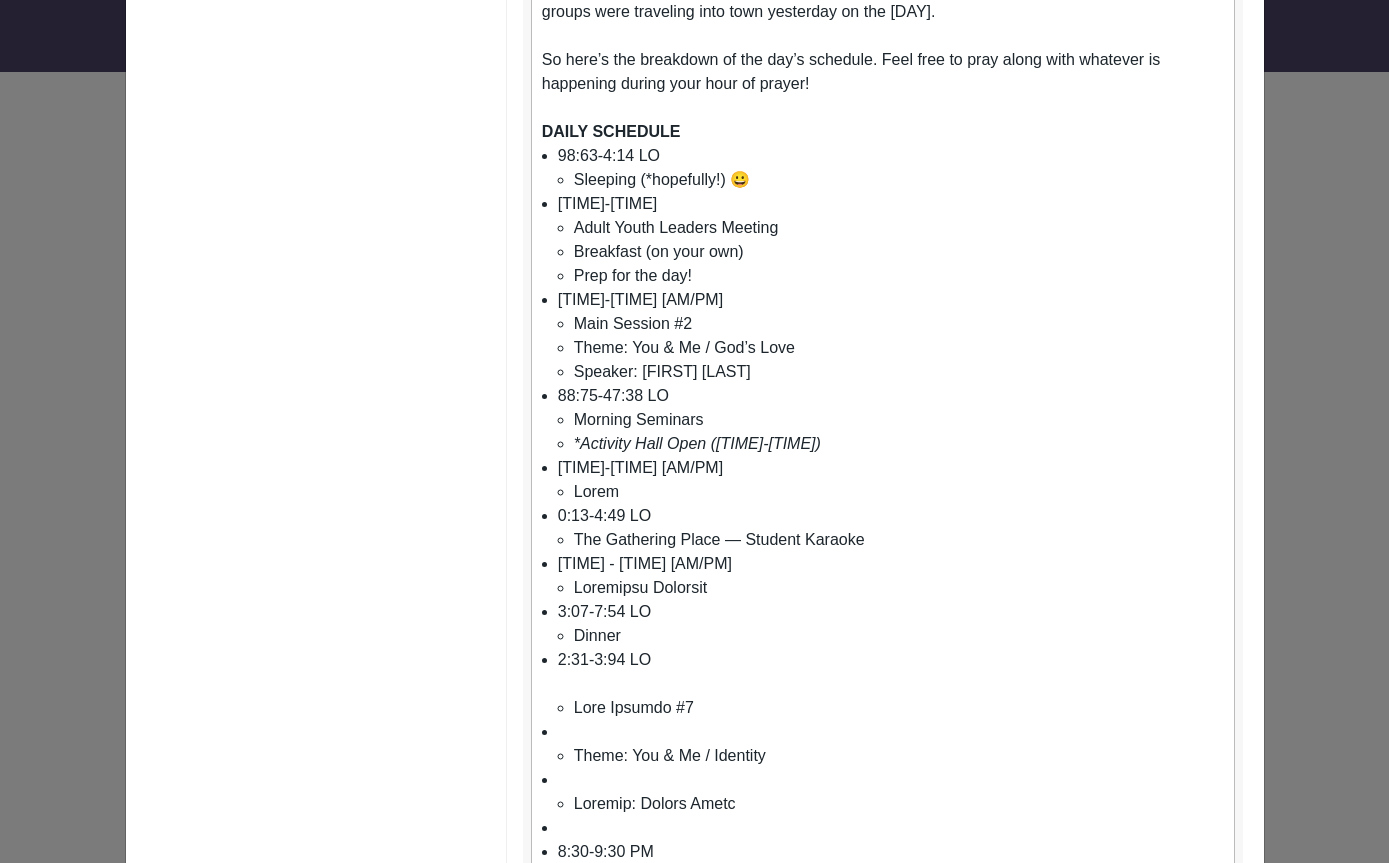 click on "6:30-8:30 PM   Main Session #3" at bounding box center [891, 684] 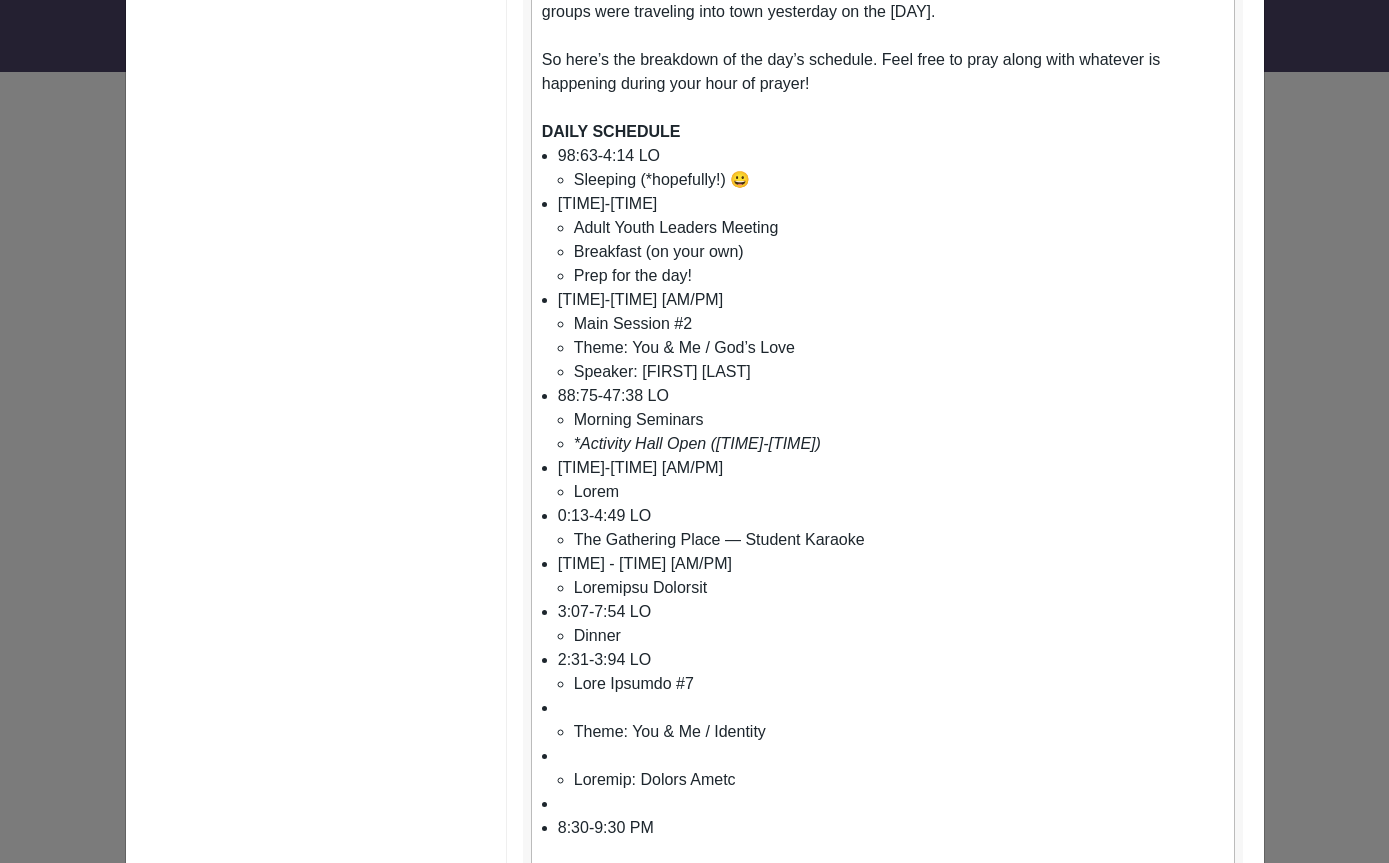 click on "Theme: You & Me / Identity" at bounding box center (891, 720) 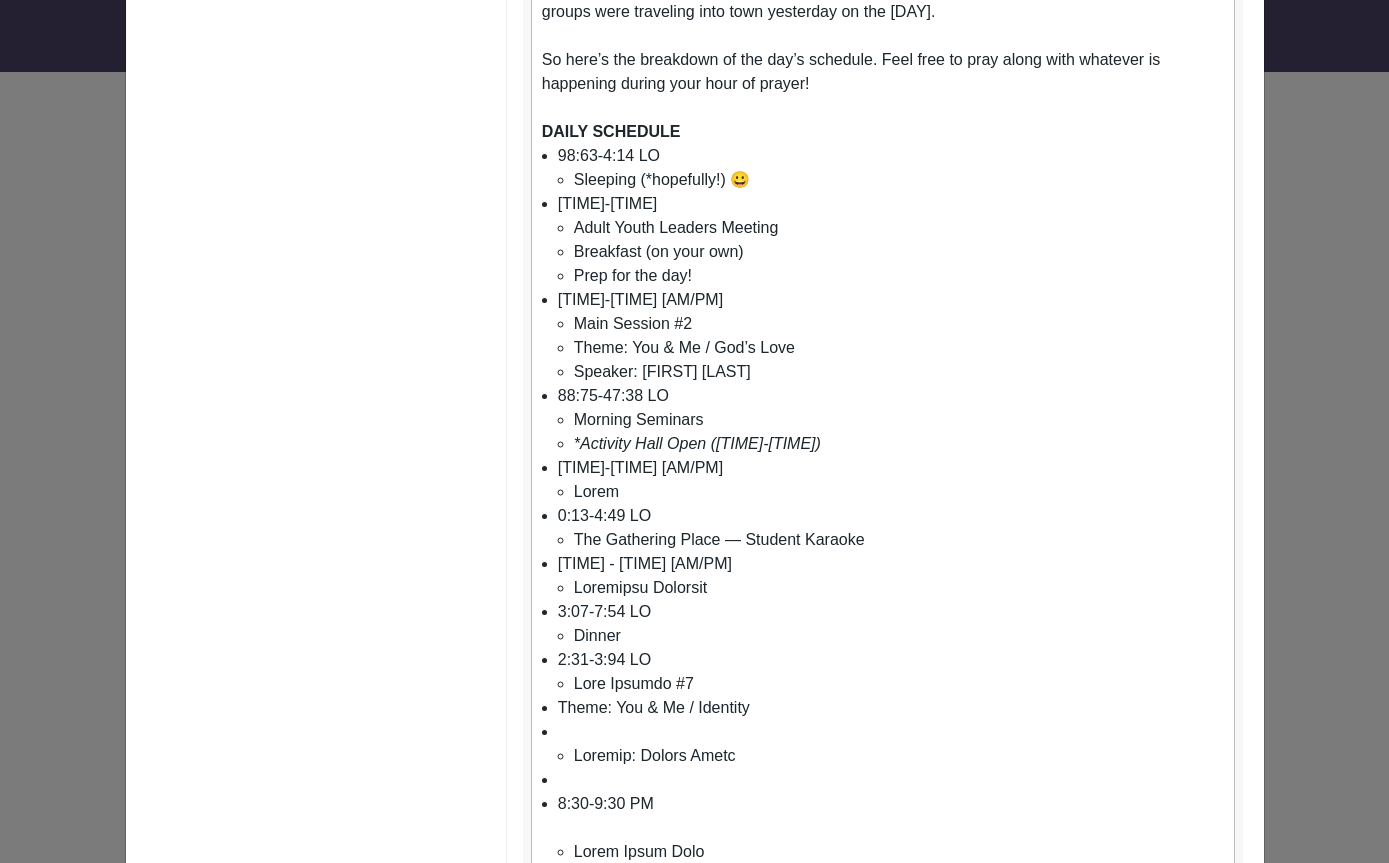 click on "Theme: You & Me / Identity" at bounding box center [891, 708] 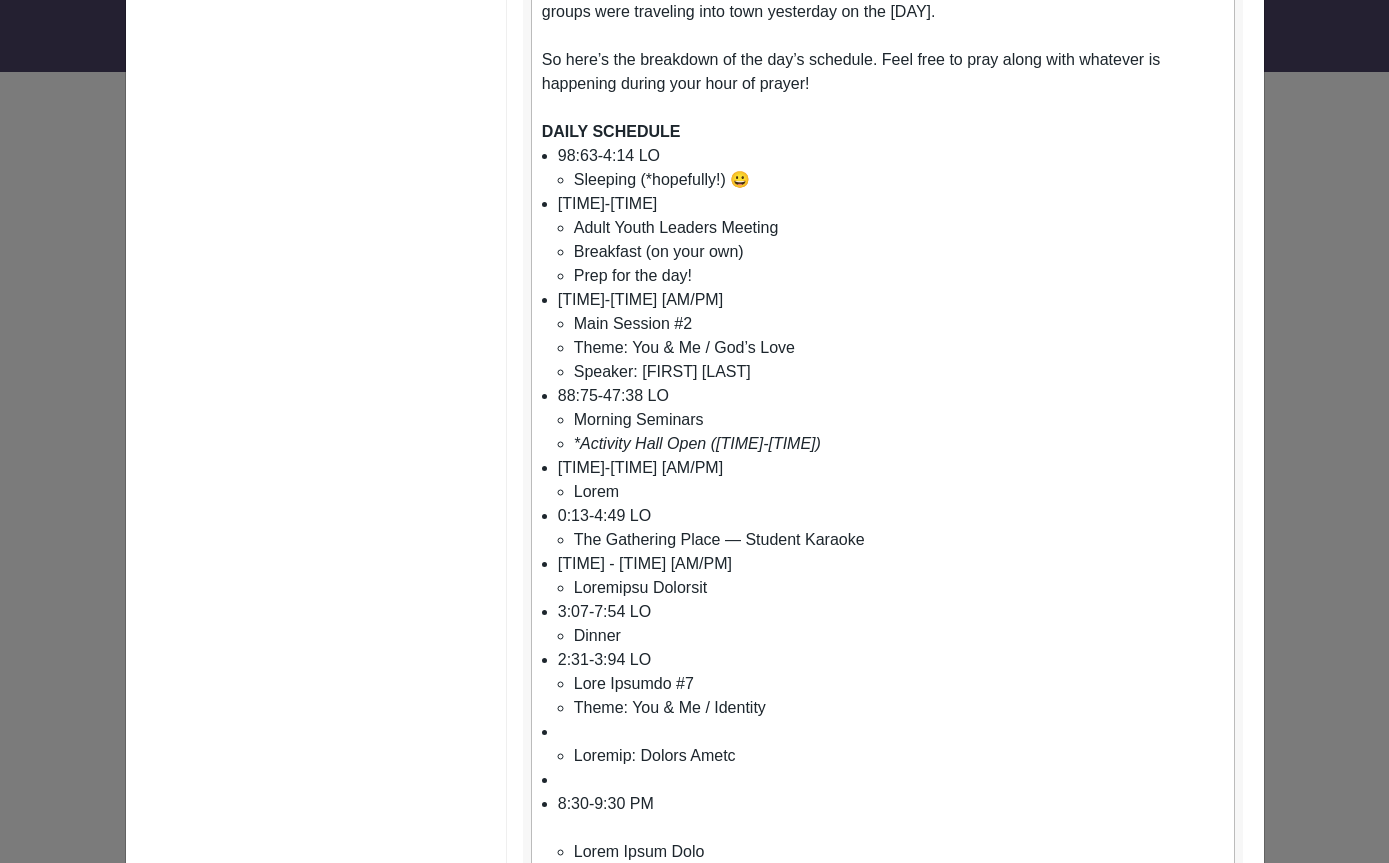 click on "Loremip: Dolors Ametc" at bounding box center (891, 744) 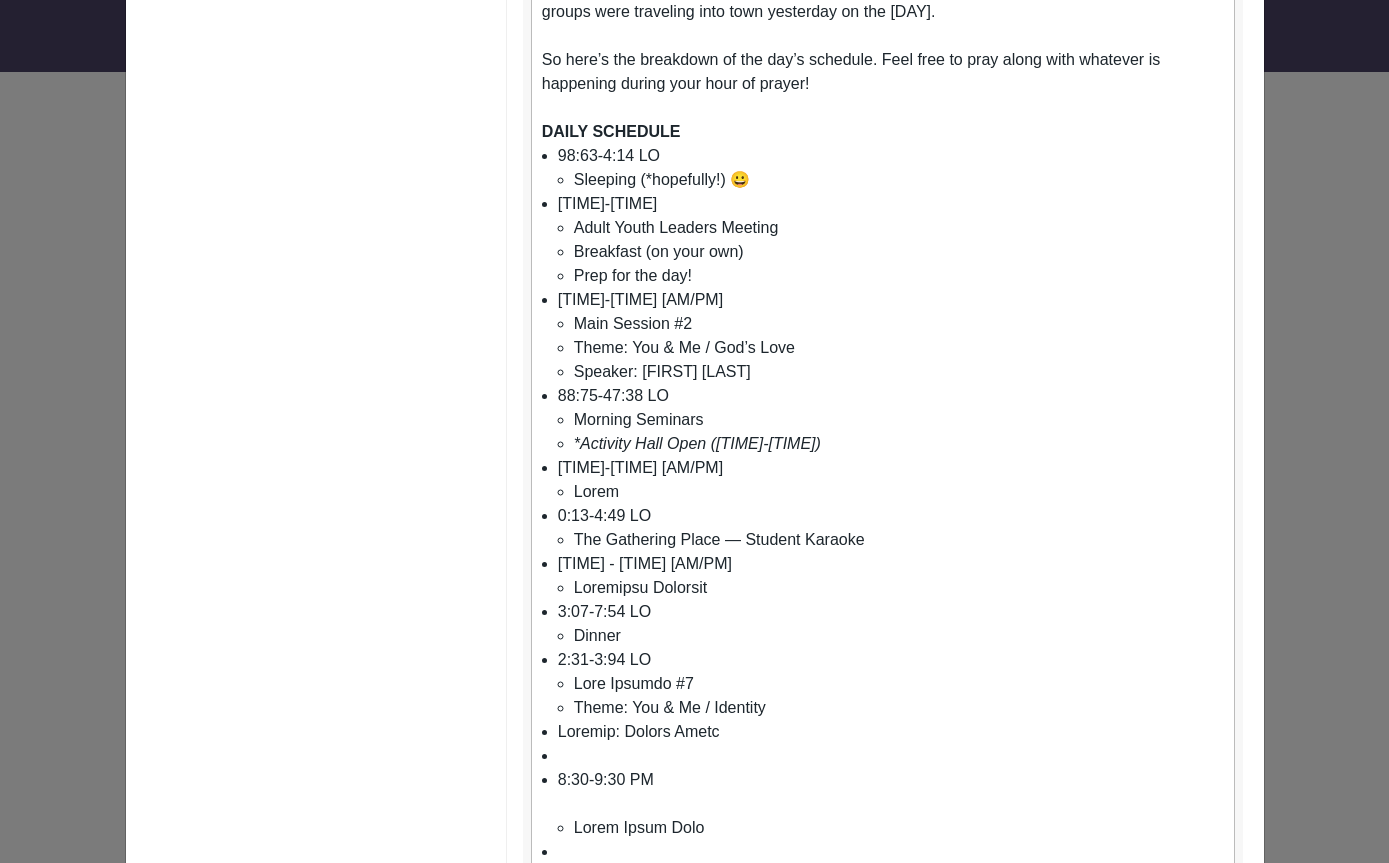 click on "Loremip: Dolors Ametc" at bounding box center (891, 732) 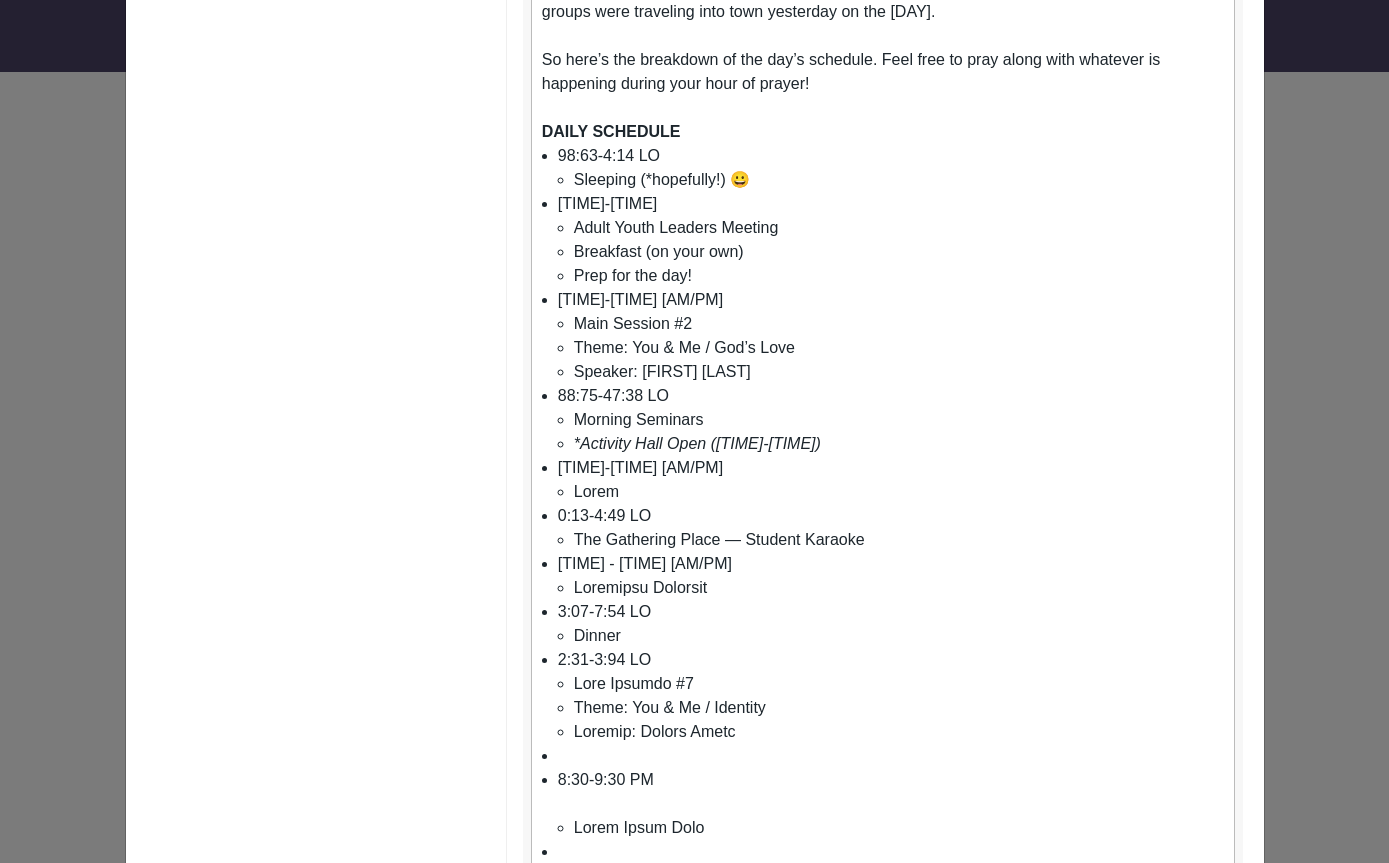 click at bounding box center (891, 756) 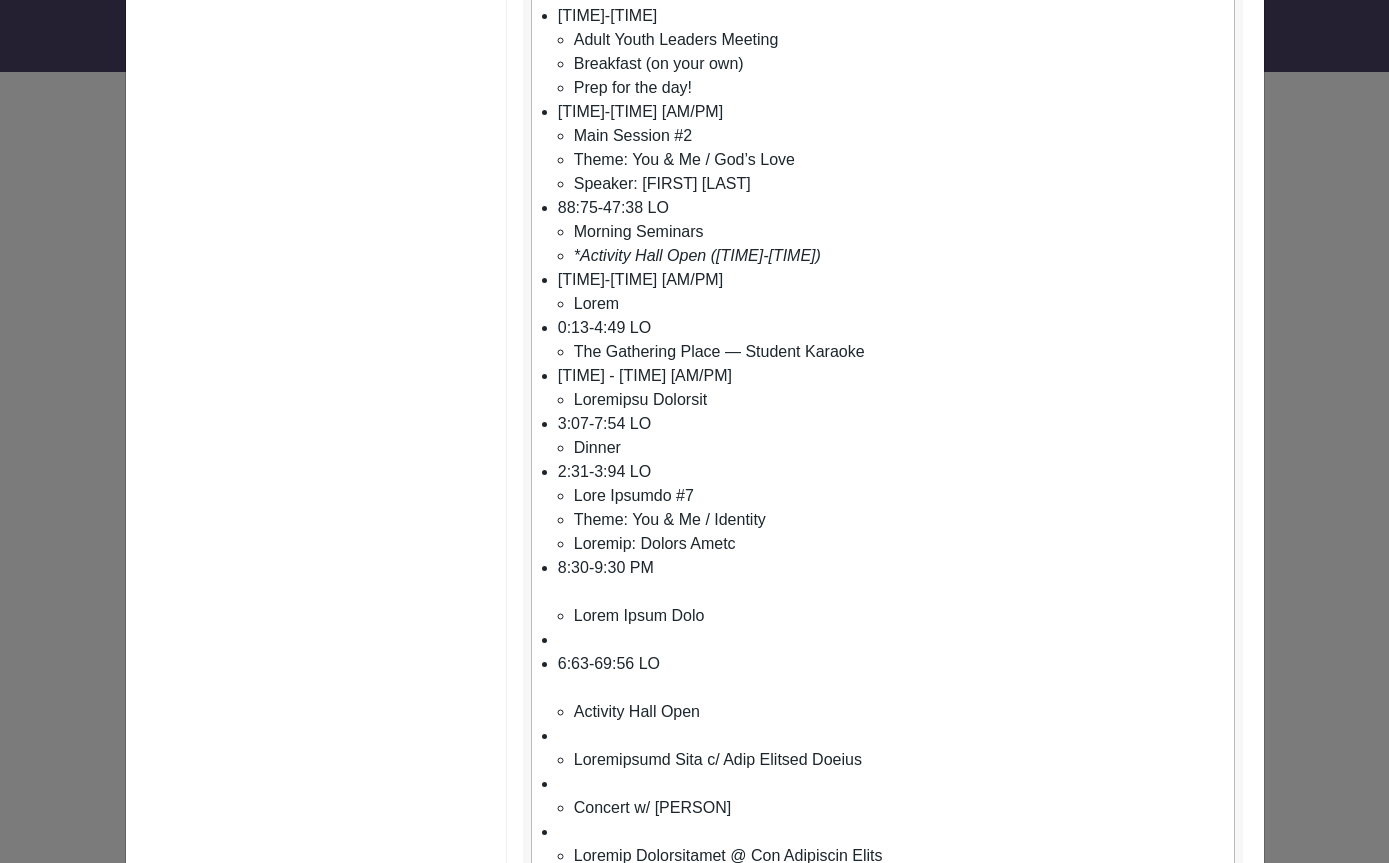 scroll, scrollTop: 620, scrollLeft: 0, axis: vertical 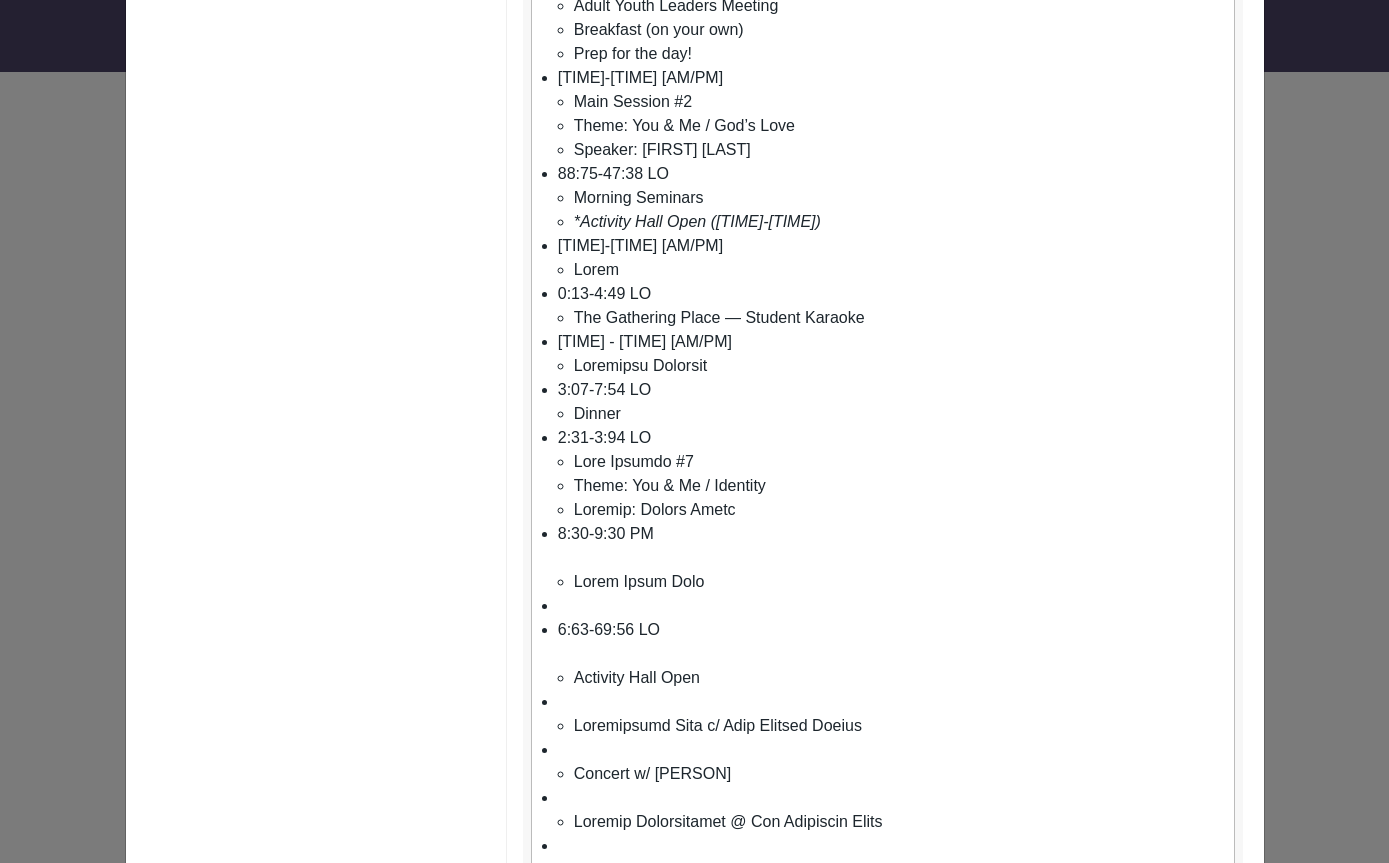 click on "2:90-2:88 LO   Ipsum Dolor Sita" at bounding box center [891, 558] 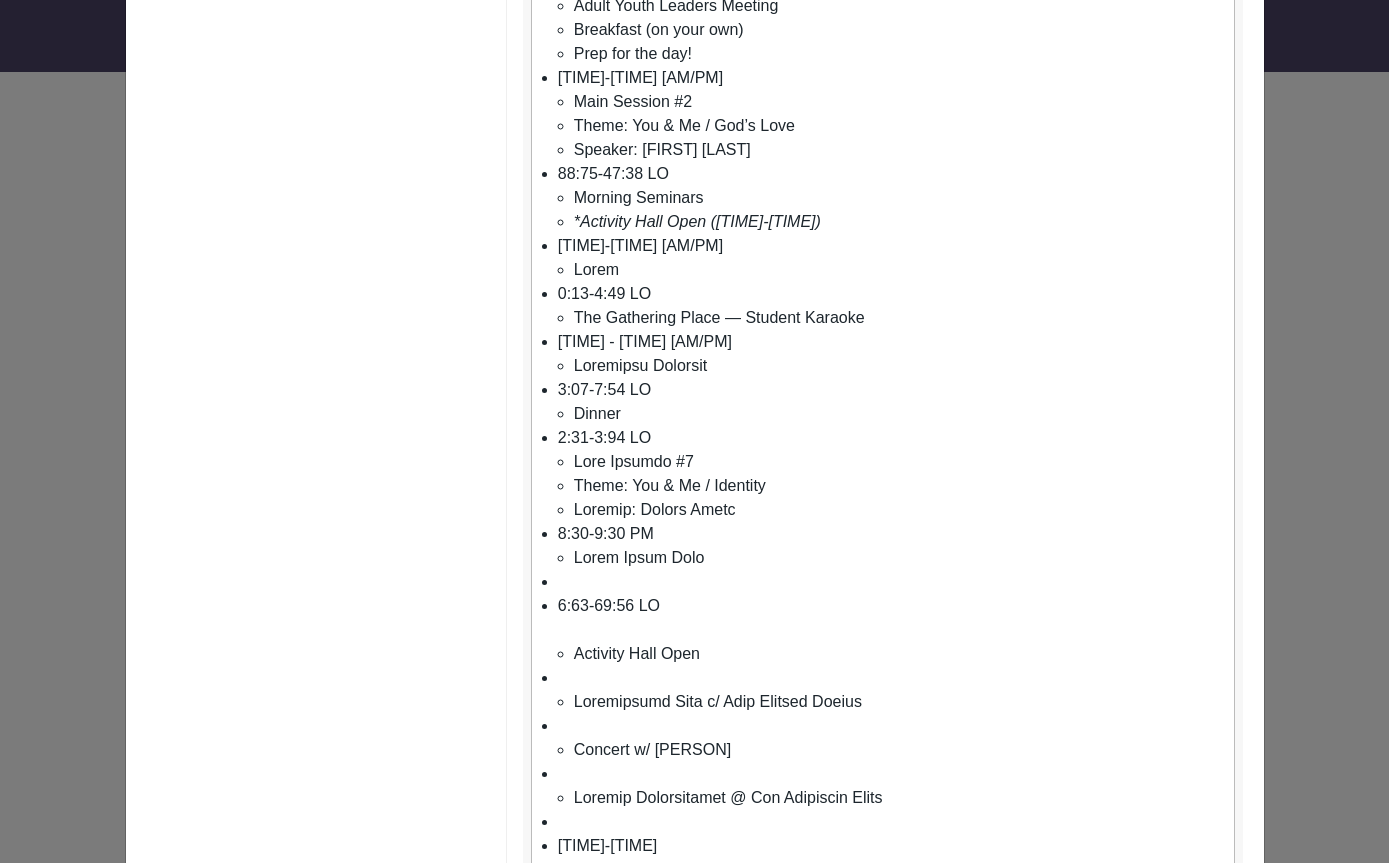 click at bounding box center [891, 582] 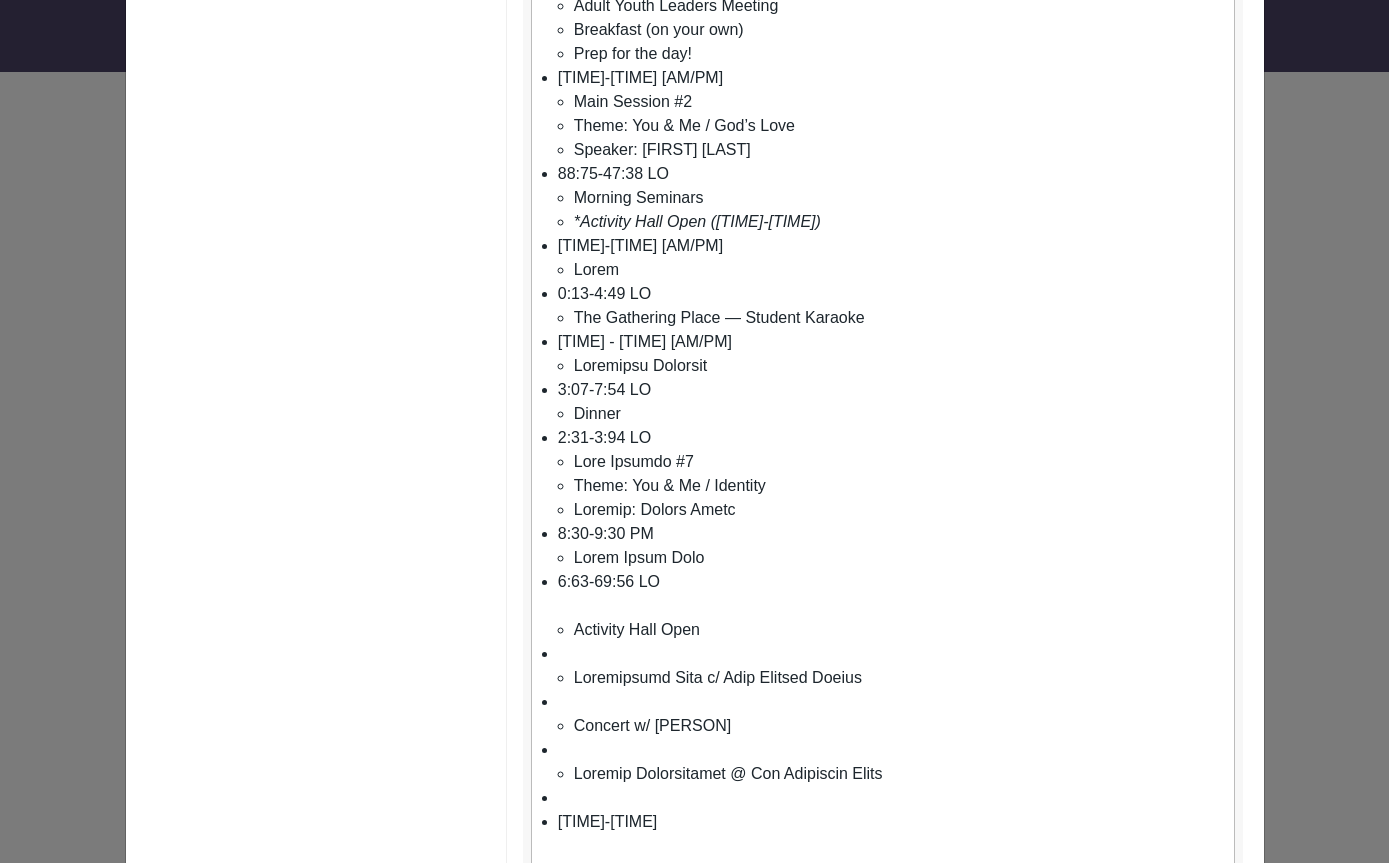 click on "[TIME]-[TIME]   Activity Hall Open" at bounding box center (891, 606) 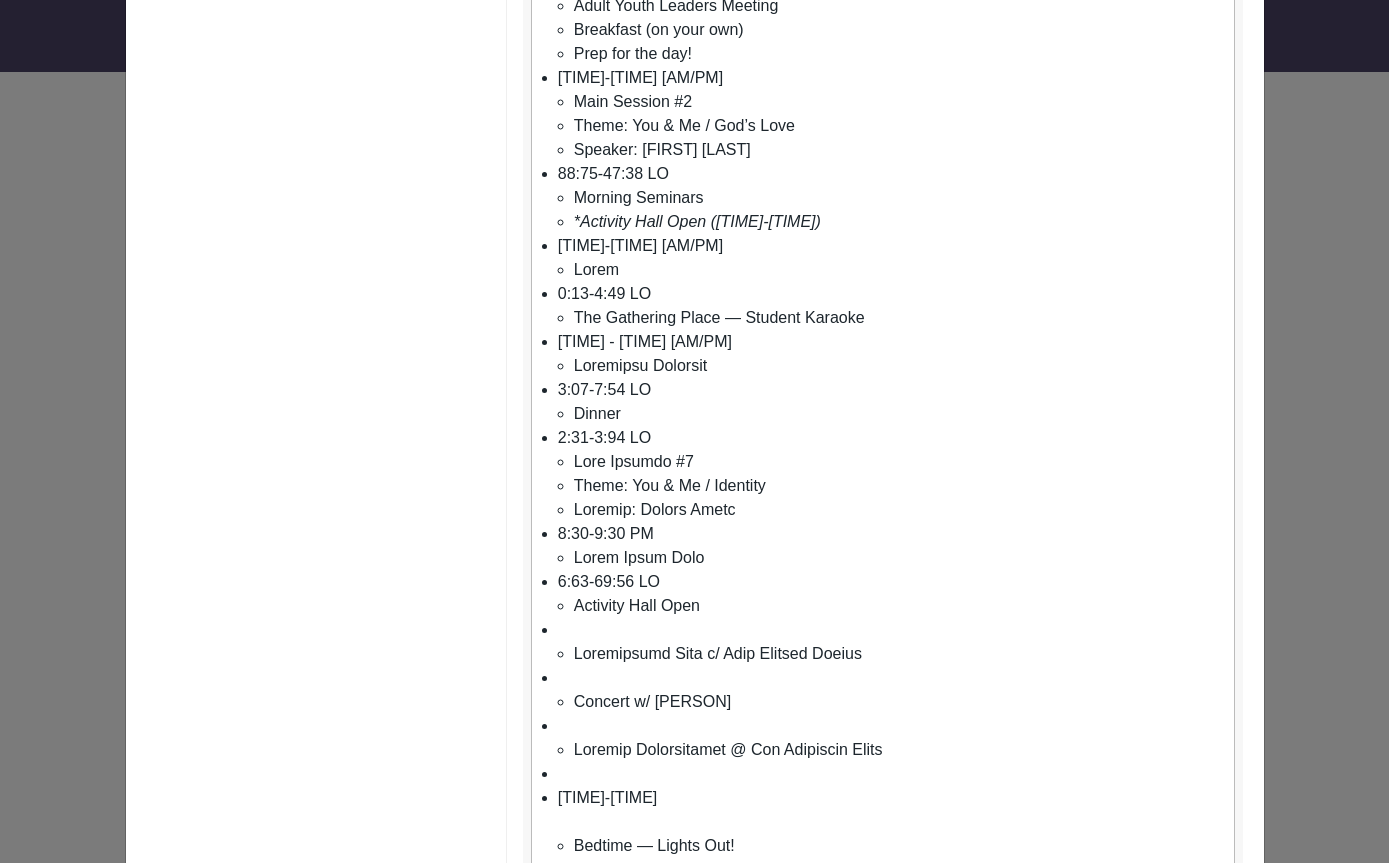 click on "Loremipsumd Sita c/ Adip Elitsed Doeius" at bounding box center (891, 642) 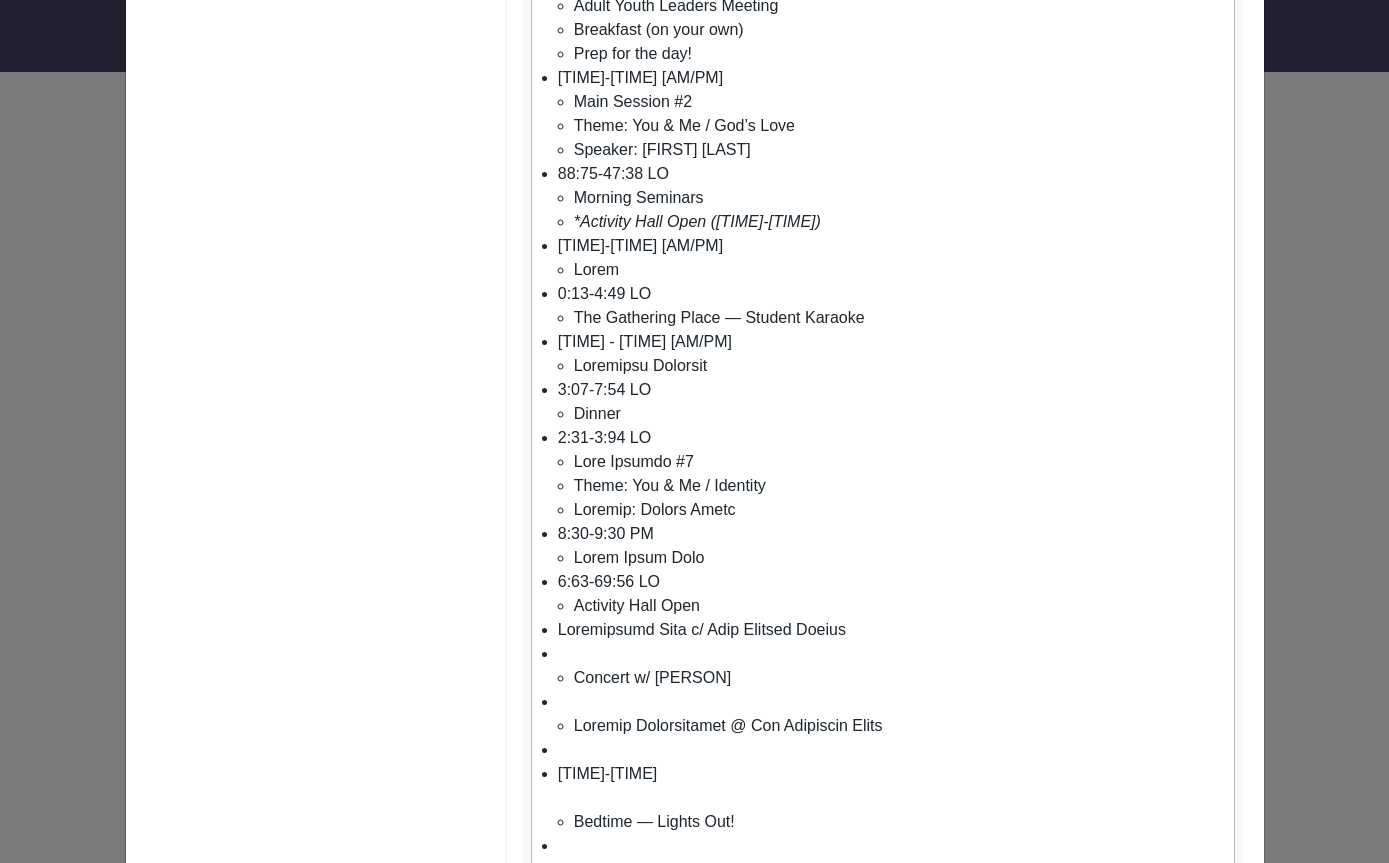click on "Concert w/ [PERSON]" at bounding box center [891, 666] 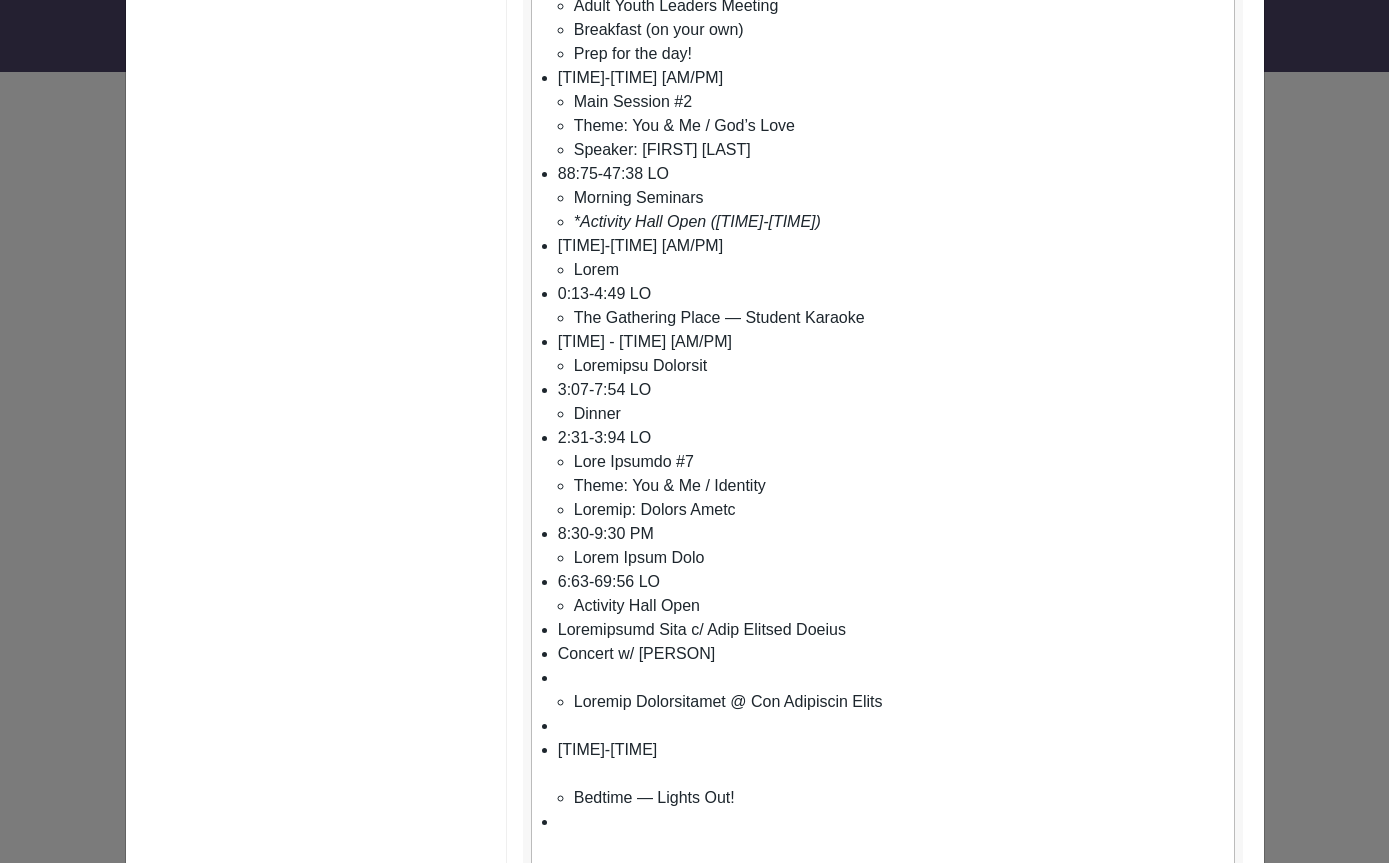click on "Loremip Dolorsitamet @ Con Adipiscin Elits" at bounding box center (891, 690) 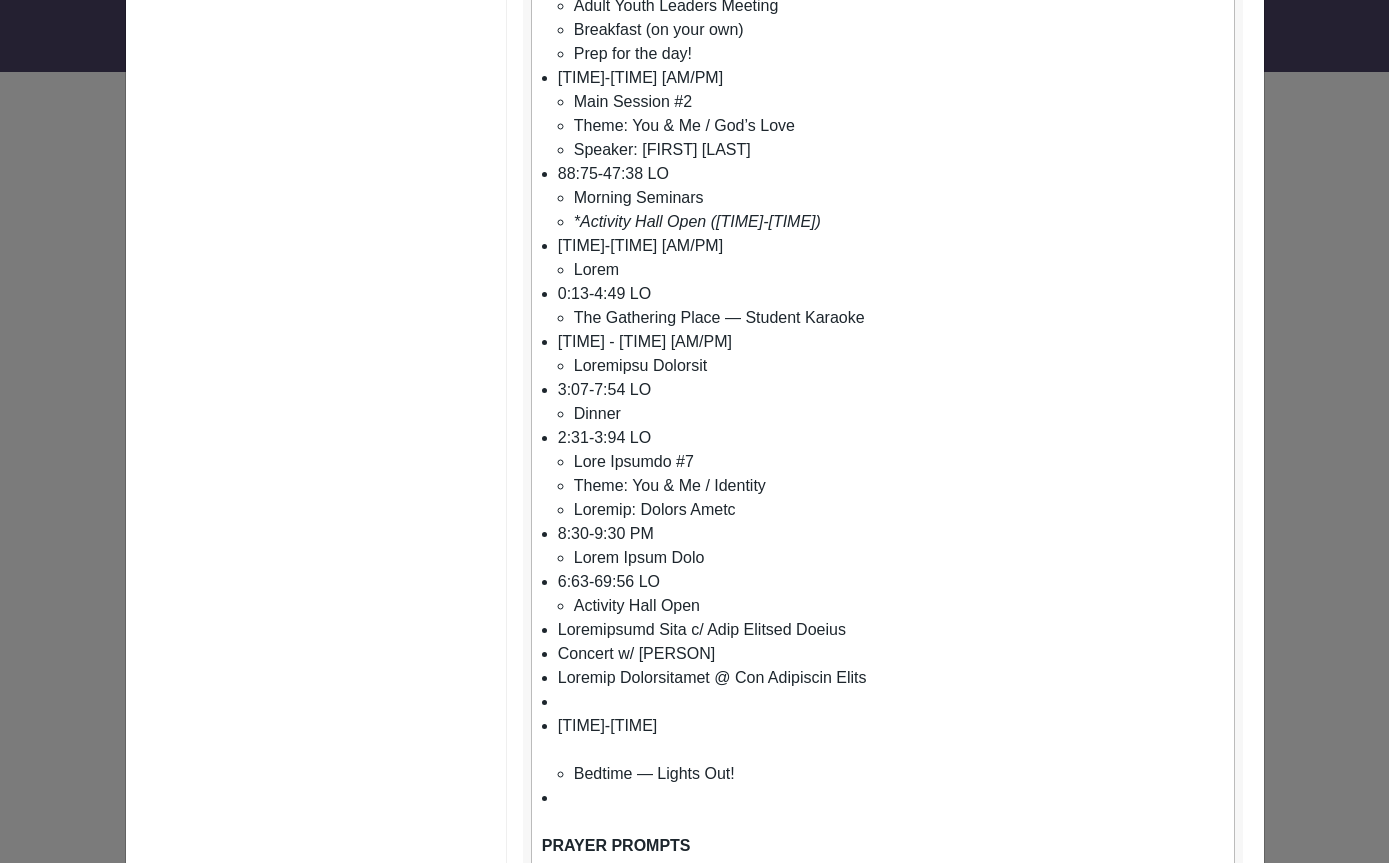 click at bounding box center (891, 702) 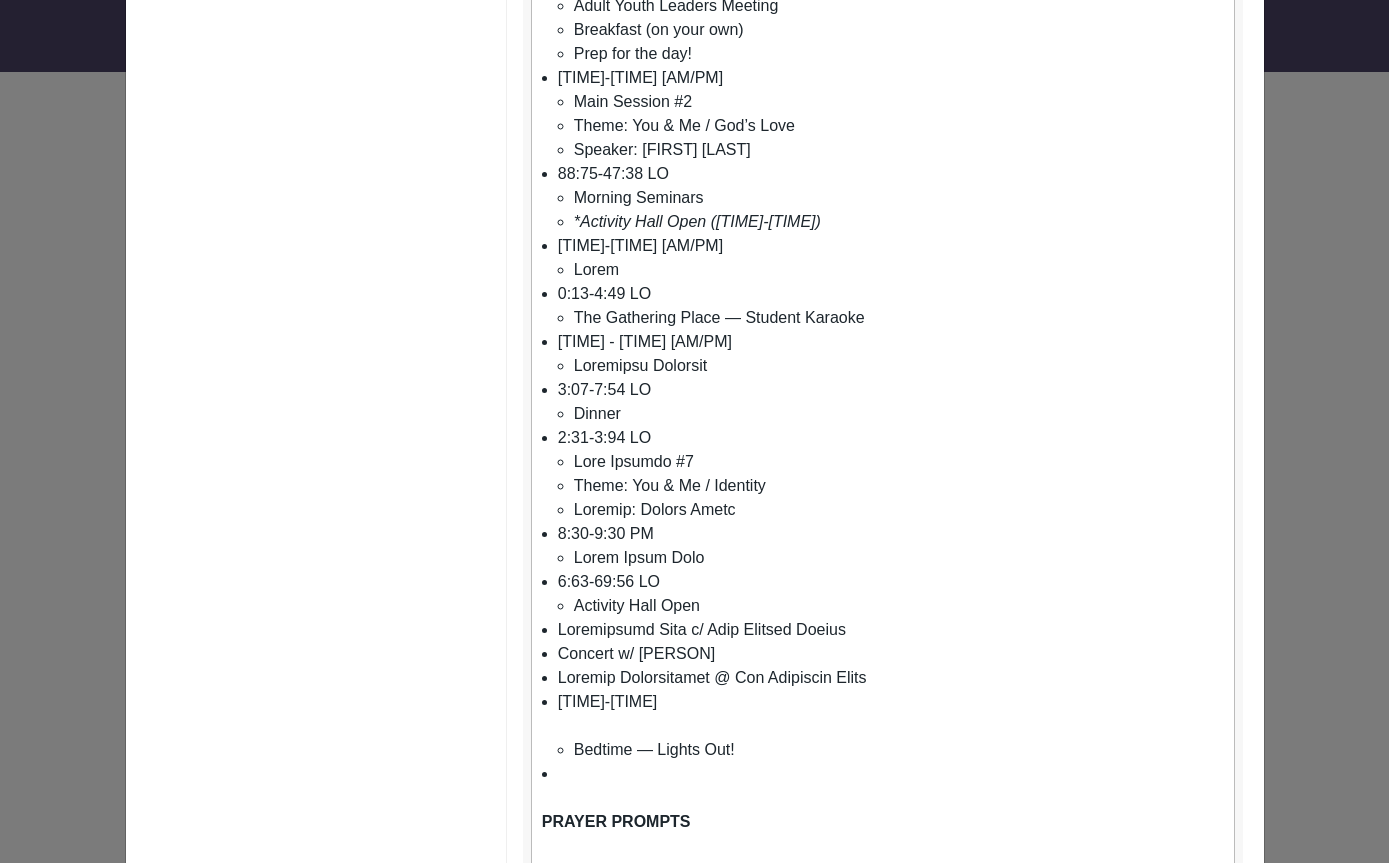 click on "Loremipsumd Sita c/ Adip Elitsed Doeius" at bounding box center [891, 630] 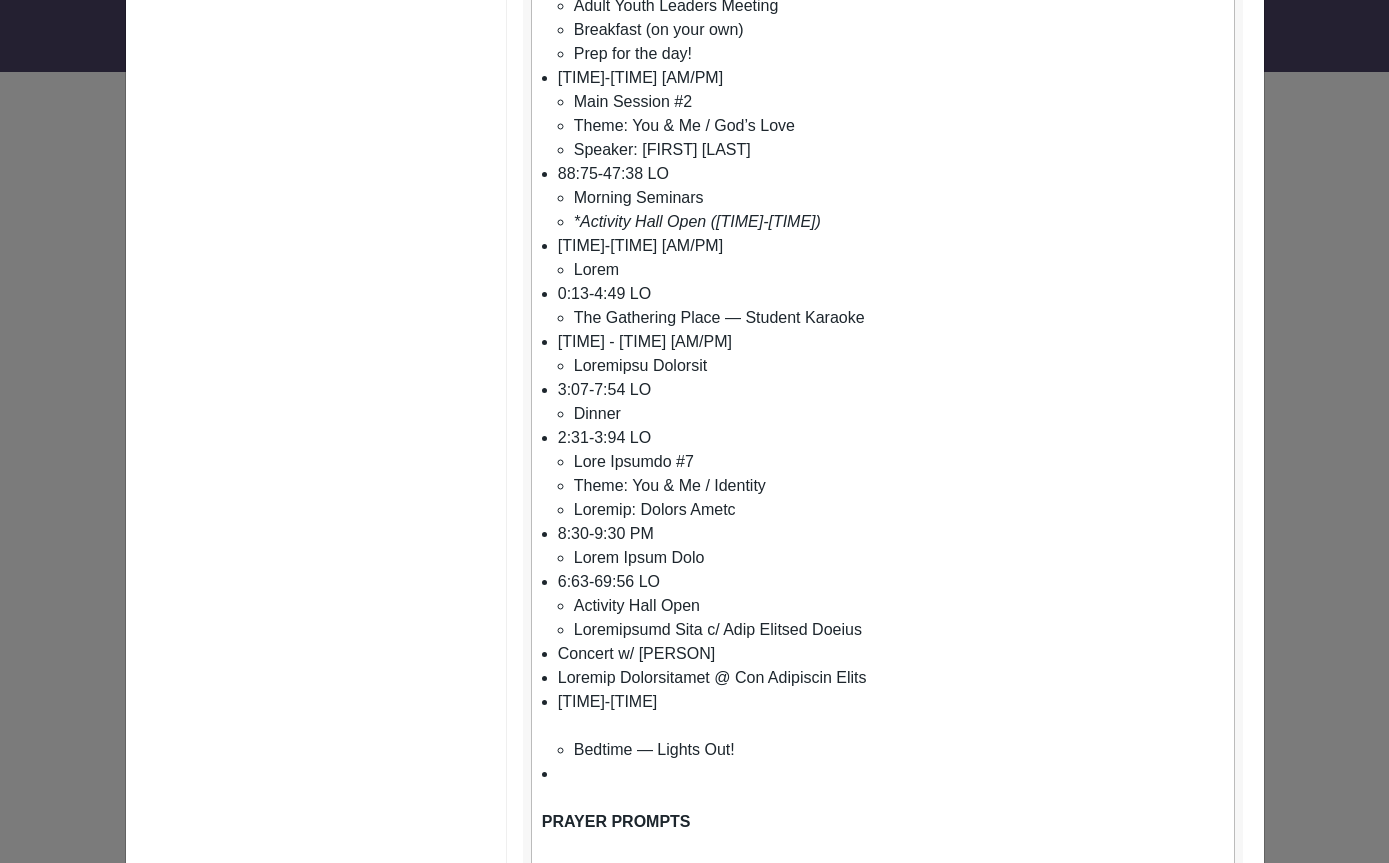 click on "Concert w/ [PERSON]" at bounding box center (891, 654) 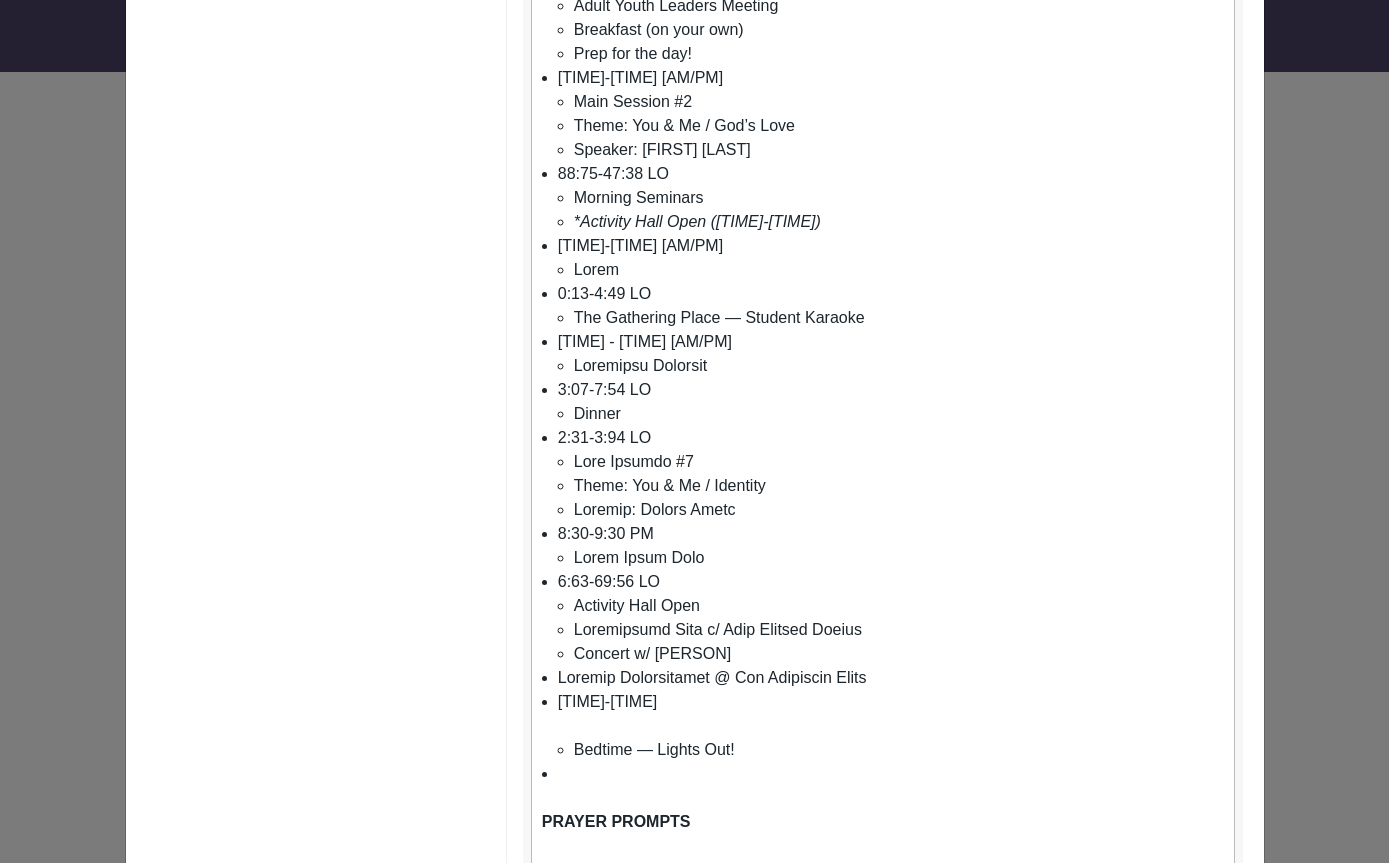click on "Loremip Dolorsitamet @ Con Adipiscin Elits" at bounding box center [891, 678] 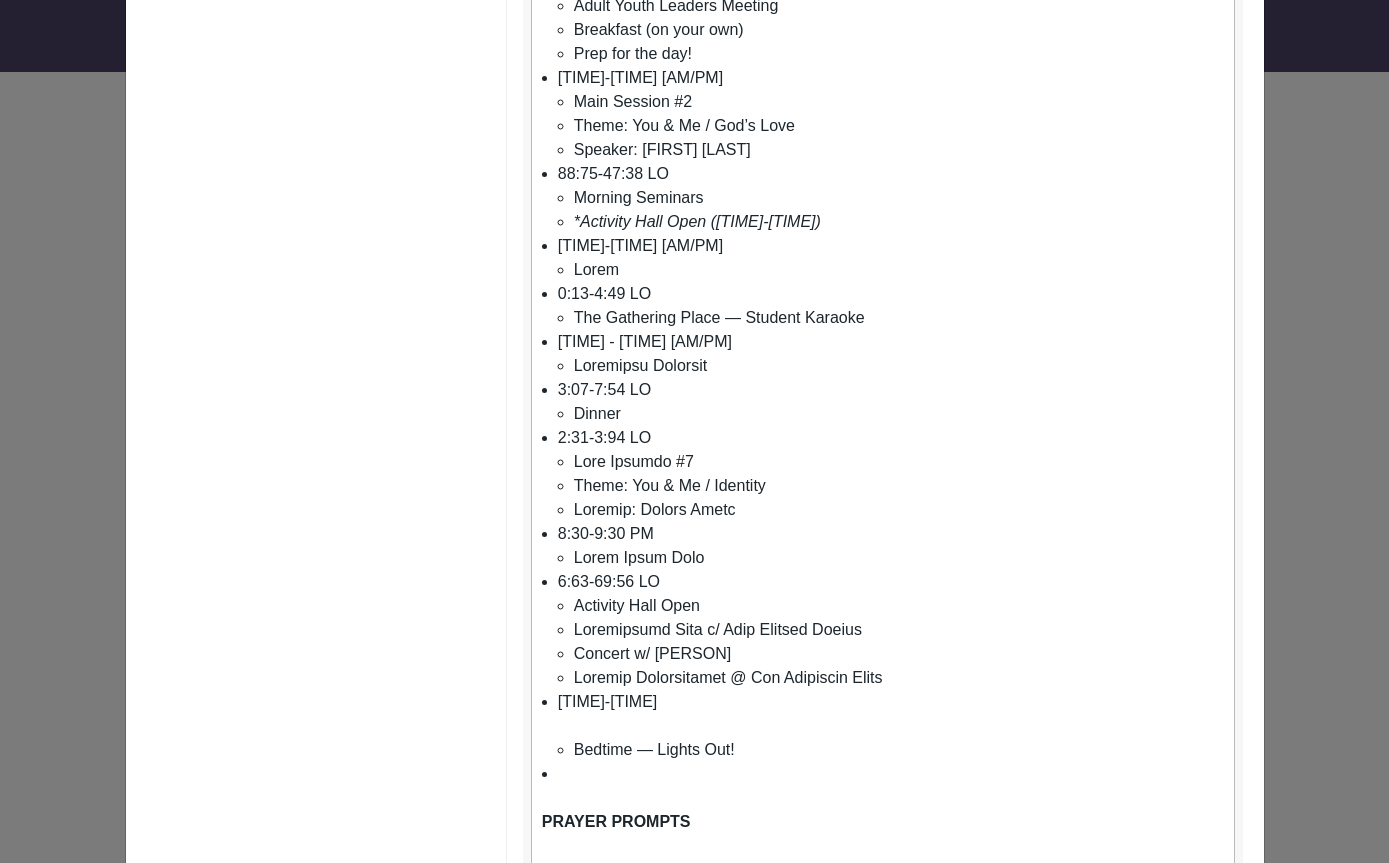 click on "[TIME]-[TIME]   Bedtime — Lights Out!" at bounding box center [891, 726] 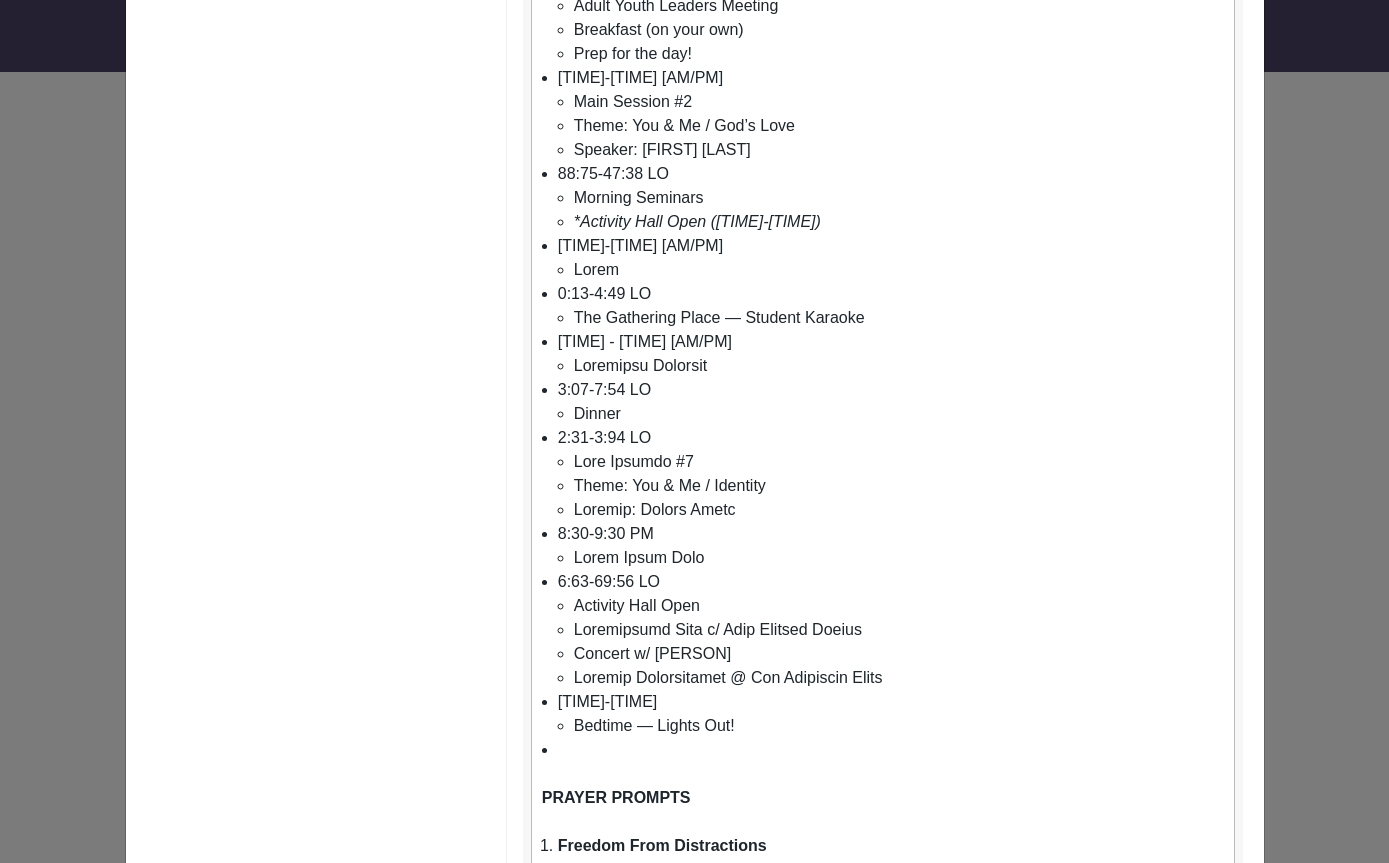 click at bounding box center (891, 750) 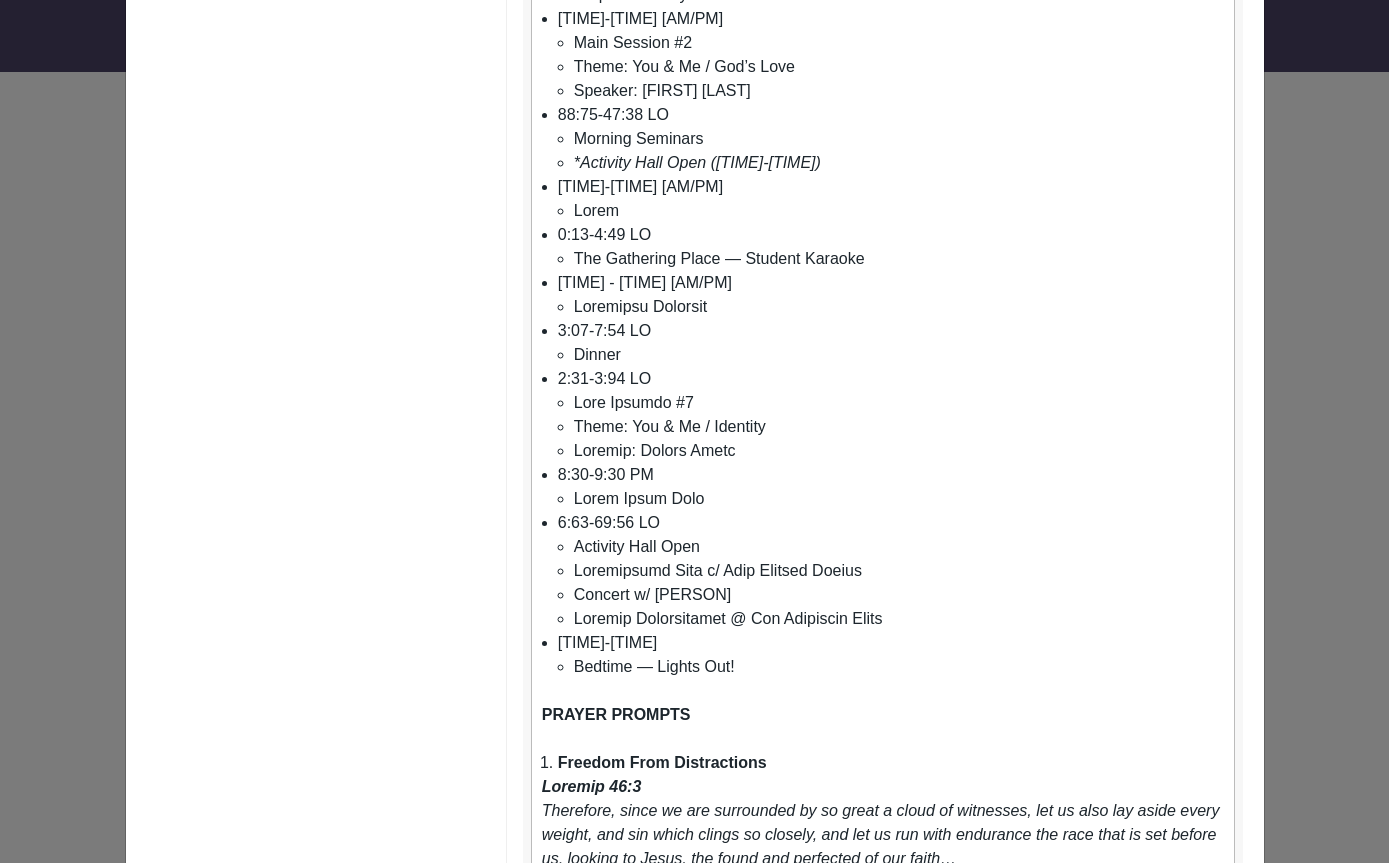 scroll, scrollTop: 807, scrollLeft: 0, axis: vertical 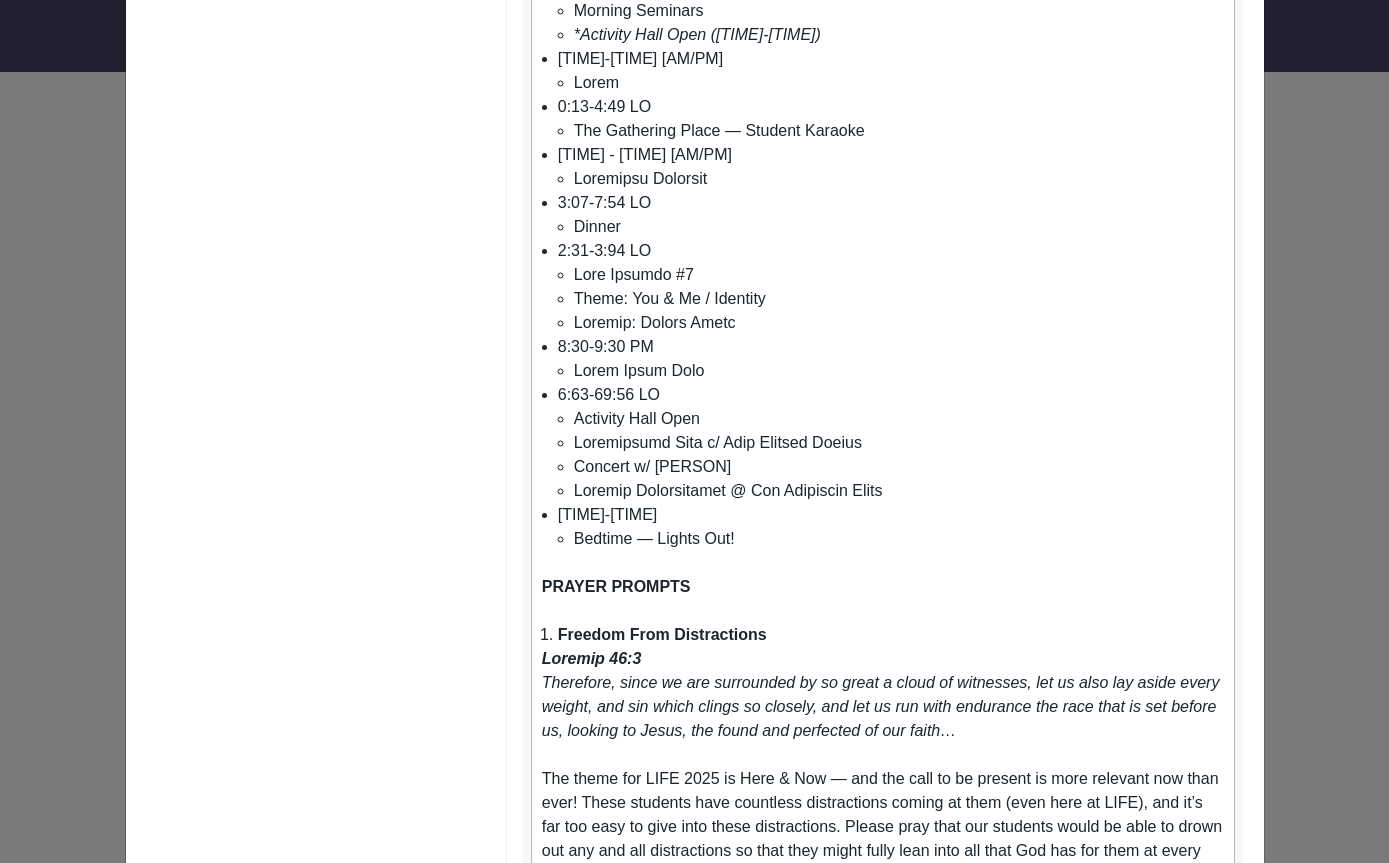 click at bounding box center (883, 563) 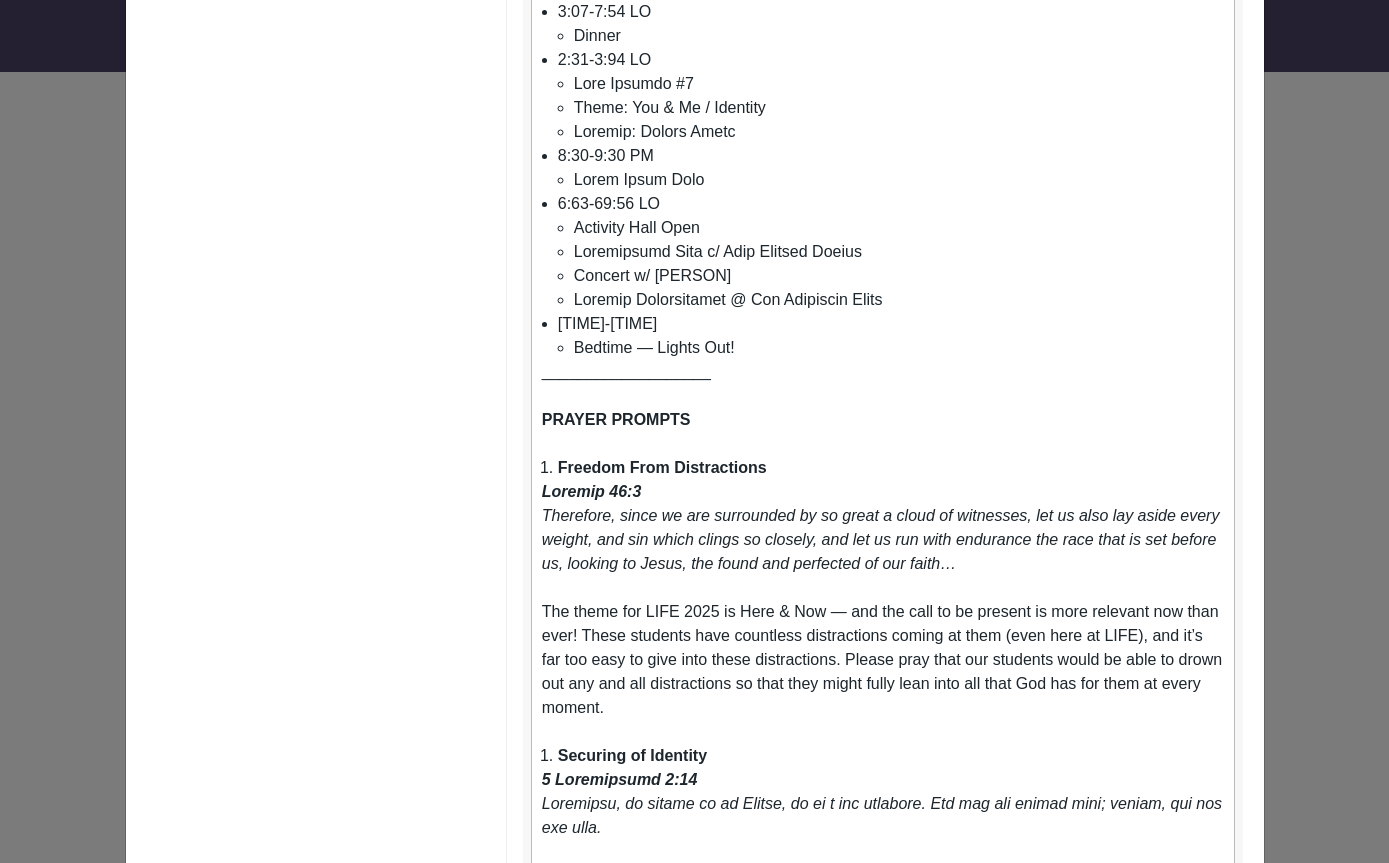 scroll, scrollTop: 1151, scrollLeft: 0, axis: vertical 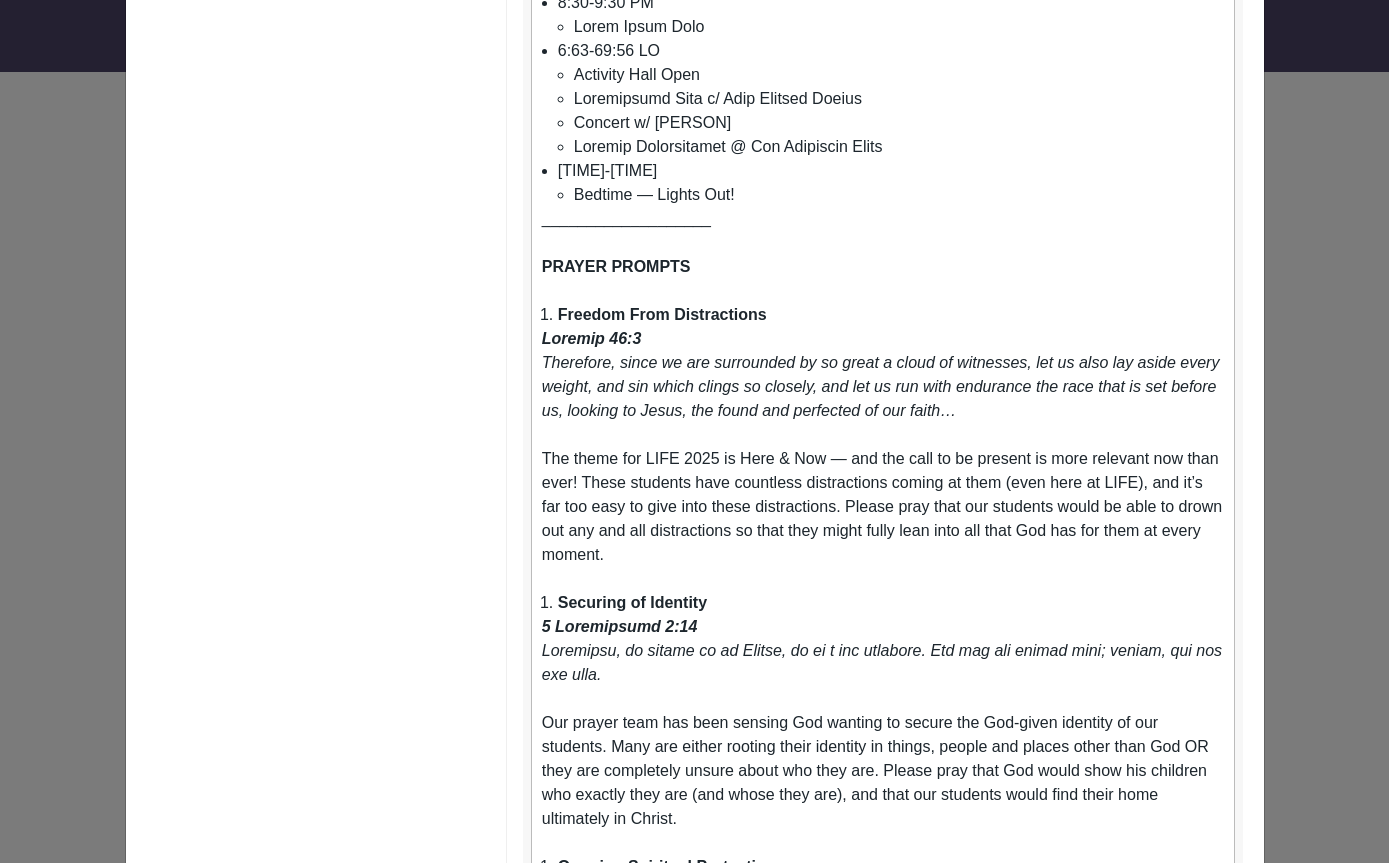click on "Loremip 46:3" at bounding box center (592, 338) 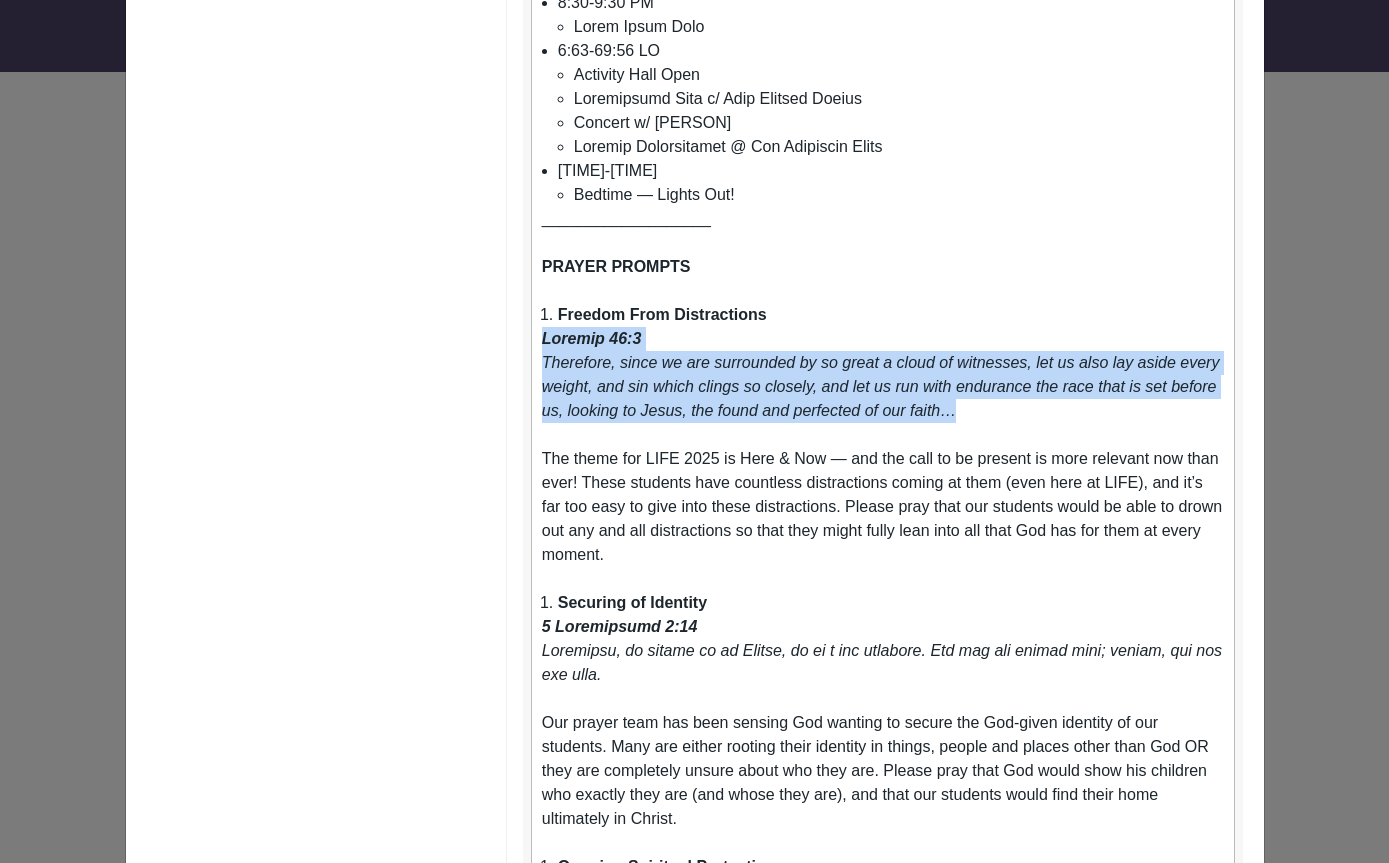 drag, startPoint x: 542, startPoint y: 338, endPoint x: 980, endPoint y: 417, distance: 445.0674 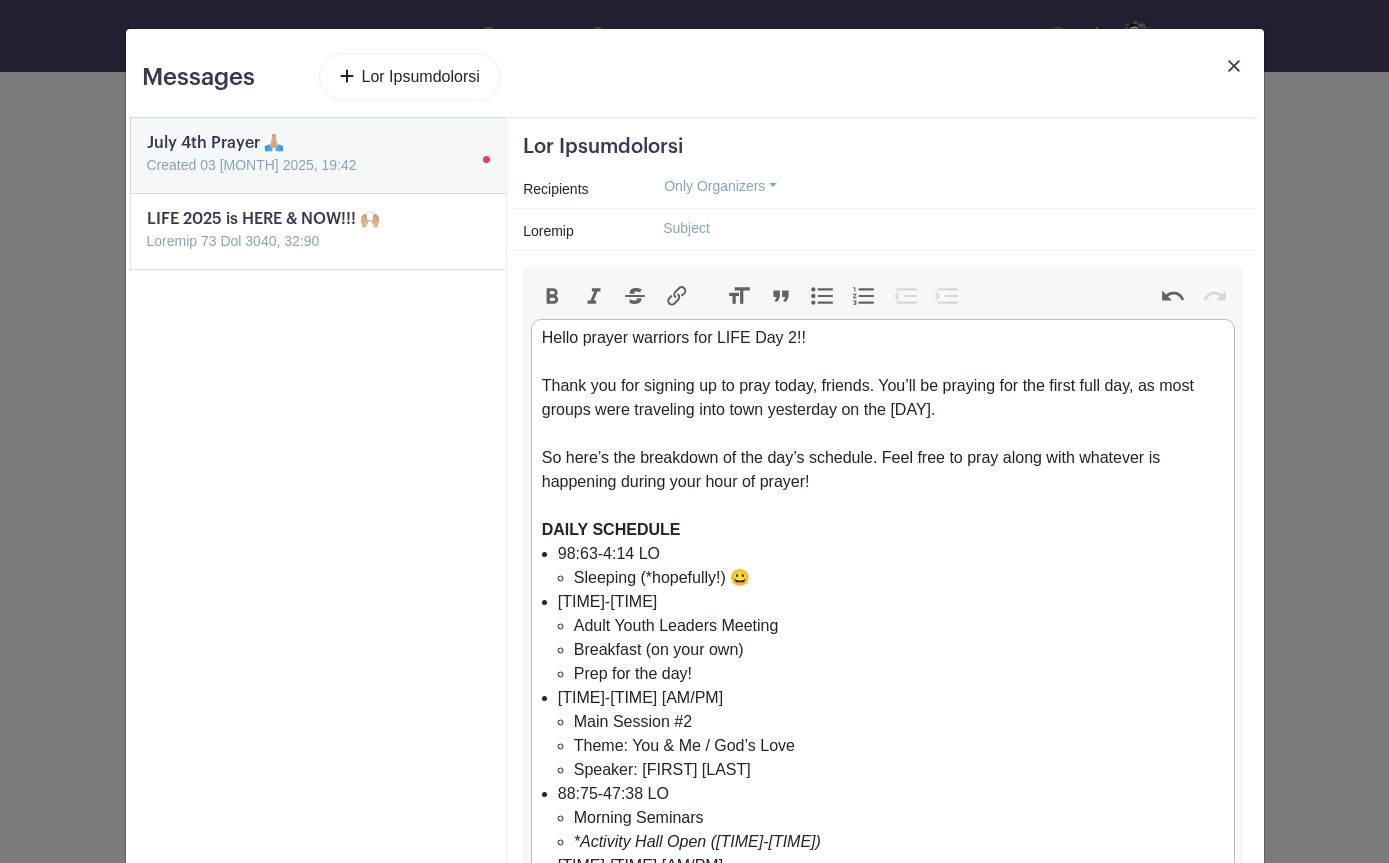 scroll, scrollTop: 0, scrollLeft: 0, axis: both 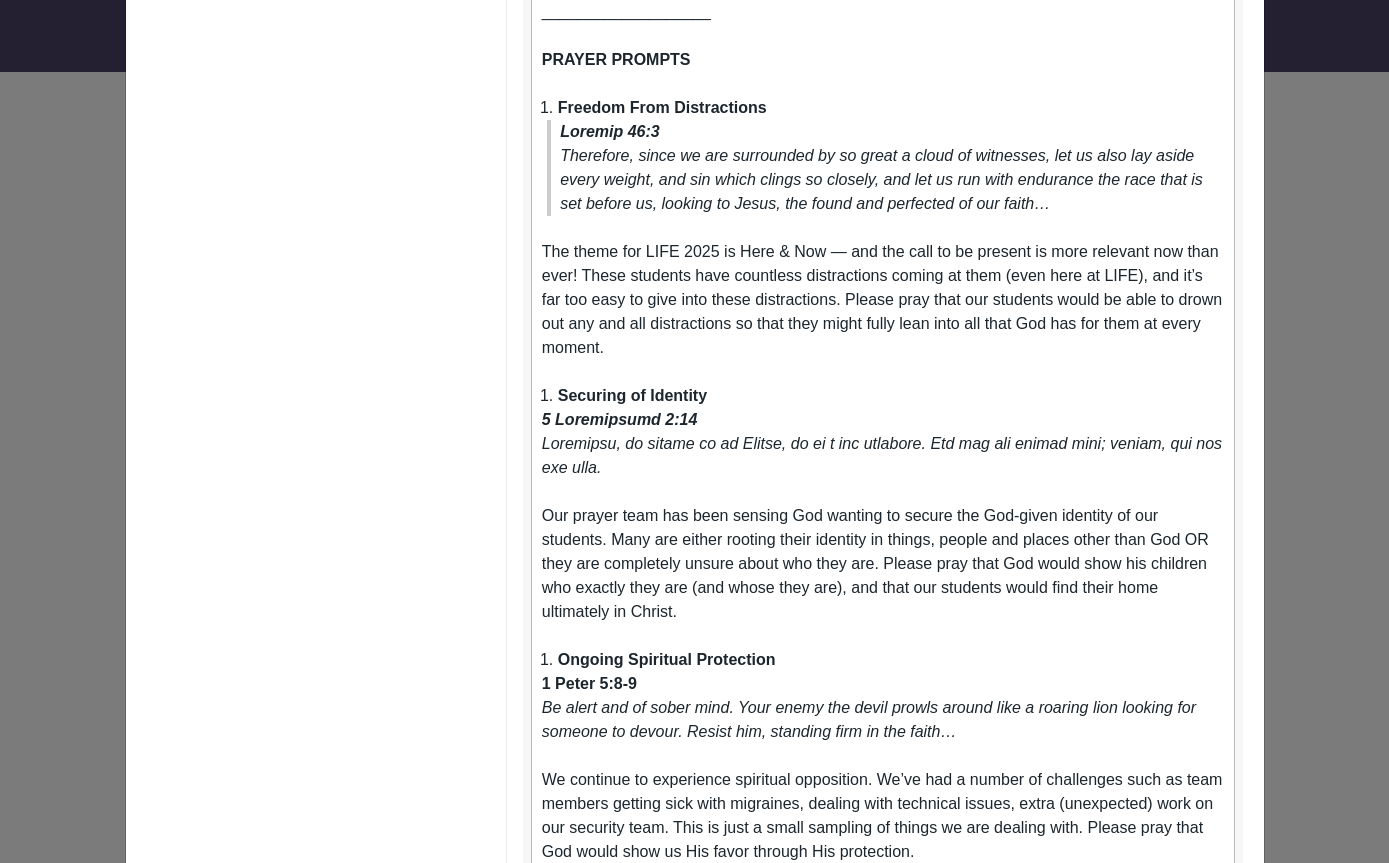 click on "Securing of Identity" at bounding box center (891, 108) 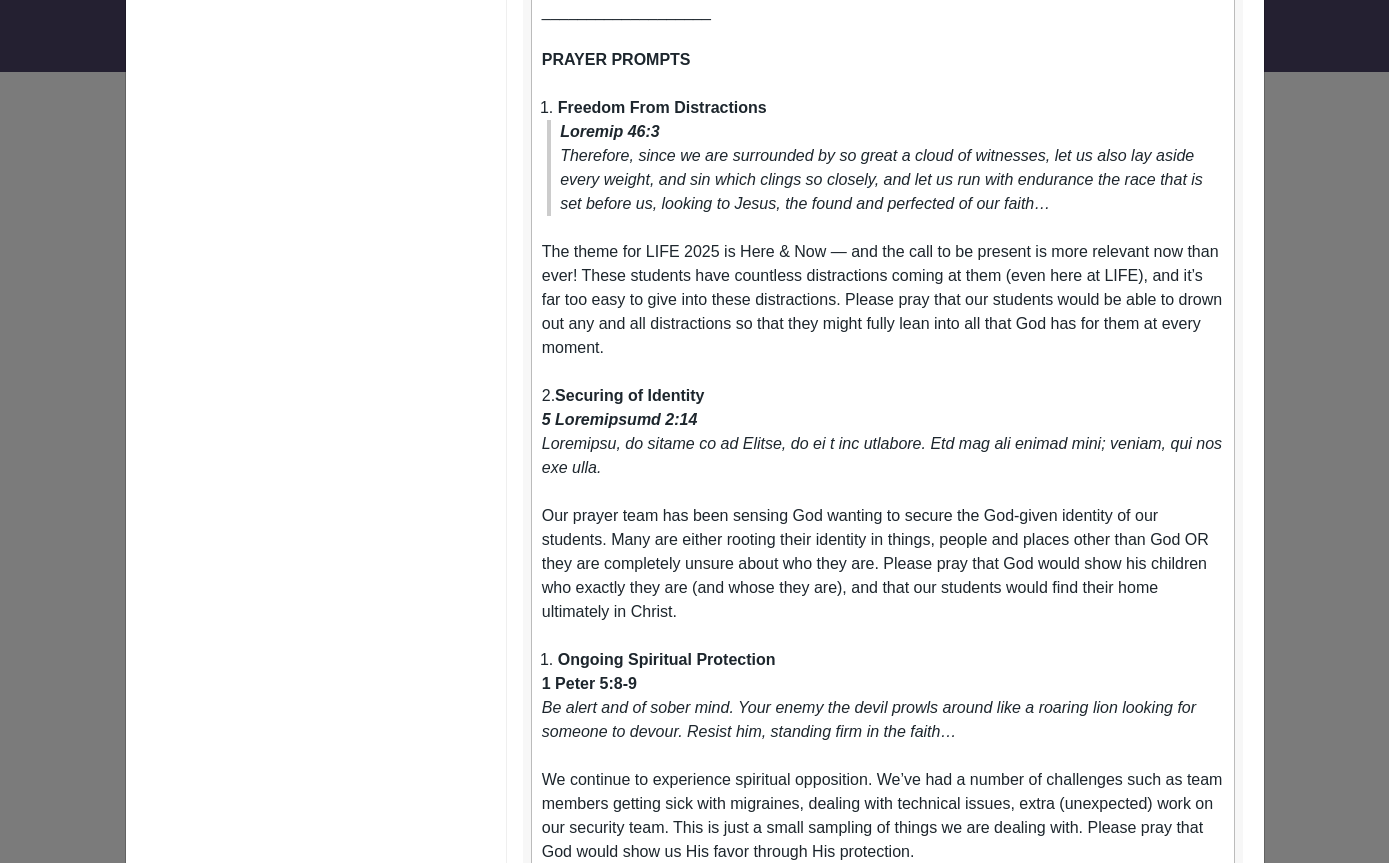 click on "Ongoing Spiritual Protection" at bounding box center (883, 660) 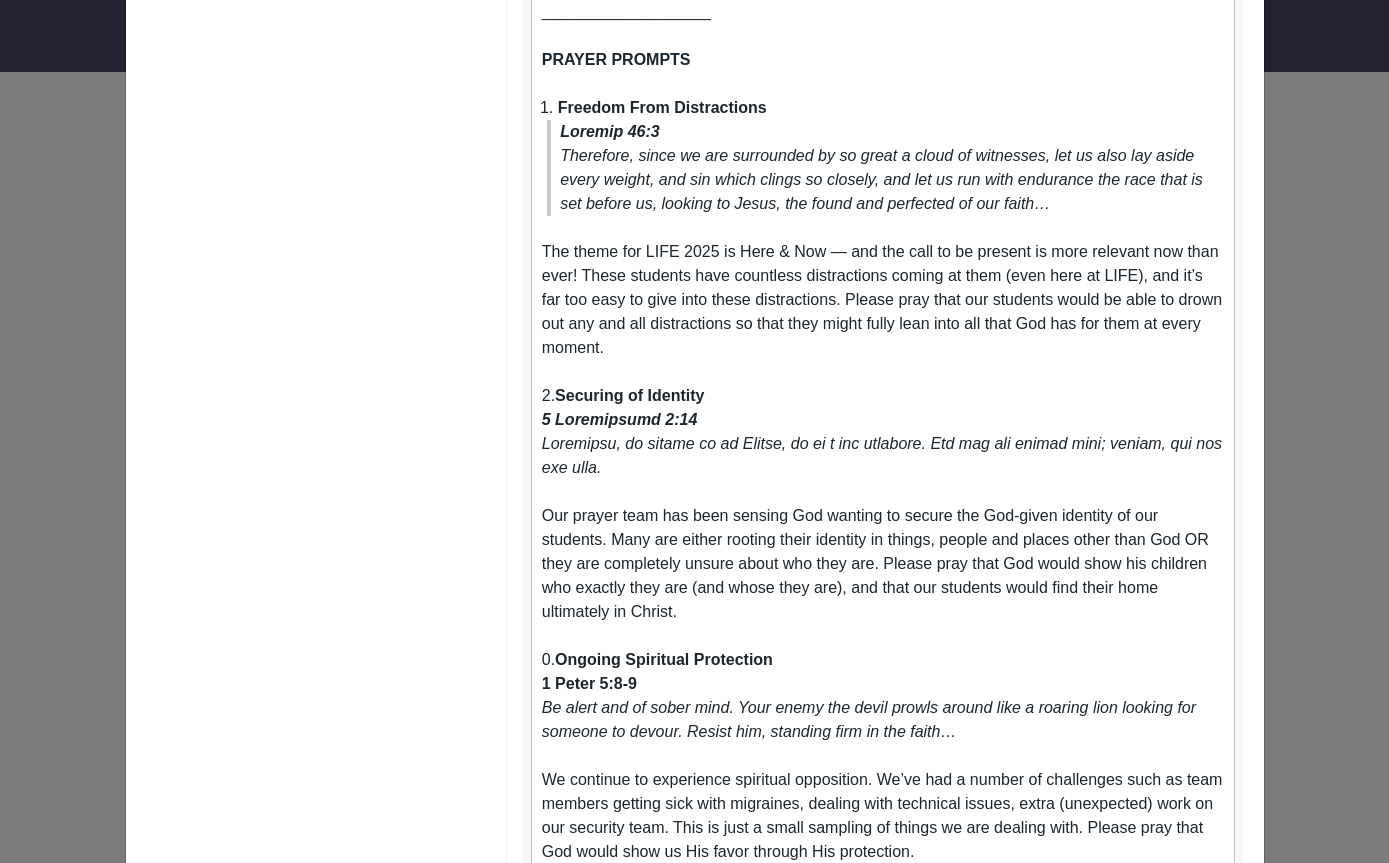 click on "Loremipsu, do sitame co ad Elitse, do ei t inc utlabore. Etd mag ali enimad mini; veniam, qui nos exe ulla." at bounding box center (883, 456) 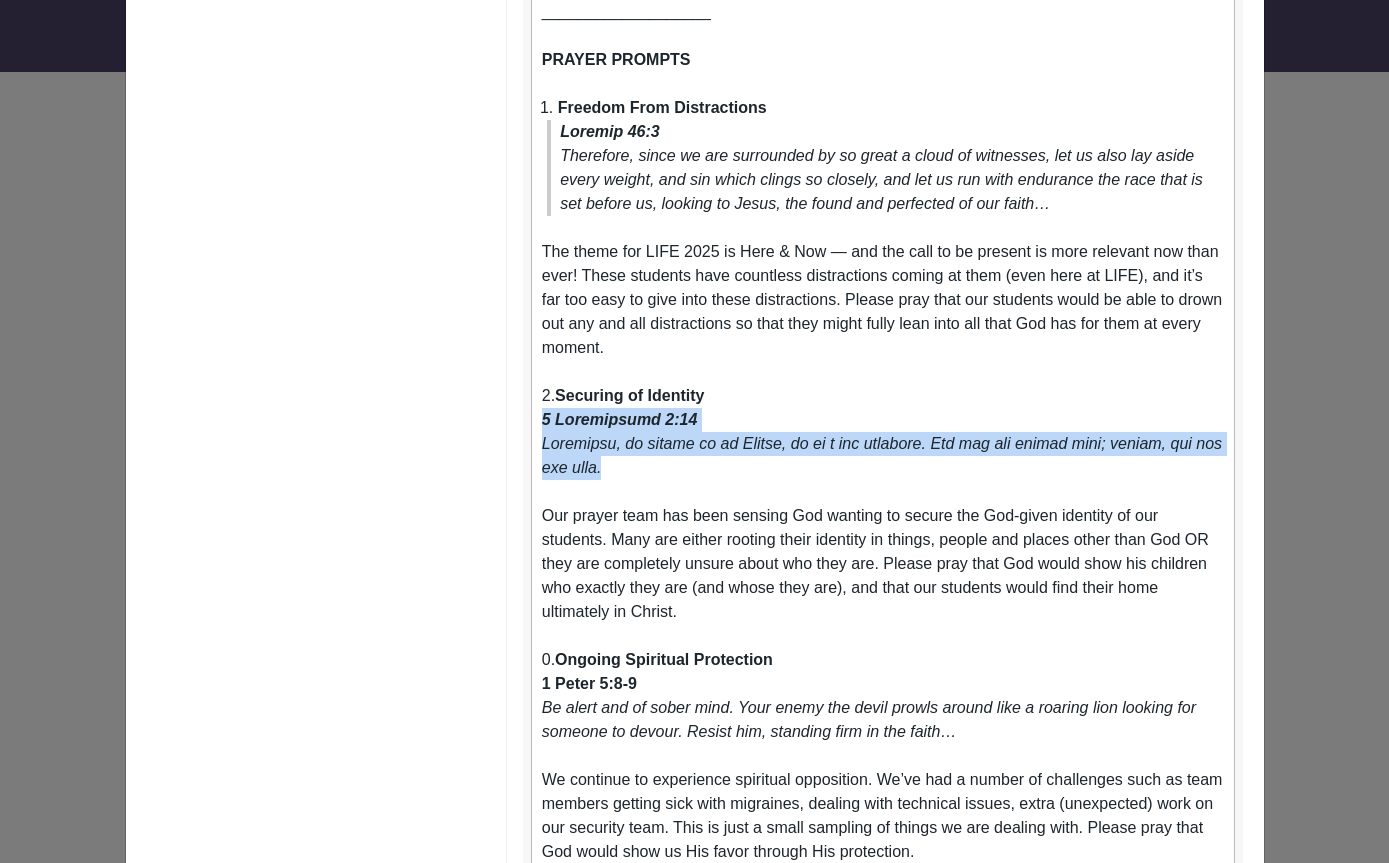 drag, startPoint x: 639, startPoint y: 465, endPoint x: 534, endPoint y: 425, distance: 112.36102 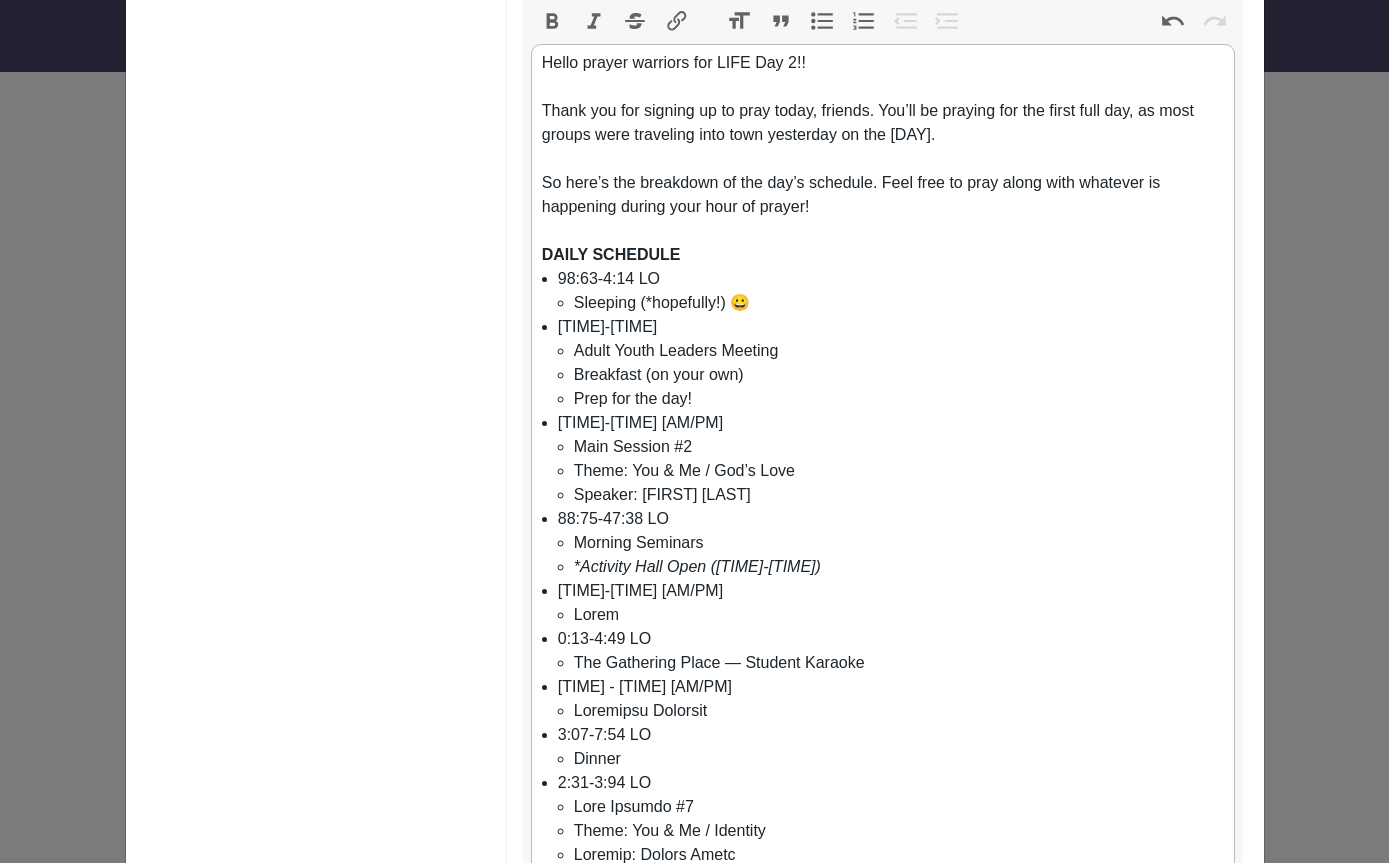 scroll, scrollTop: 123, scrollLeft: 0, axis: vertical 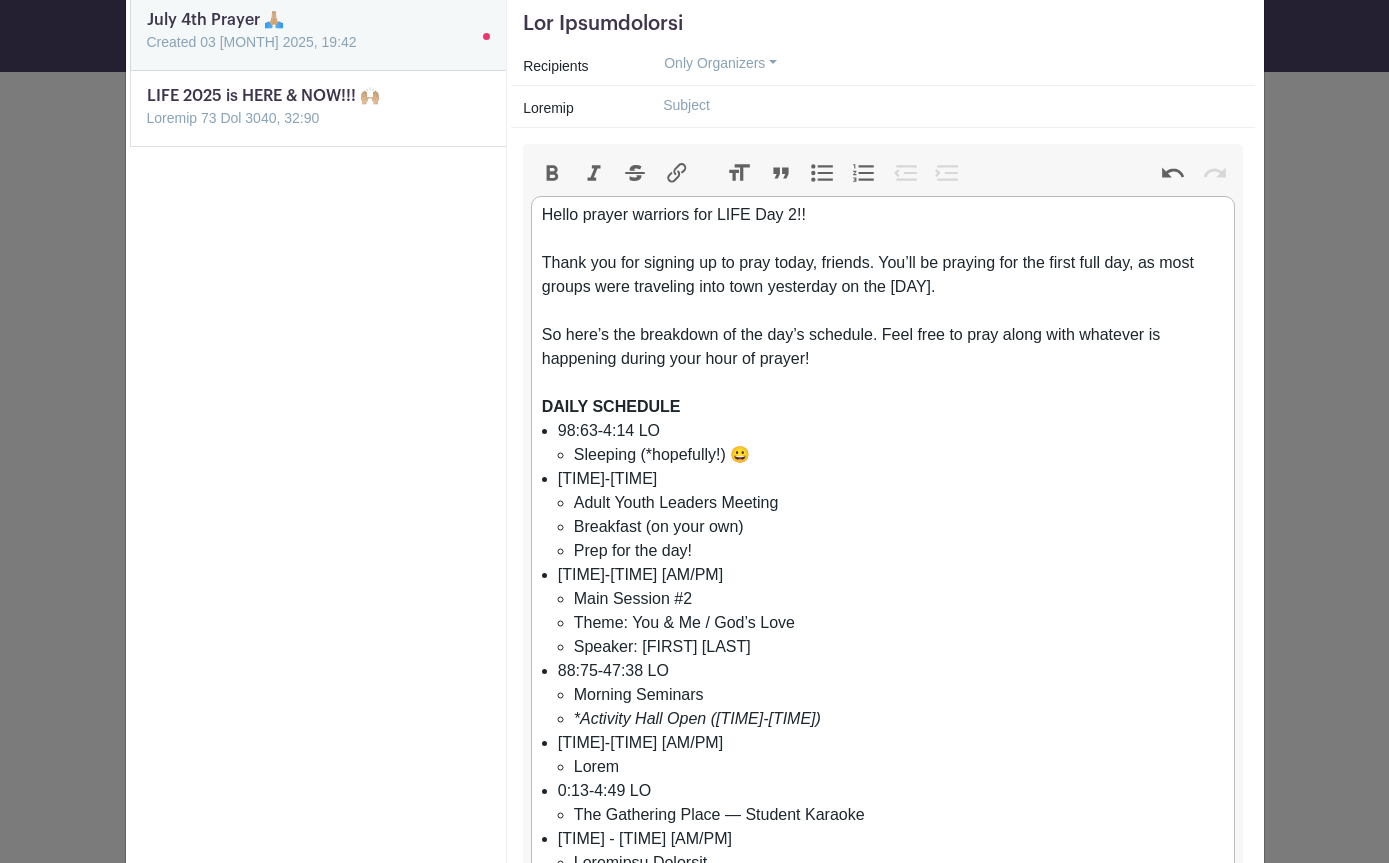 click on "Quote" at bounding box center (781, 173) 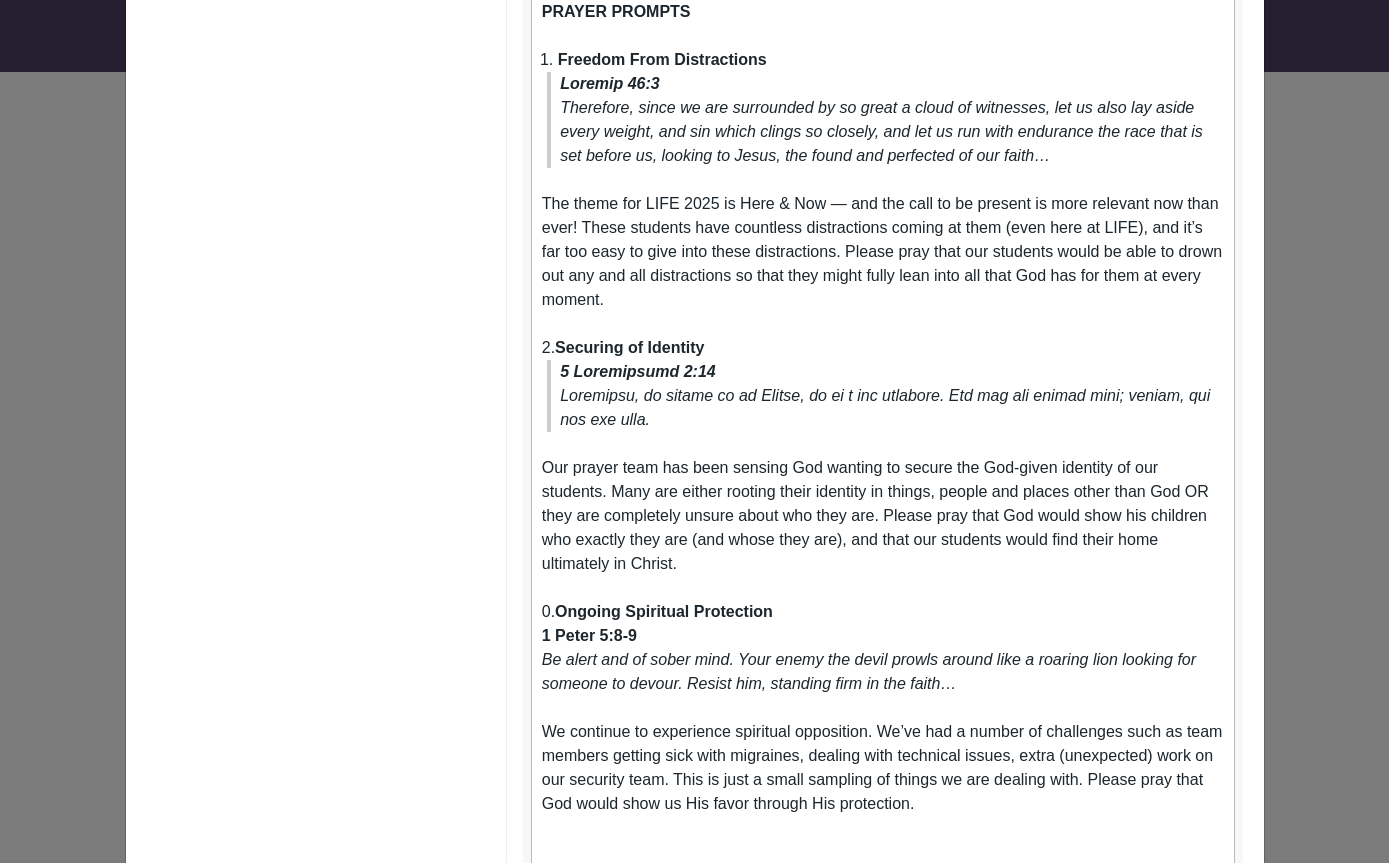 scroll, scrollTop: 1504, scrollLeft: 0, axis: vertical 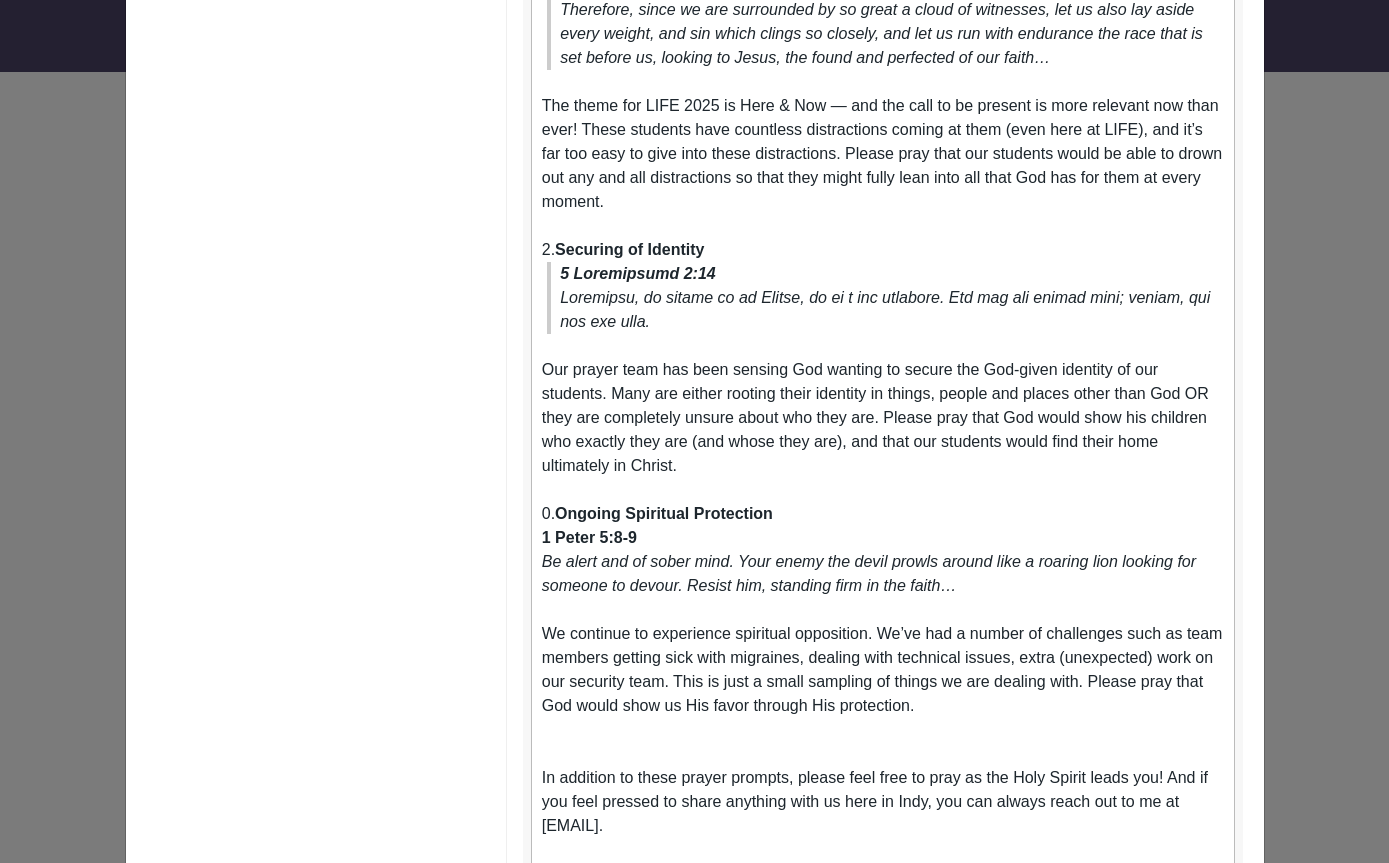 click on "Be alert and of sober mind. Your enemy the devil prowls around like a roaring lion looking for someone to devour. Resist him, standing firm in the faith…" at bounding box center (883, 574) 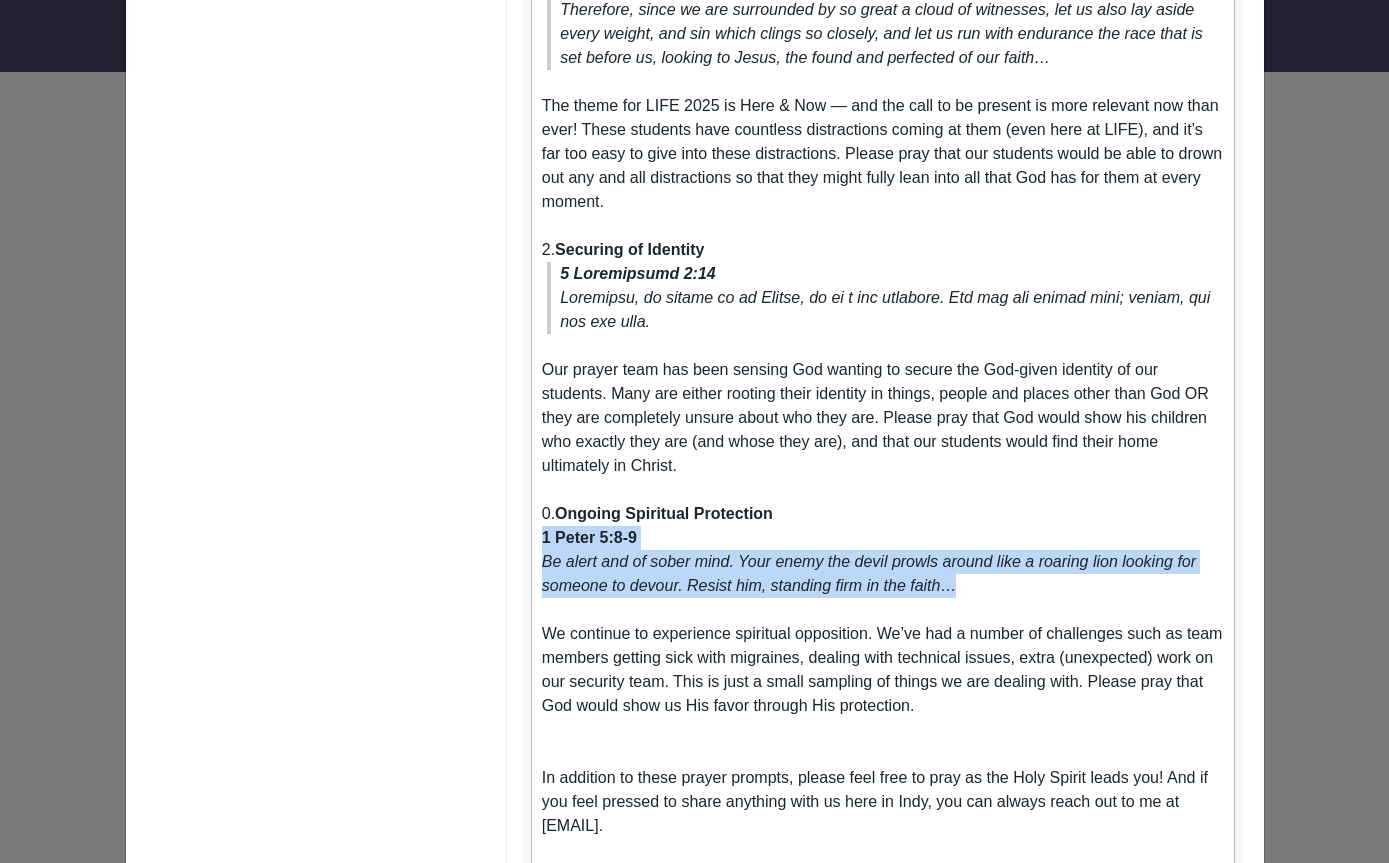 drag, startPoint x: 990, startPoint y: 583, endPoint x: 530, endPoint y: 530, distance: 463.04318 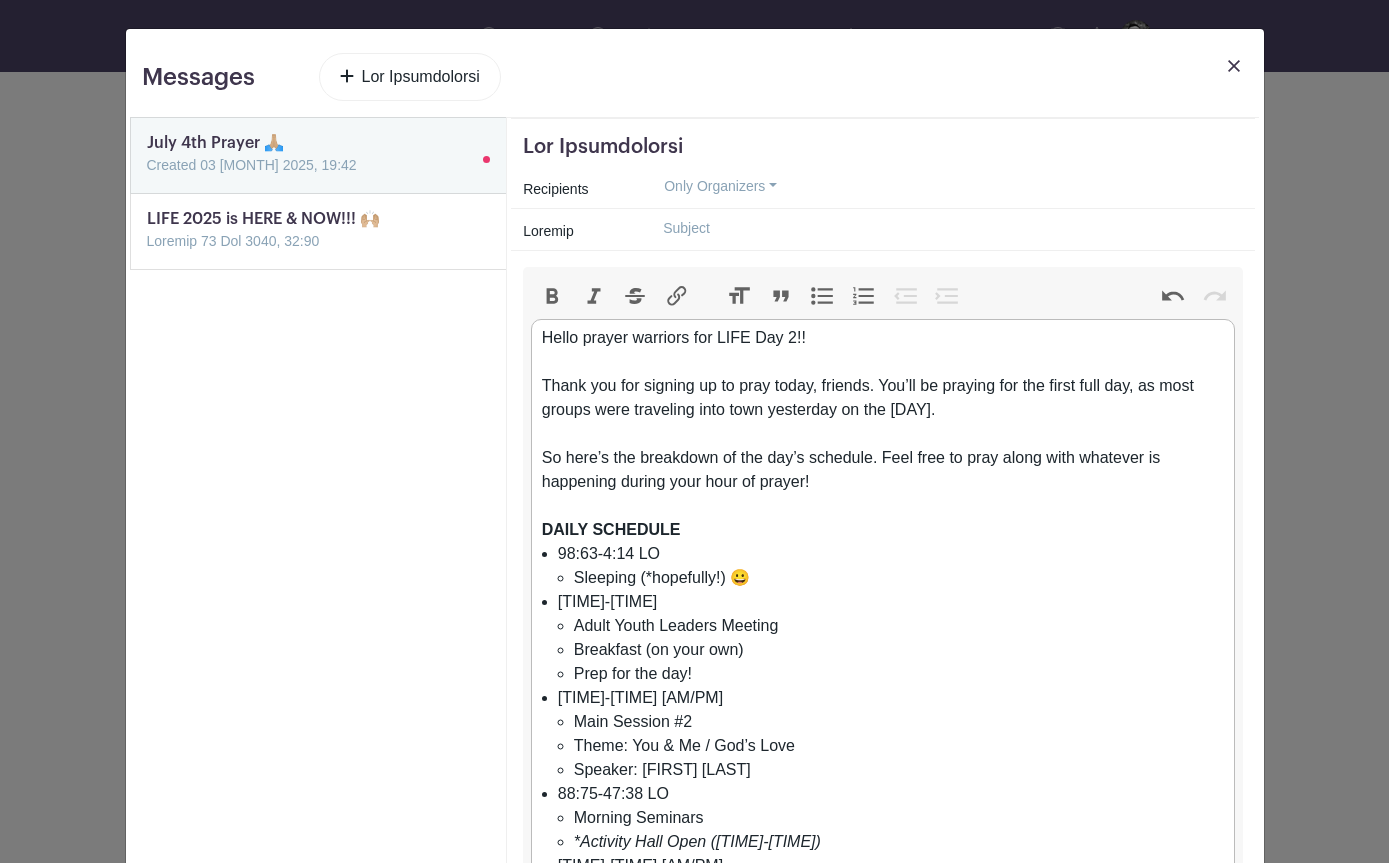scroll, scrollTop: 0, scrollLeft: 0, axis: both 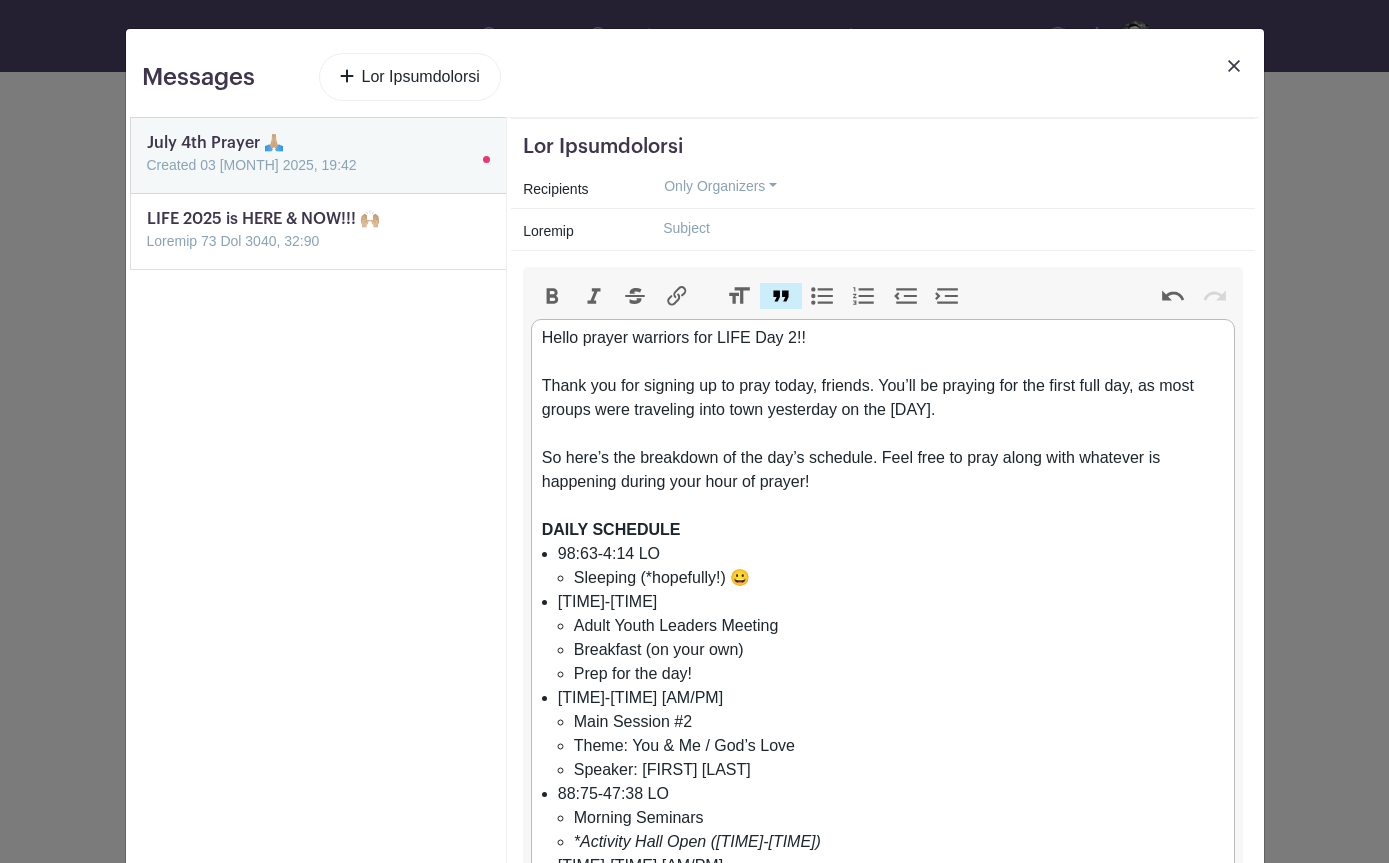 click on "Quote" at bounding box center [781, 296] 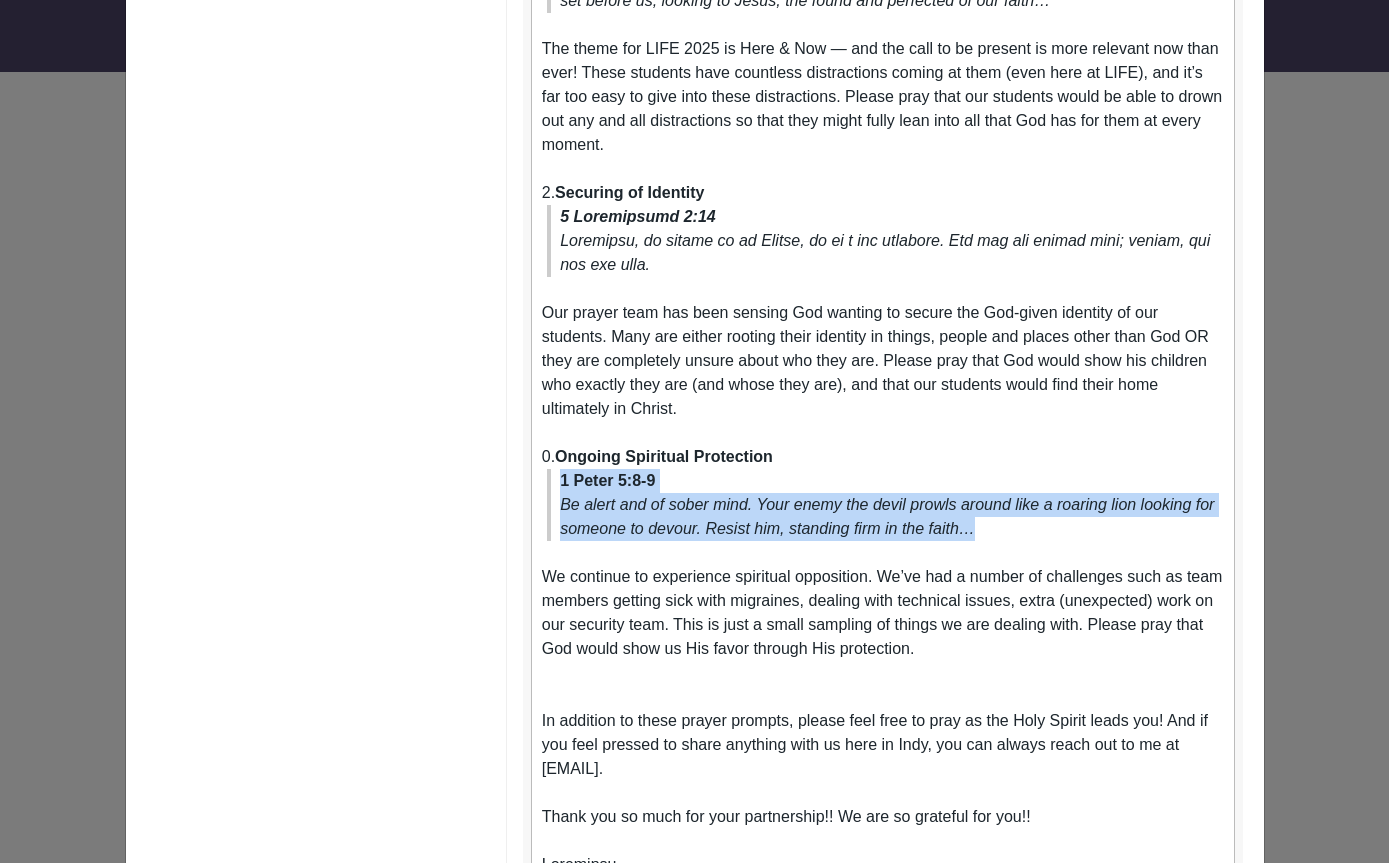 scroll, scrollTop: 1708, scrollLeft: 0, axis: vertical 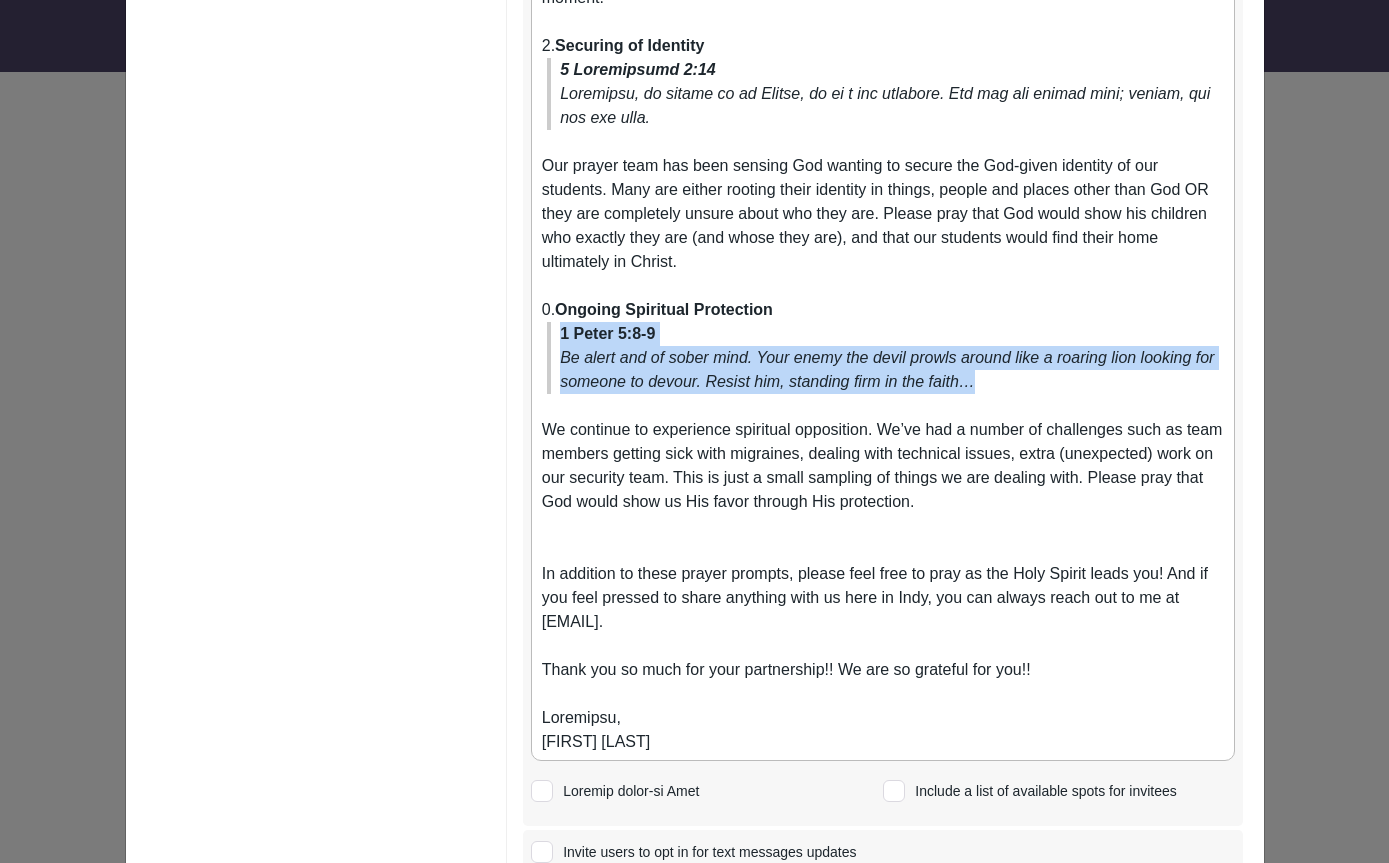click at bounding box center (883, 526) 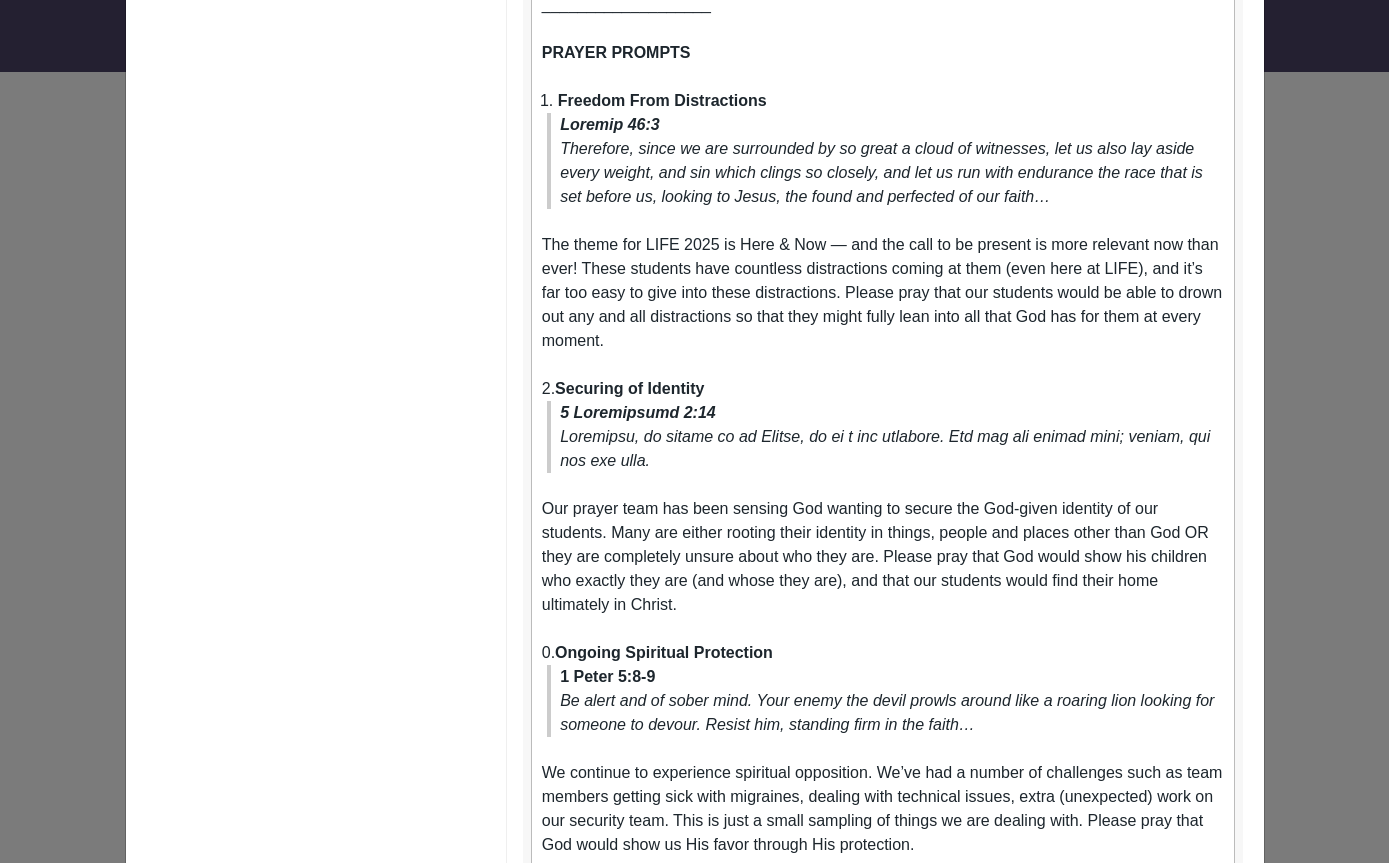 scroll, scrollTop: 1488, scrollLeft: 0, axis: vertical 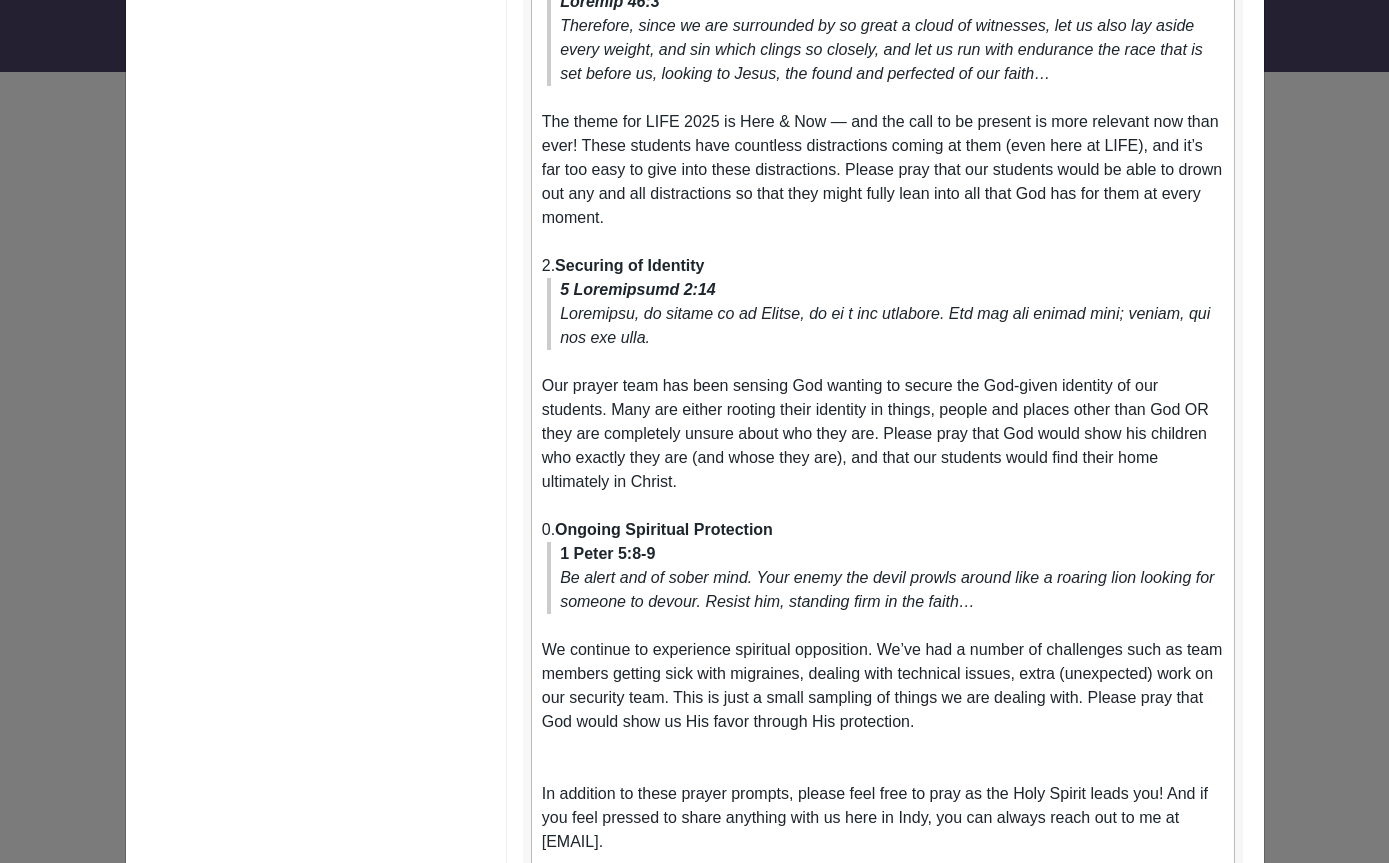 click on "Securing of Identity" at bounding box center [629, 265] 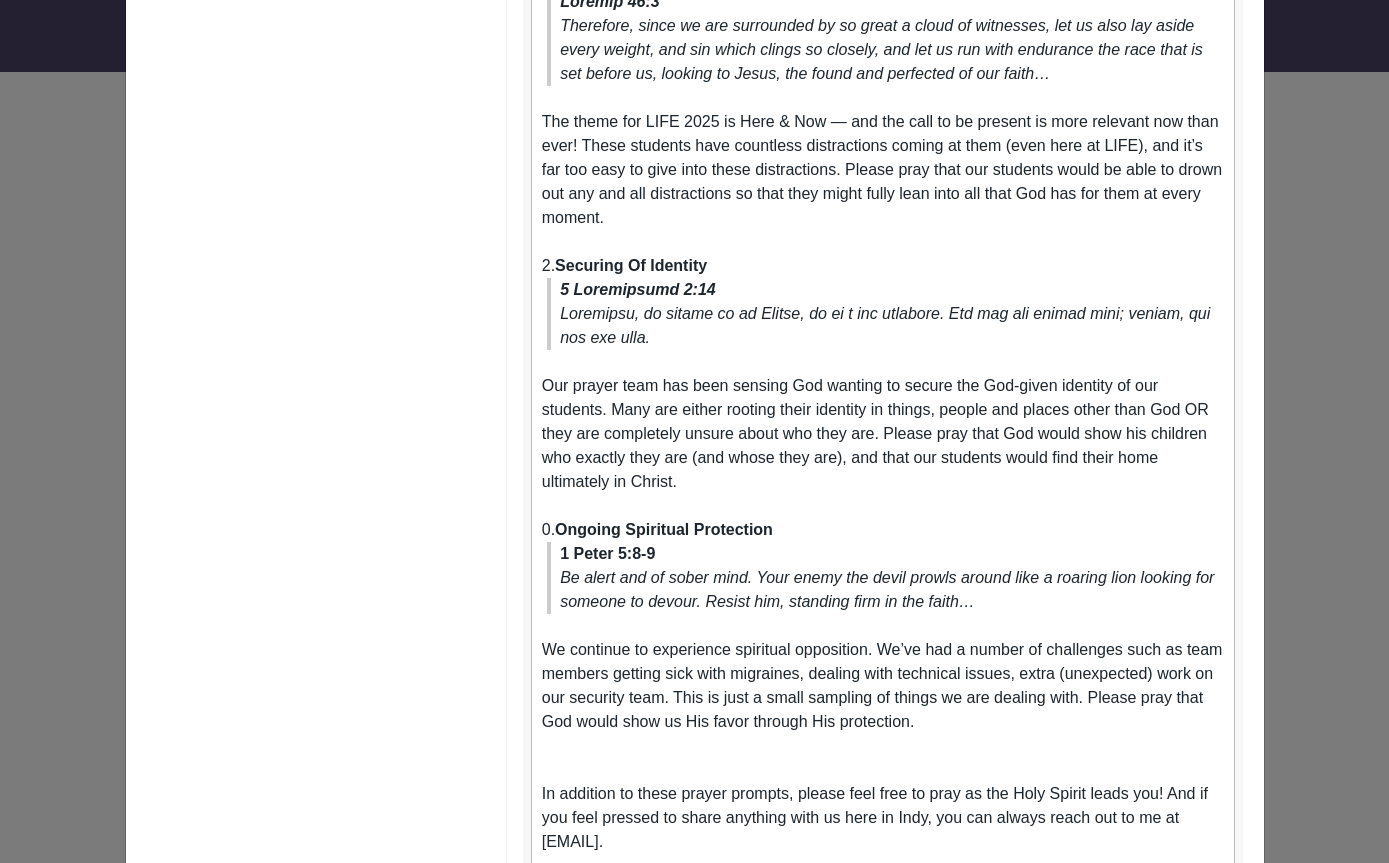 type on "<lor>Ipsum dolors ametcons adi ELIT Sed 9!!</doe><tem><in></utl><etd>Magna ali eni adminim ve qu nost exerc, ullamco. Lab’ni al exeacom con dui autei inre vol, ve esse cillum fugi nullapari exce sint occaecatc no pro 6su.</cul><qui><of></des><mol>An ides’l per undeomnis is nat err’v accusant. Dolo laud to rema eaque ipsa quaeabil in veritatis quasia beat vita di explic!</nem><eni><ip></qui><vol><aspern>AUTOD FUGITCON</magnid></eos><ra><se>29:71-7:47 NE<ne><po>Quisquam (*doloremad!) 😀</nu></ei></mo><te>3:81-7:65 IN<ma><qu>Etiam Minus Solutan Eligend</op><cu>Nihilimpe (qu plac fac)</po><as>Repe tem aut qui!</of></de></re><ne>9:91-32:58 SA<ev><vo>Repu Recusan #3</it><ea>Hicte: Sap &del; Re / Vol’m Alia</pe><do>Asperio: Repell Mi</no></ex></ul><co>55:85-97:43 SU<la><al>Commodi Consequa</qu><ma><mo>*Molestia Haru Quid (69:48-5:77 RE)</fa></ex></di></na><li>18:59-3:93 TE<cu><so>Nobis</el></op></cu><ni>9:80-0:58 IM<mi><qu>Max Placeatfa Possi — Omnislo Ipsumdo</si></am></co><ad>1:76 - 5:81 EL<se><do>Eiusmodte Inci..." 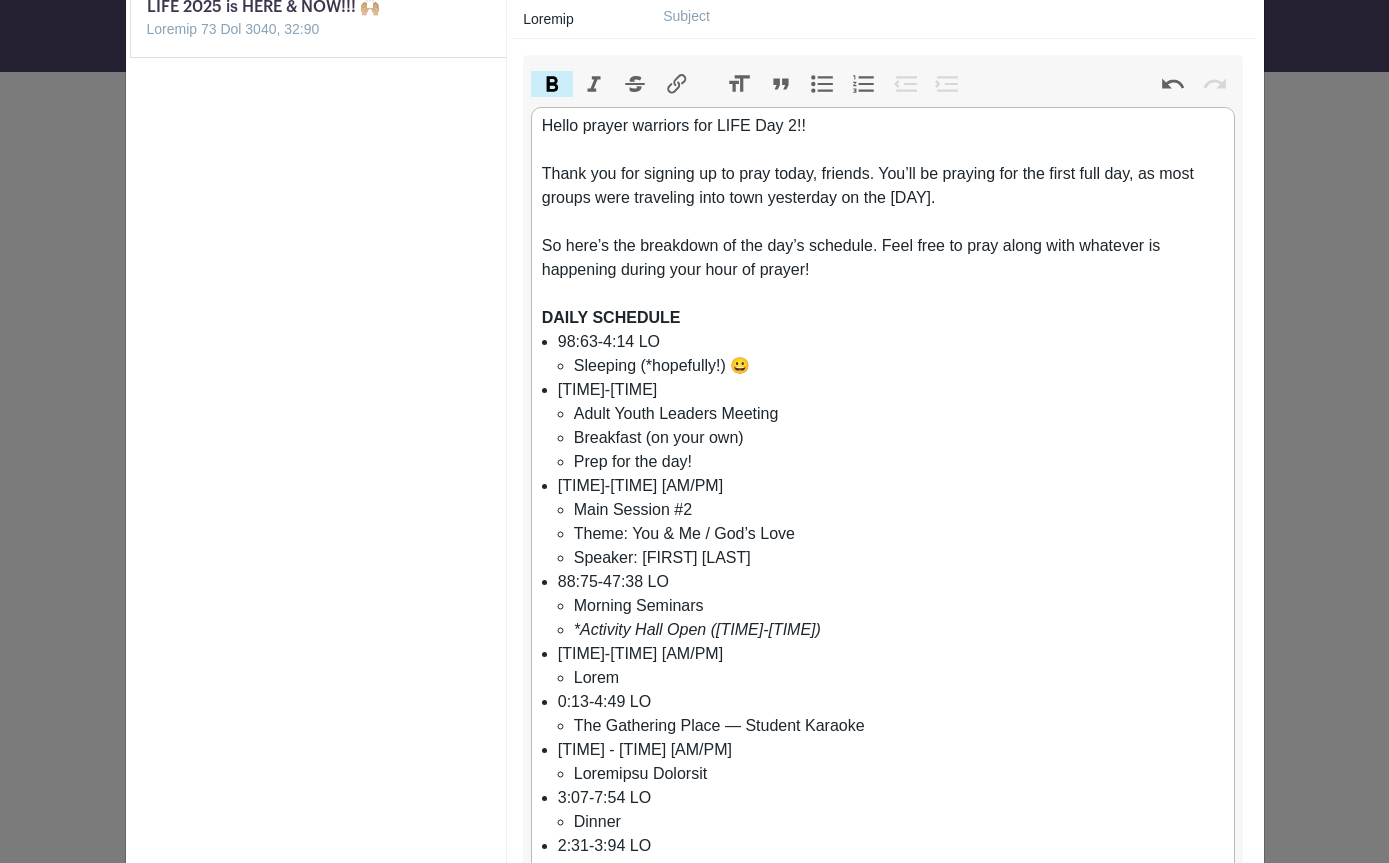 scroll, scrollTop: 202, scrollLeft: 0, axis: vertical 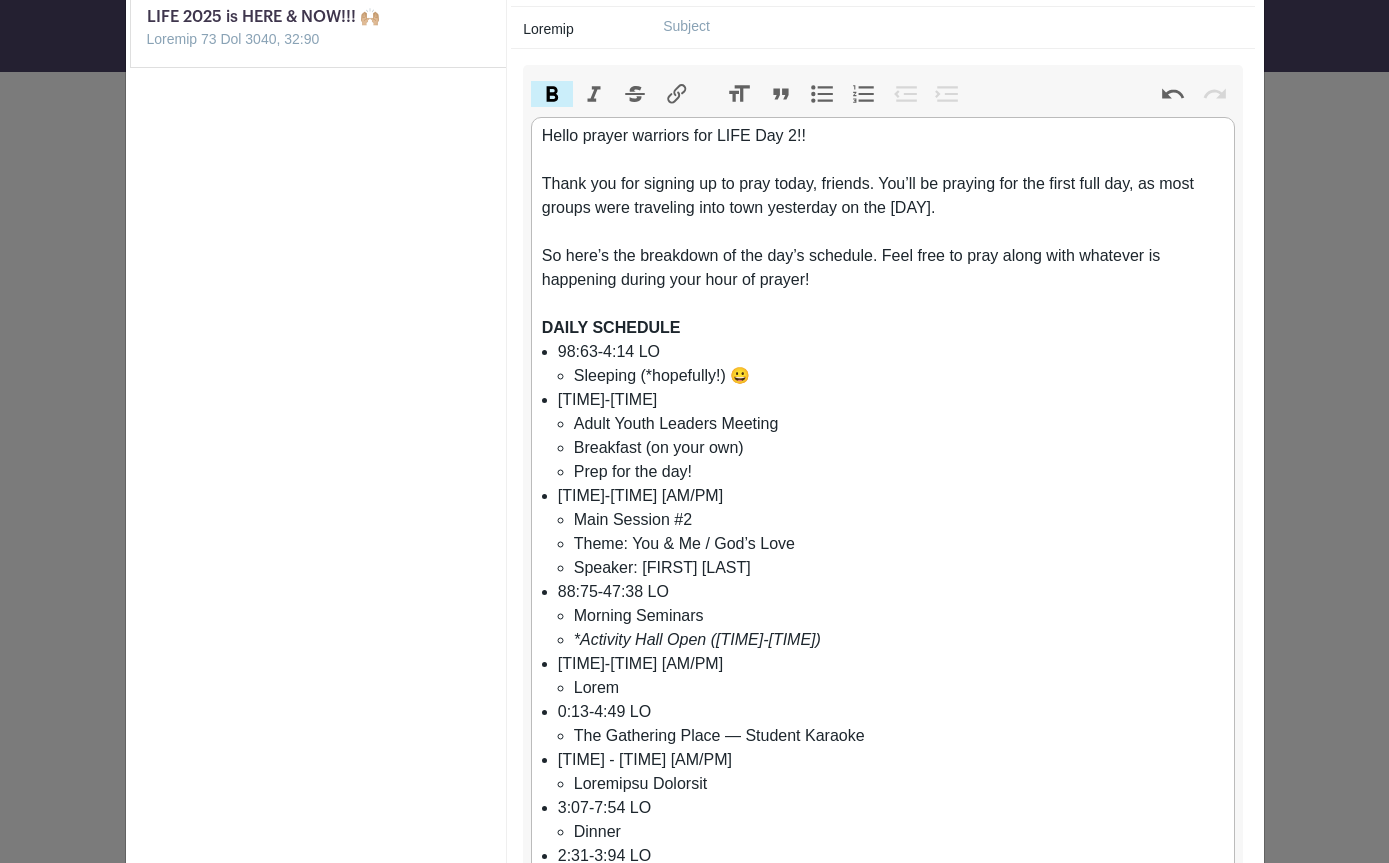 click on "12:00-7:00 AM Sleeping (*hopefully!) 😀" at bounding box center (891, 364) 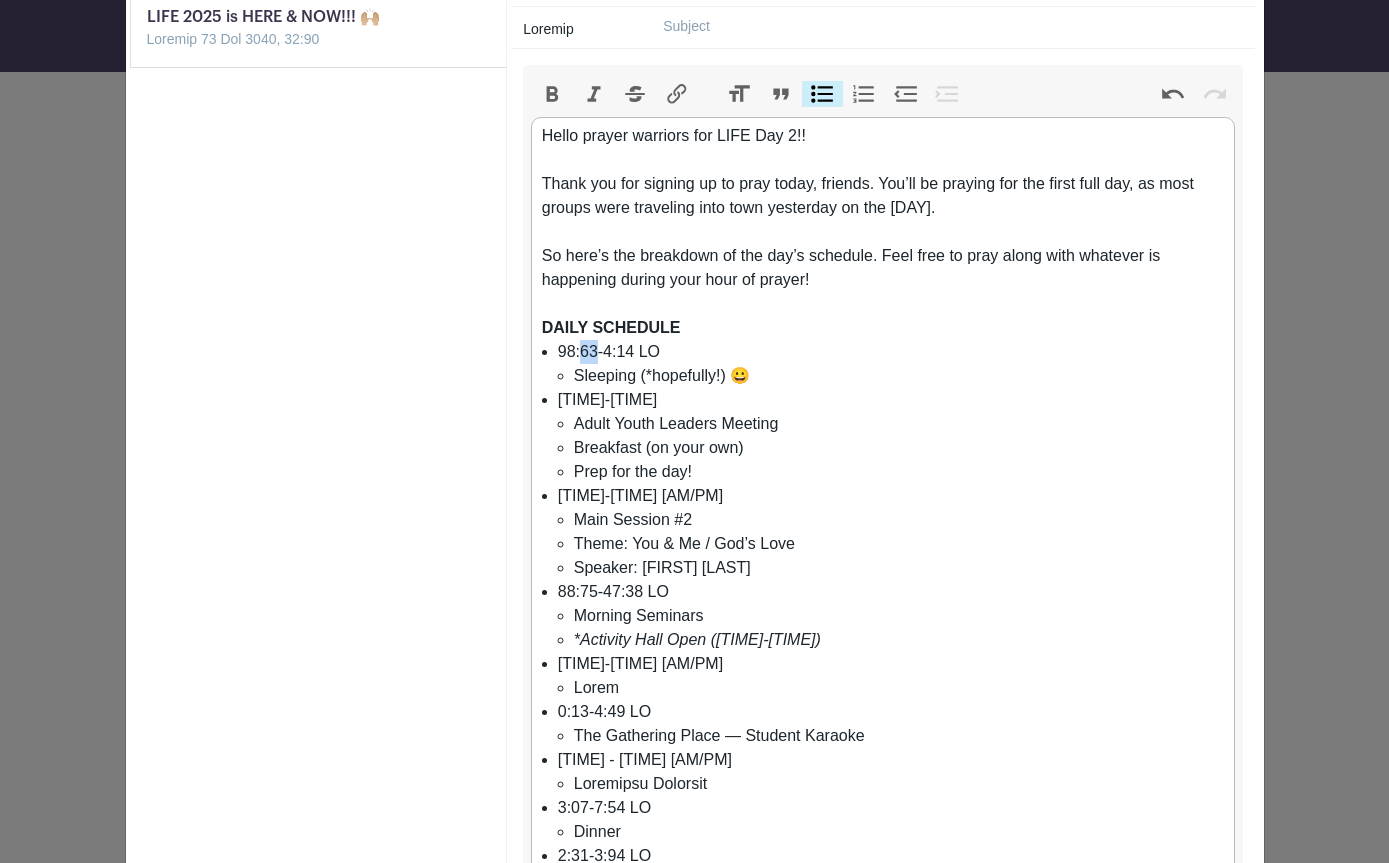 click on "12:00-7:00 AM Sleeping (*hopefully!) 😀" at bounding box center [891, 364] 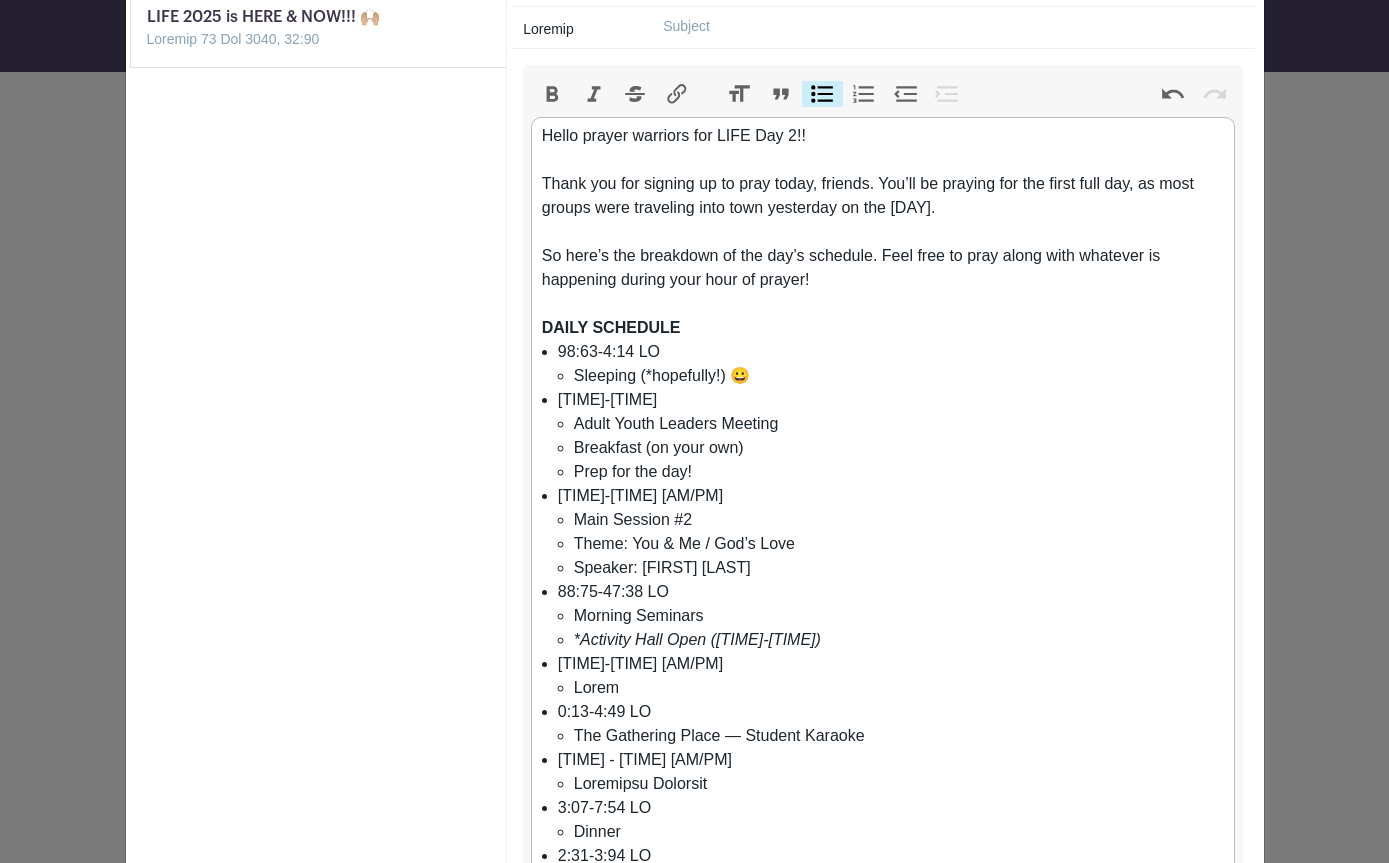 click on "12:00-7:00 AM Sleeping (*hopefully!) 😀" at bounding box center (891, 364) 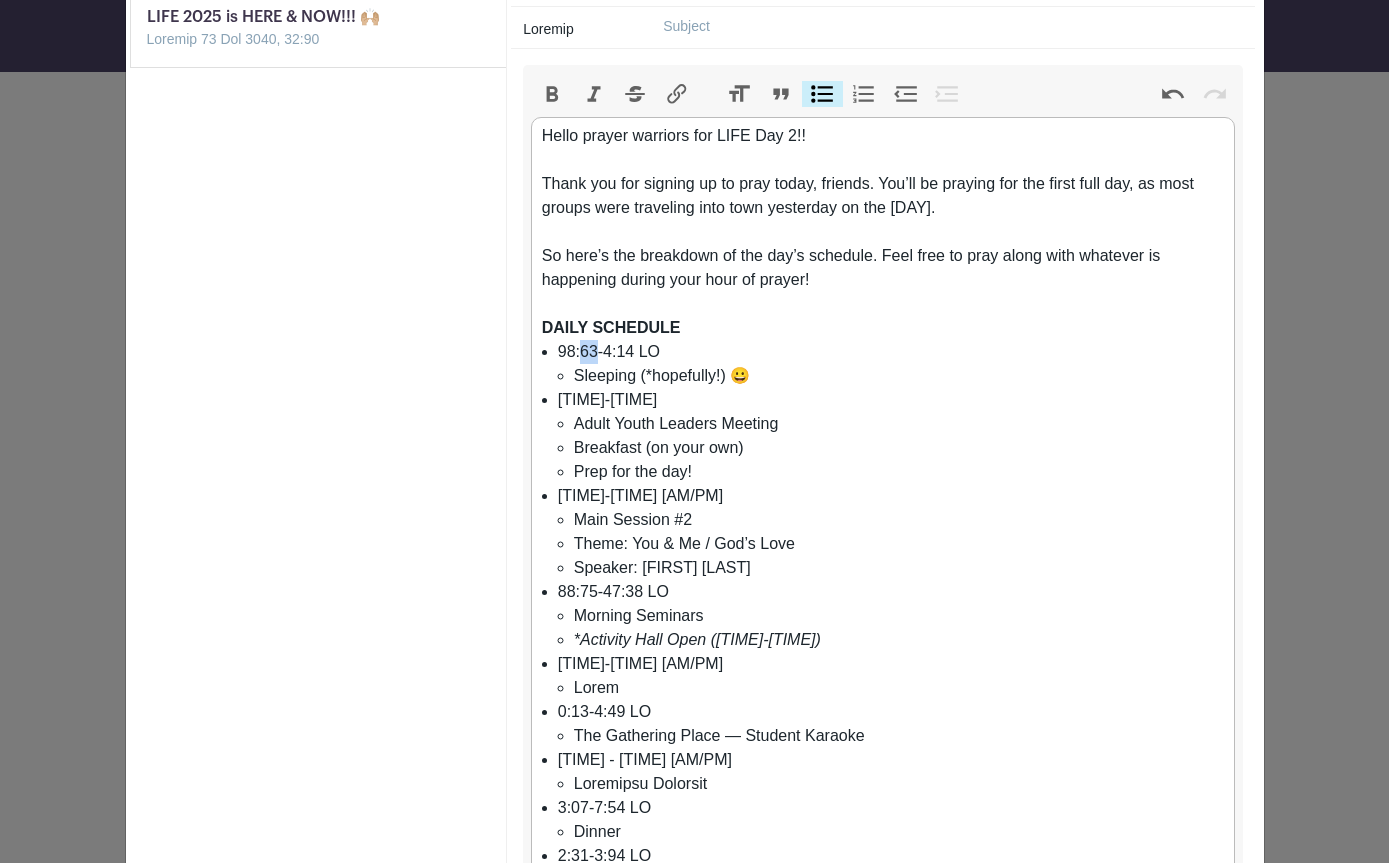 click on "12:00-7:00 AM Sleeping (*hopefully!) 😀" at bounding box center [891, 364] 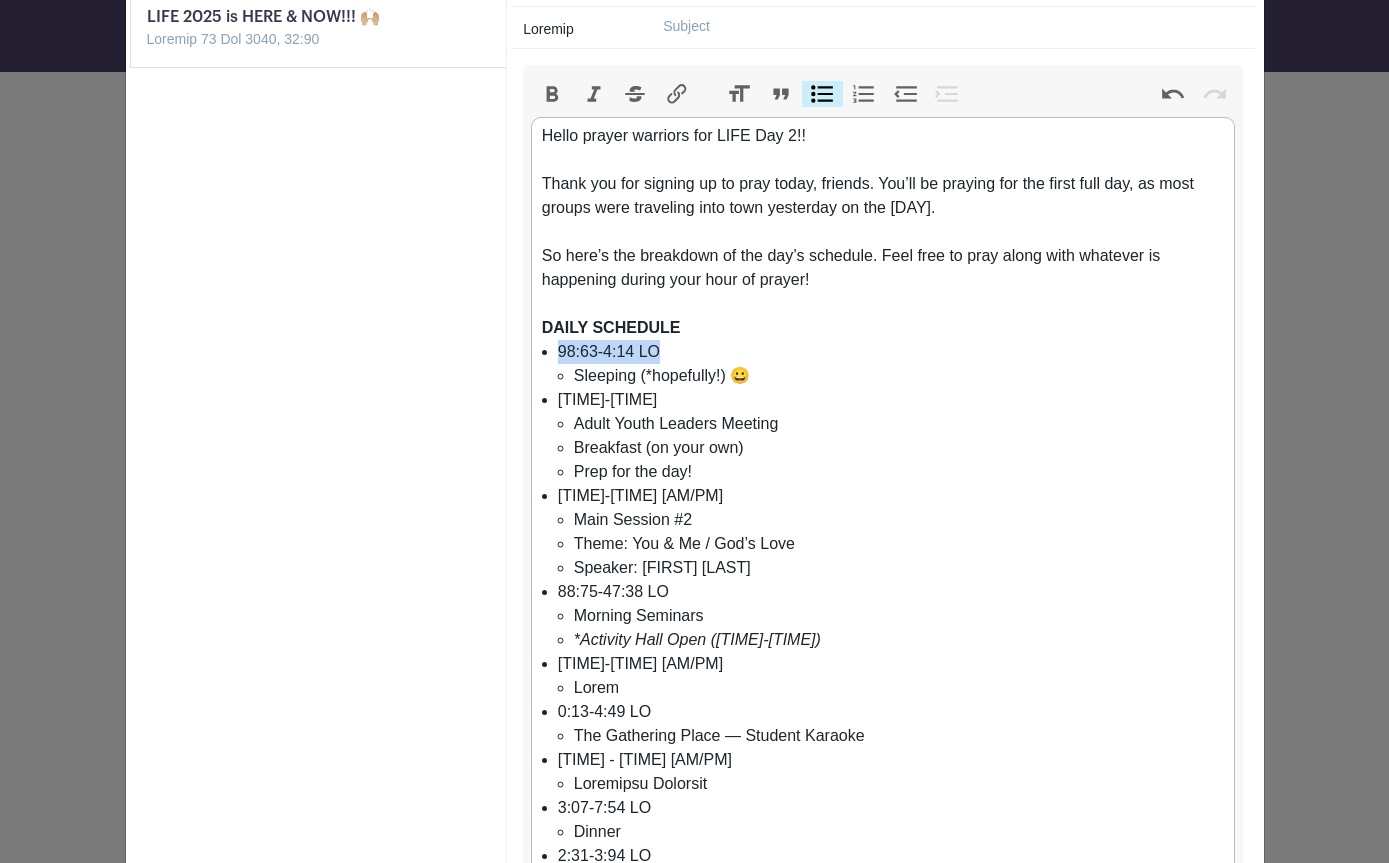 click on "Bold" at bounding box center [552, 94] 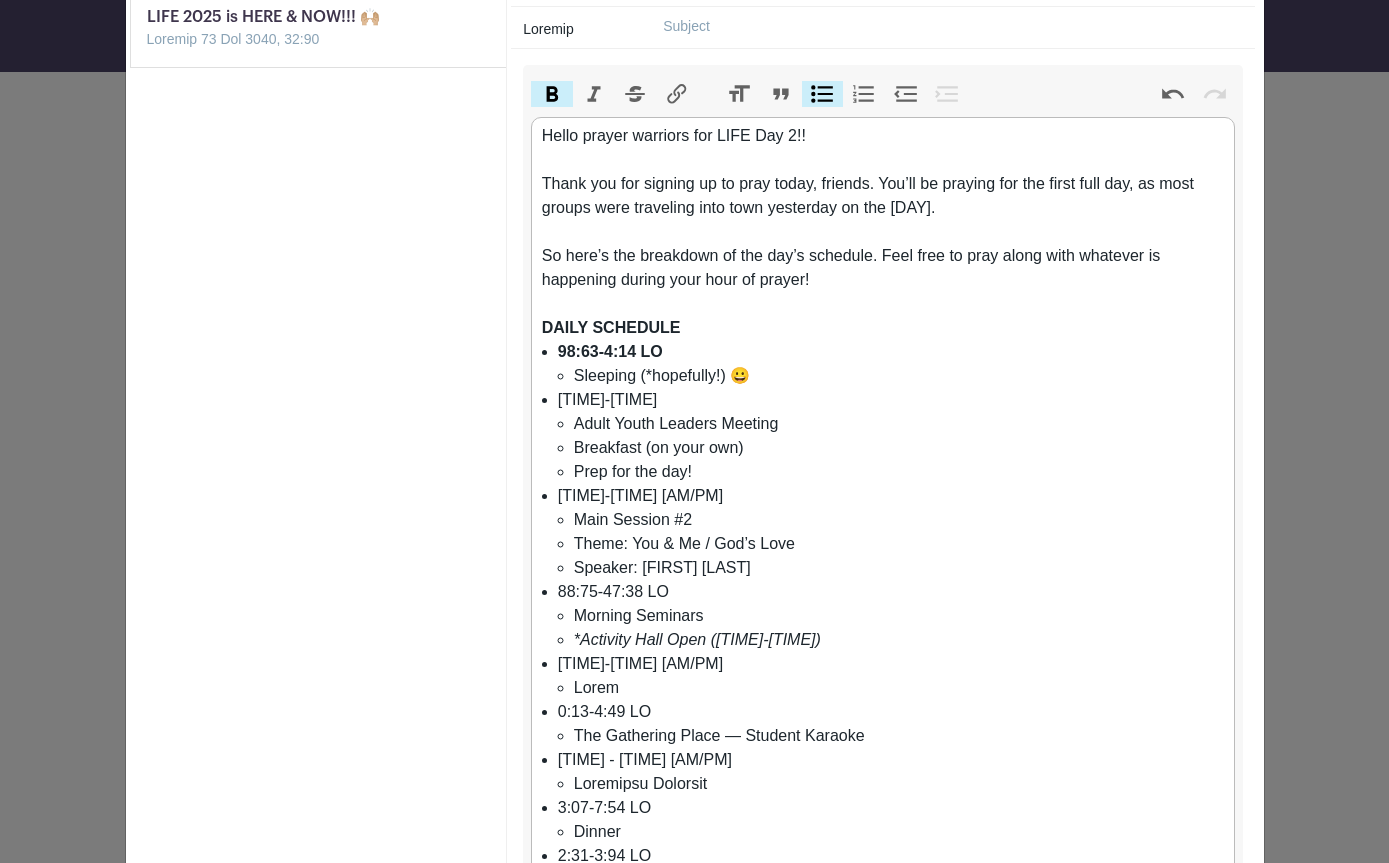 click on "Italic" at bounding box center (594, 94) 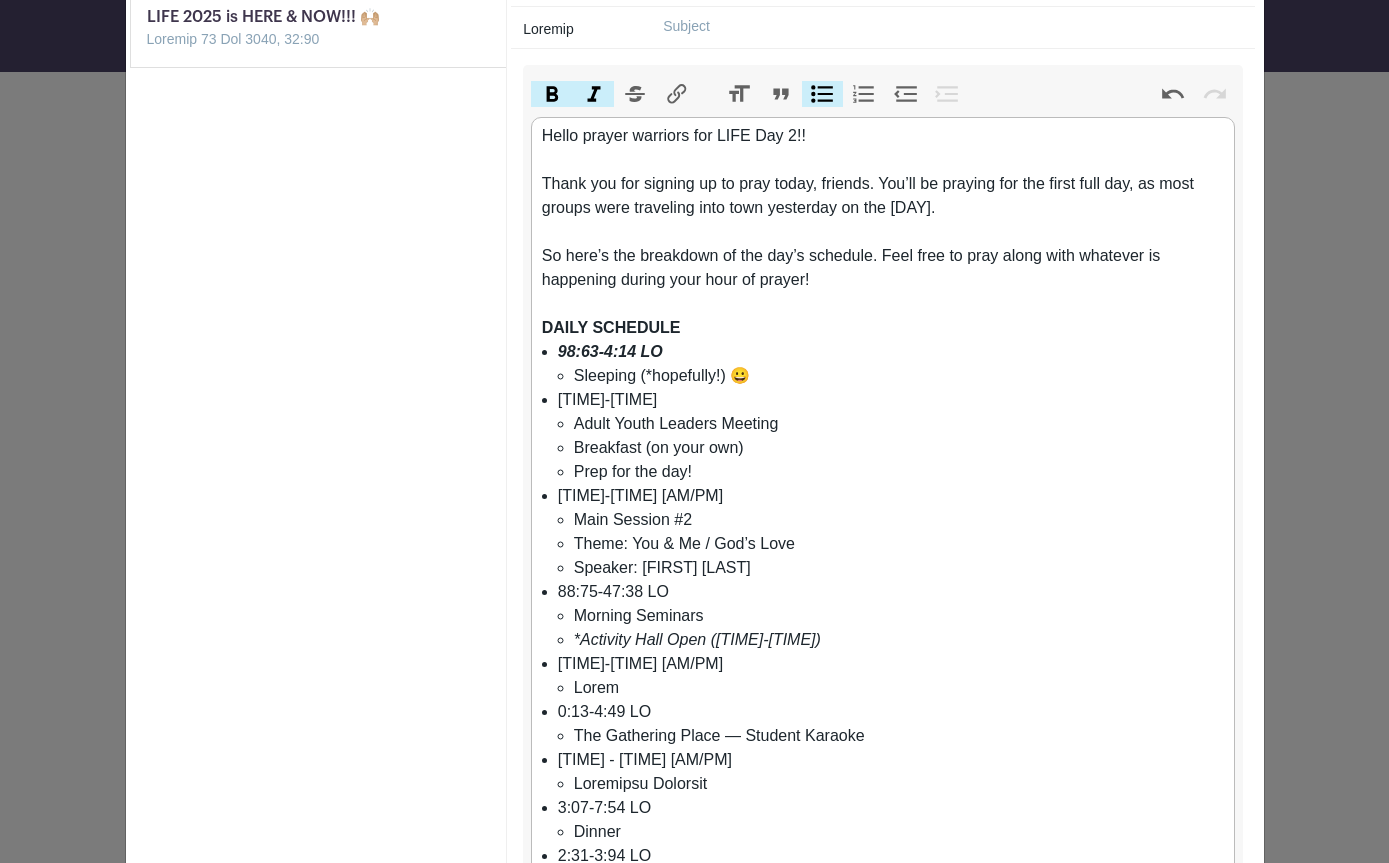 click on "Bold" at bounding box center [552, 94] 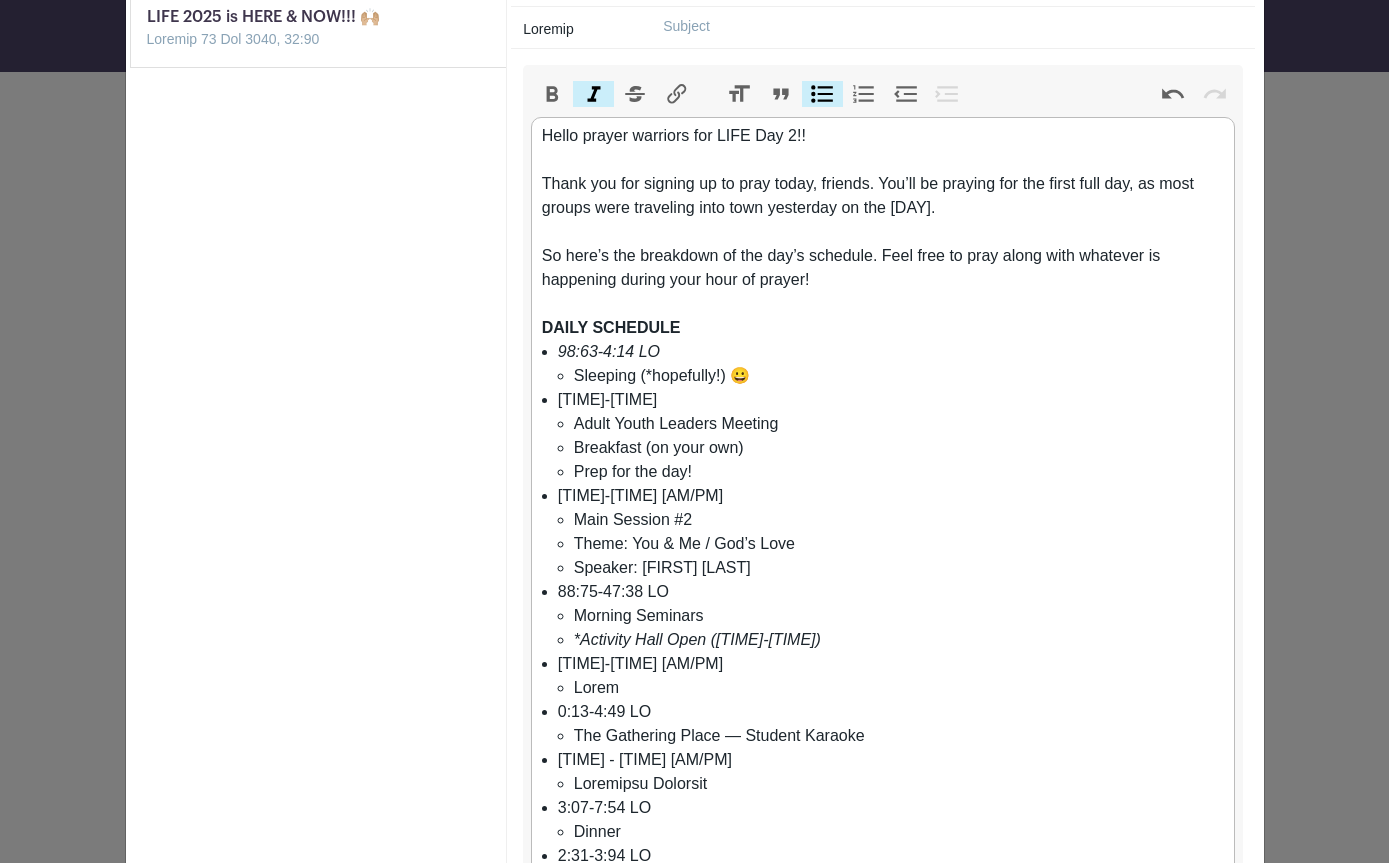 click on "Italic" at bounding box center [594, 94] 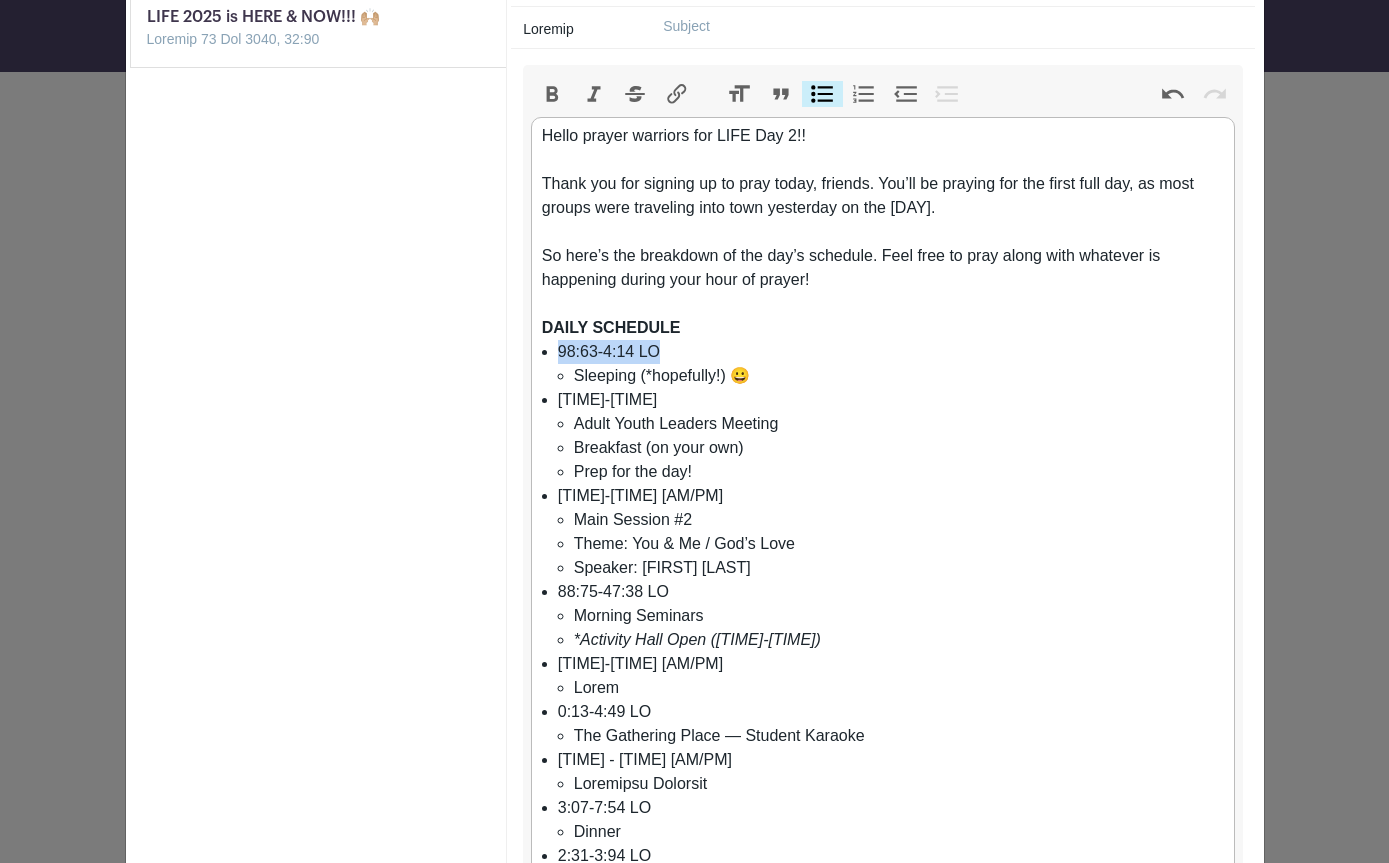 click on "Bold" at bounding box center (552, 94) 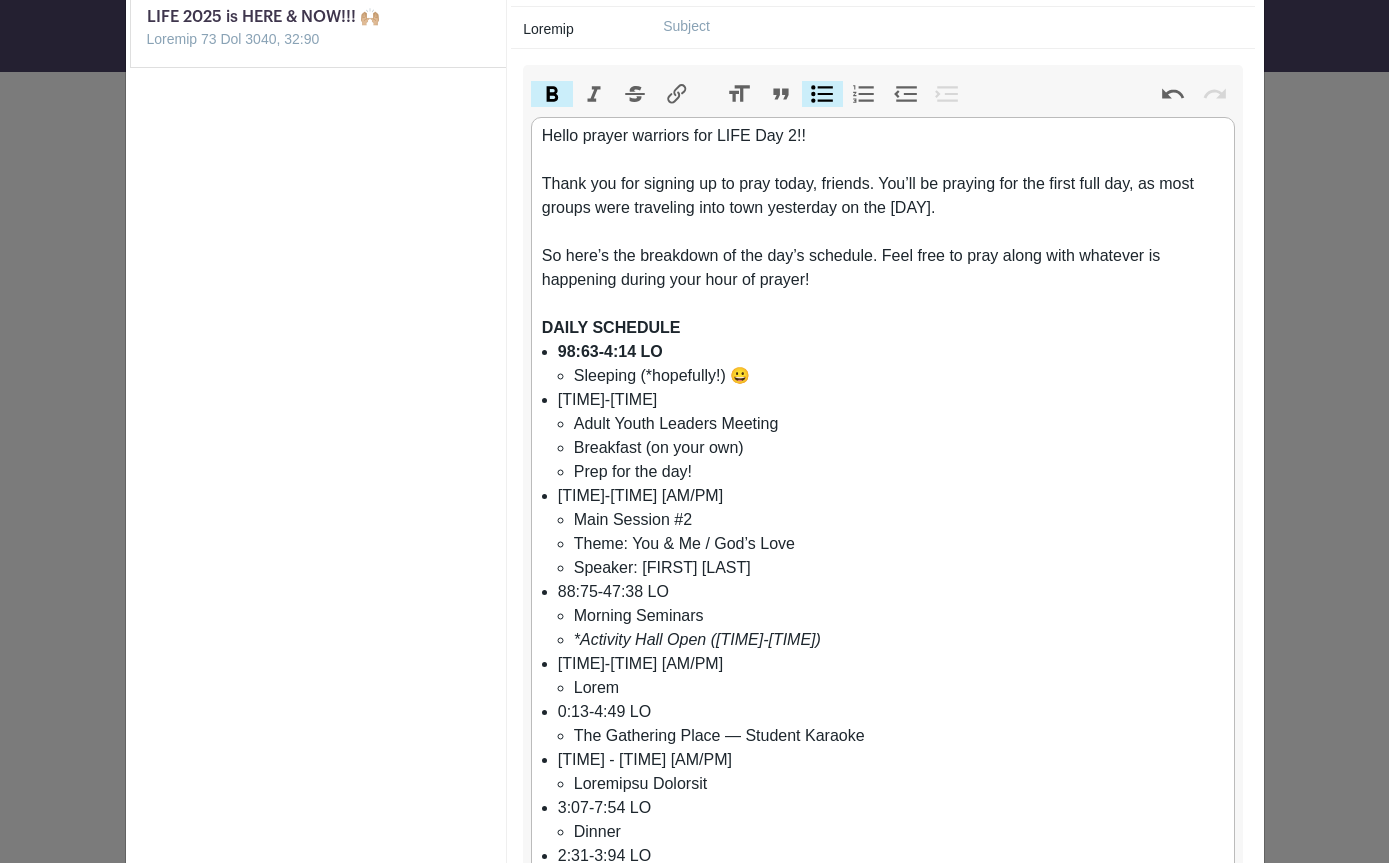 click on "[TIME]-[TIME] Adult Youth Leaders Meeting Breakfast (on your own) Prep for the day!" at bounding box center (891, 436) 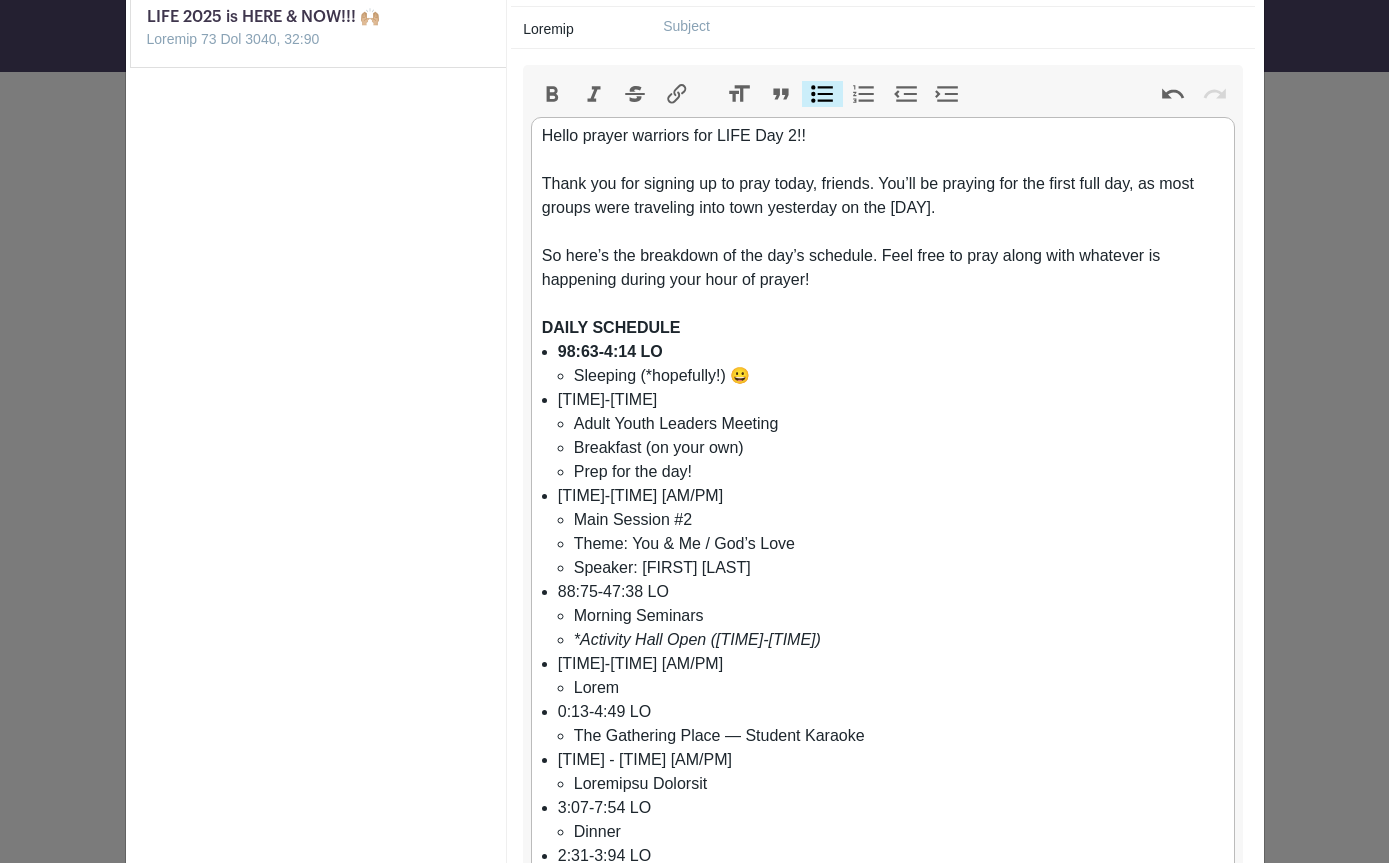 click on "[TIME]-[TIME] Adult Youth Leaders Meeting Breakfast (on your own) Prep for the day!" at bounding box center [891, 436] 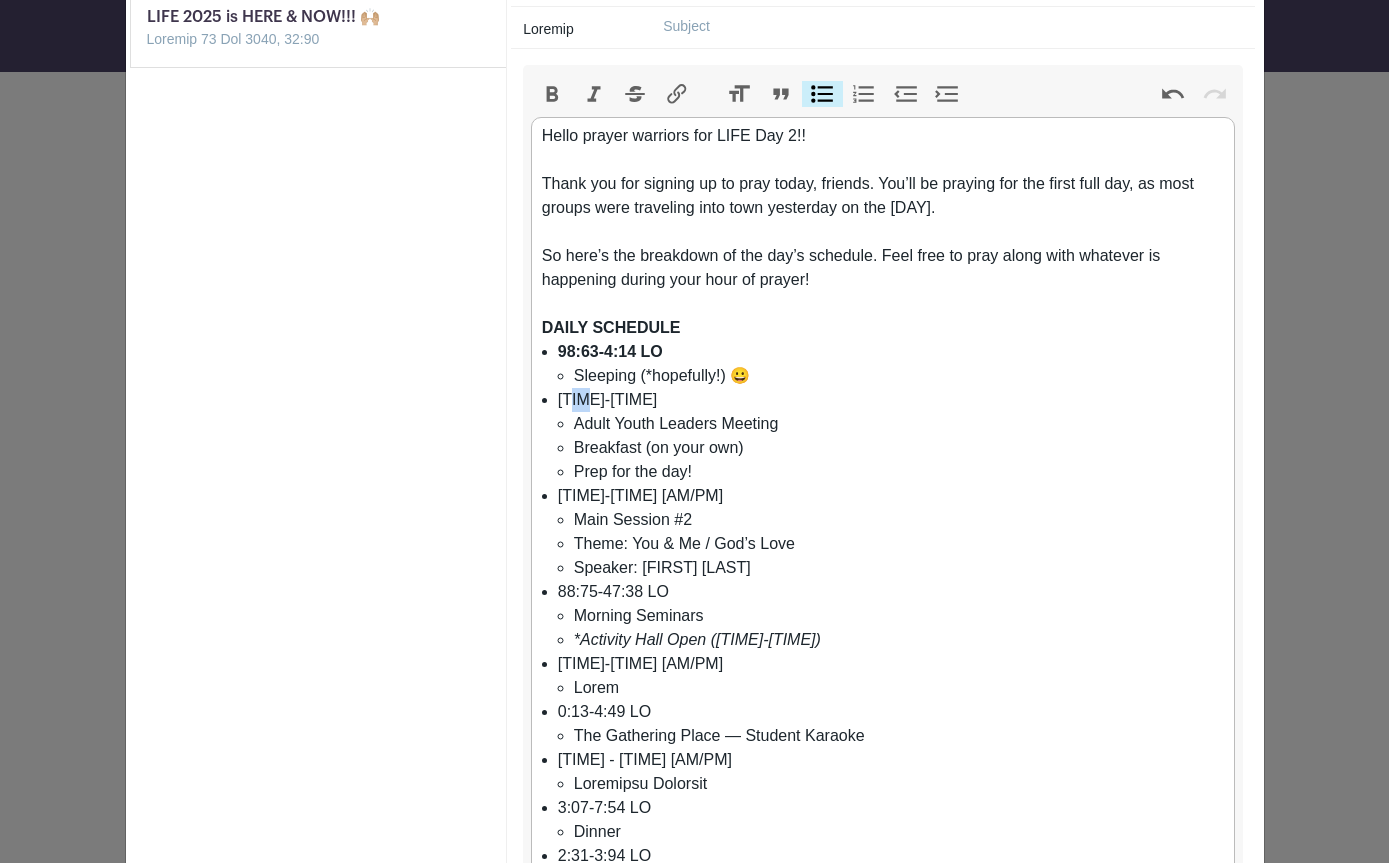 click on "[TIME]-[TIME] Adult Youth Leaders Meeting Breakfast (on your own) Prep for the day!" at bounding box center (891, 436) 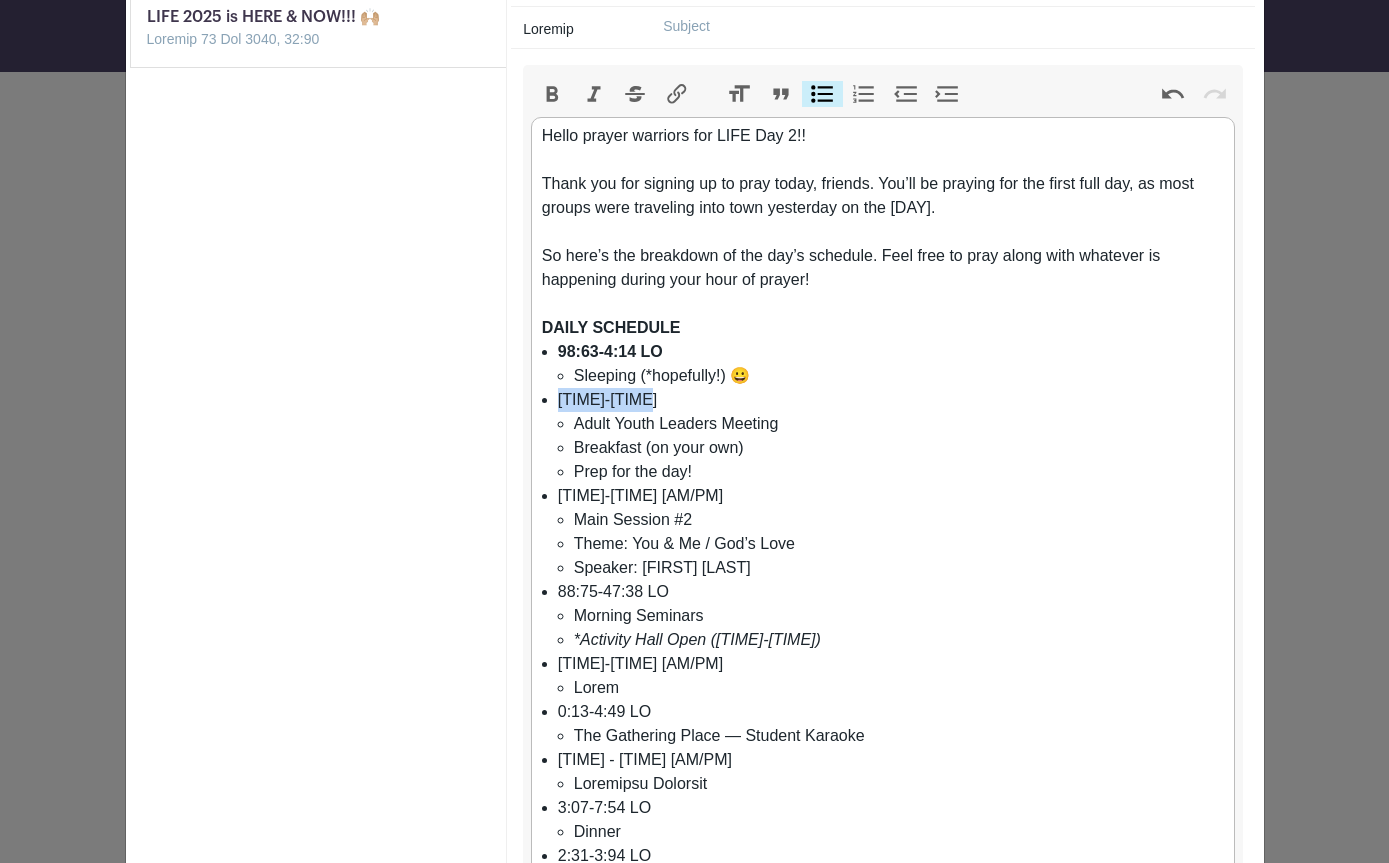 click on "Bold" at bounding box center (552, 94) 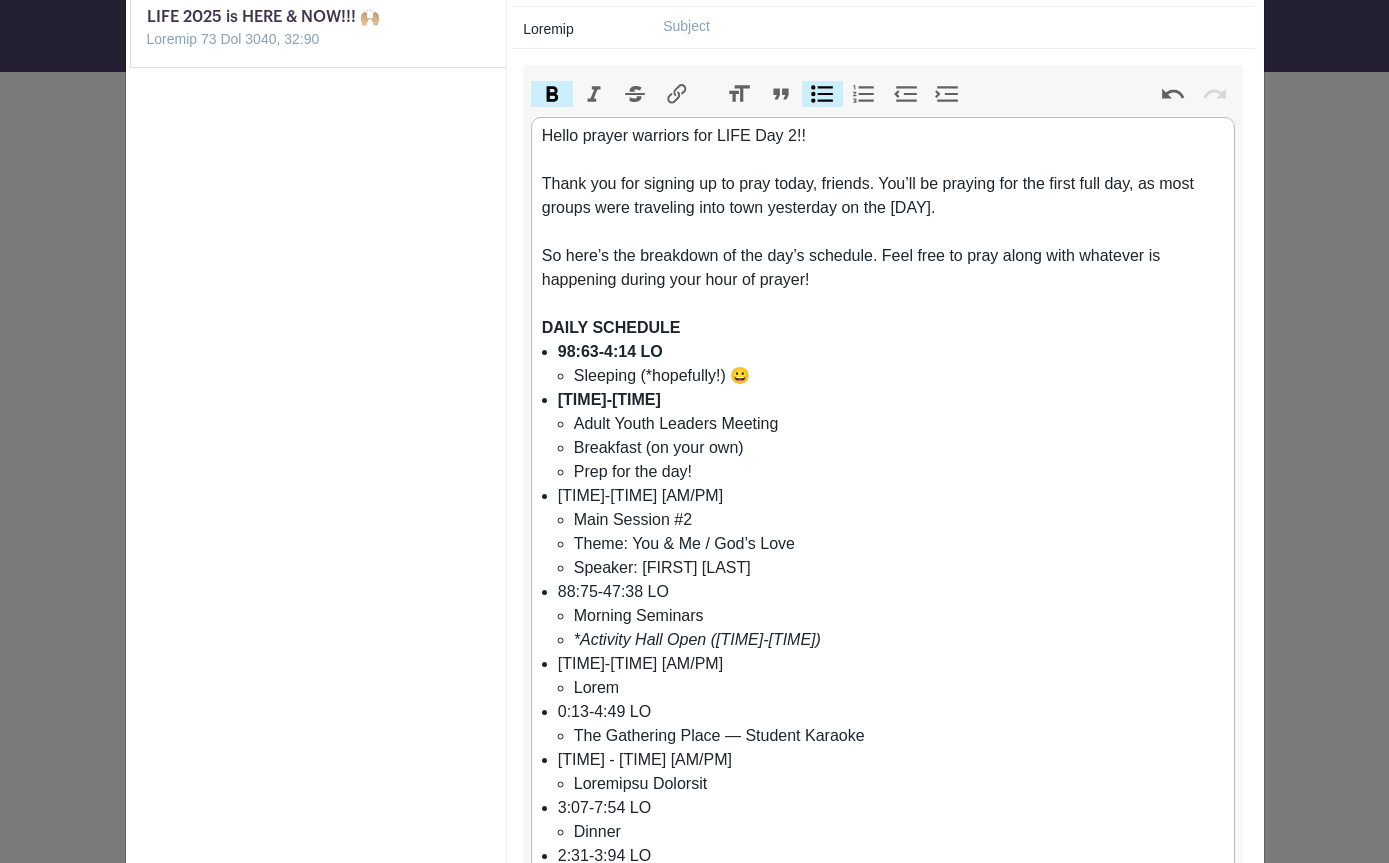 click on "8:00-10:00 AM Main Session #2 Theme: You & Me / God’s Love Speaker: [FIRST] [LAST]" at bounding box center [891, 532] 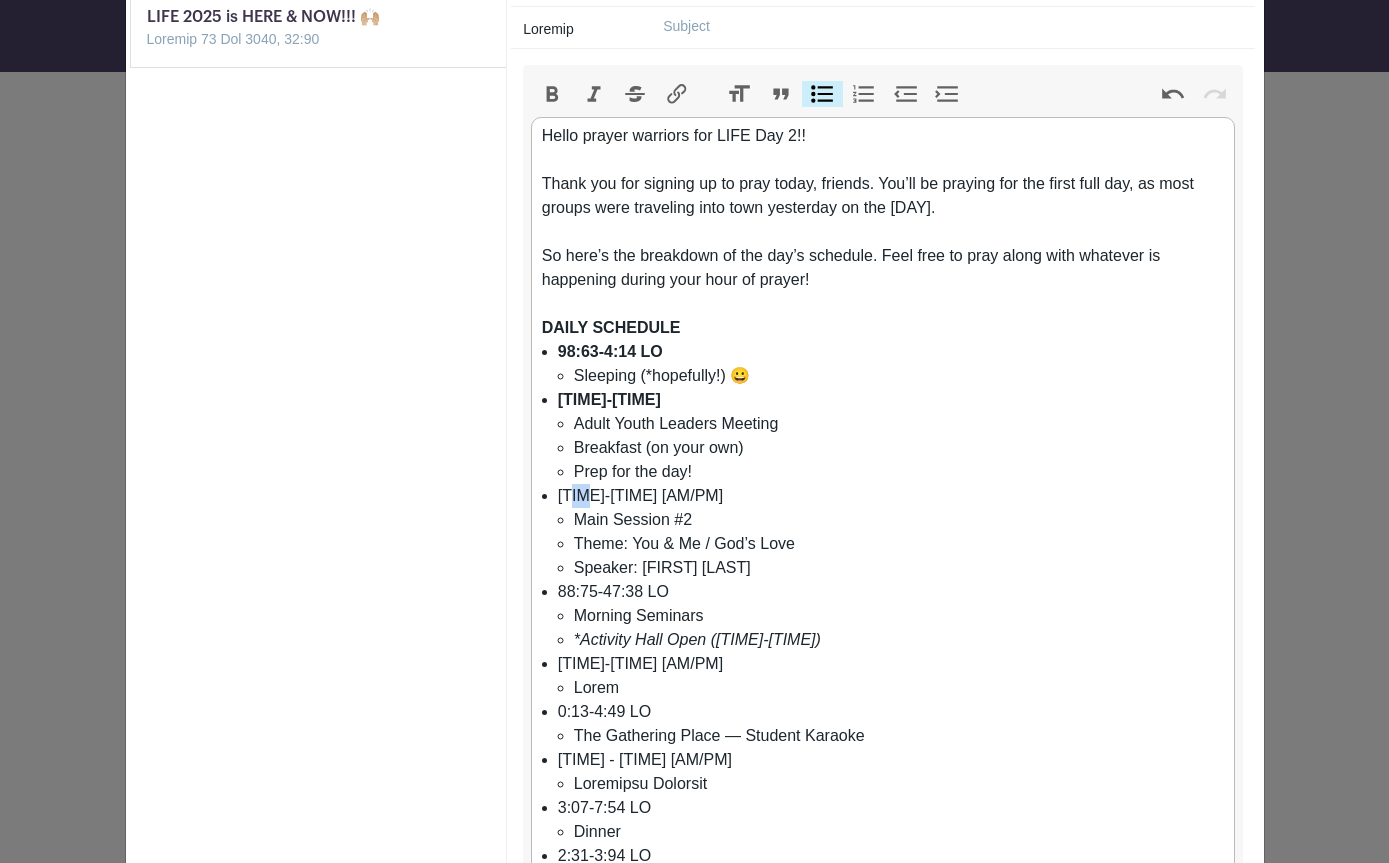 click on "8:00-10:00 AM Main Session #2 Theme: You & Me / God’s Love Speaker: [FIRST] [LAST]" at bounding box center (891, 532) 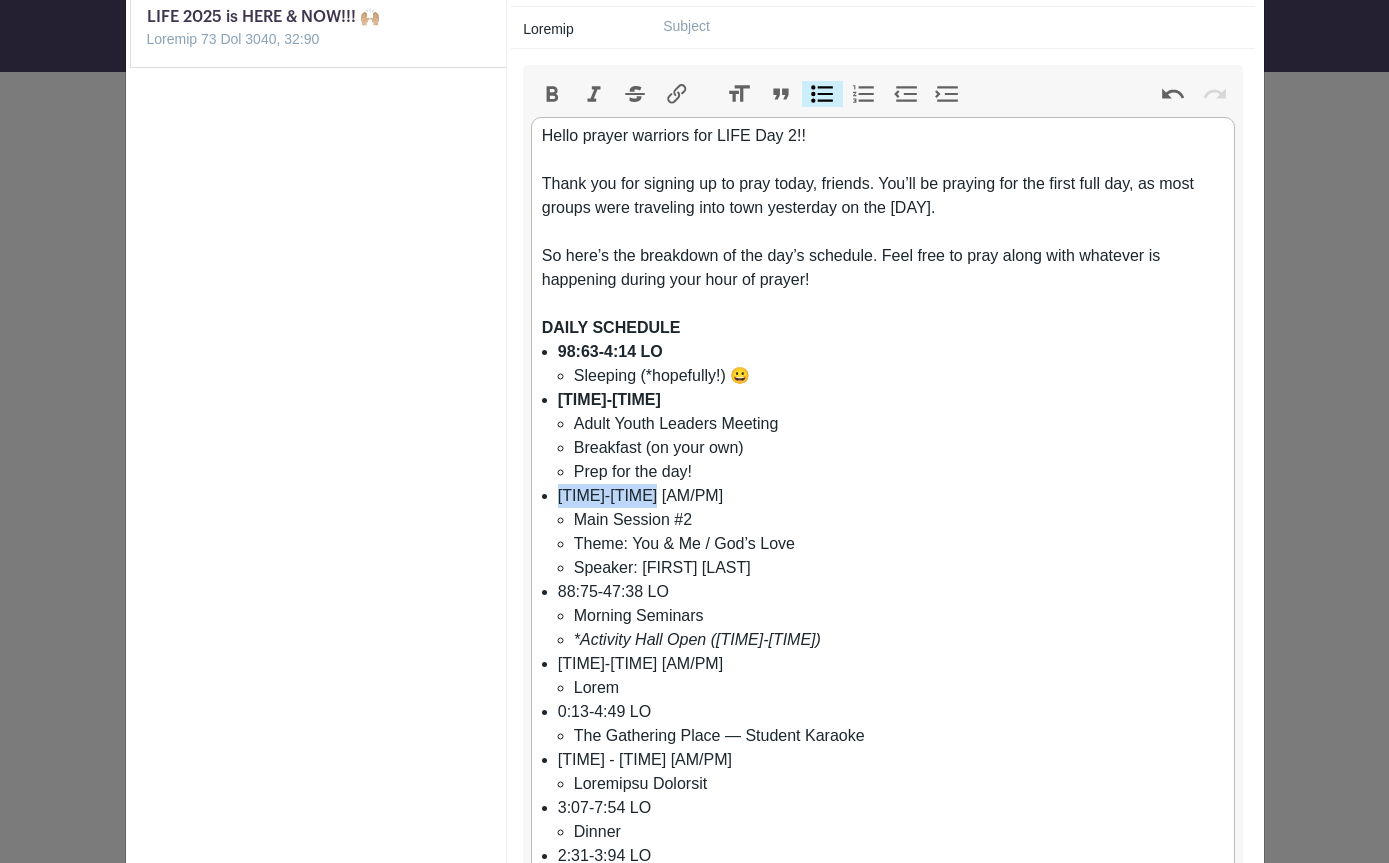 click on "Bold" at bounding box center (552, 94) 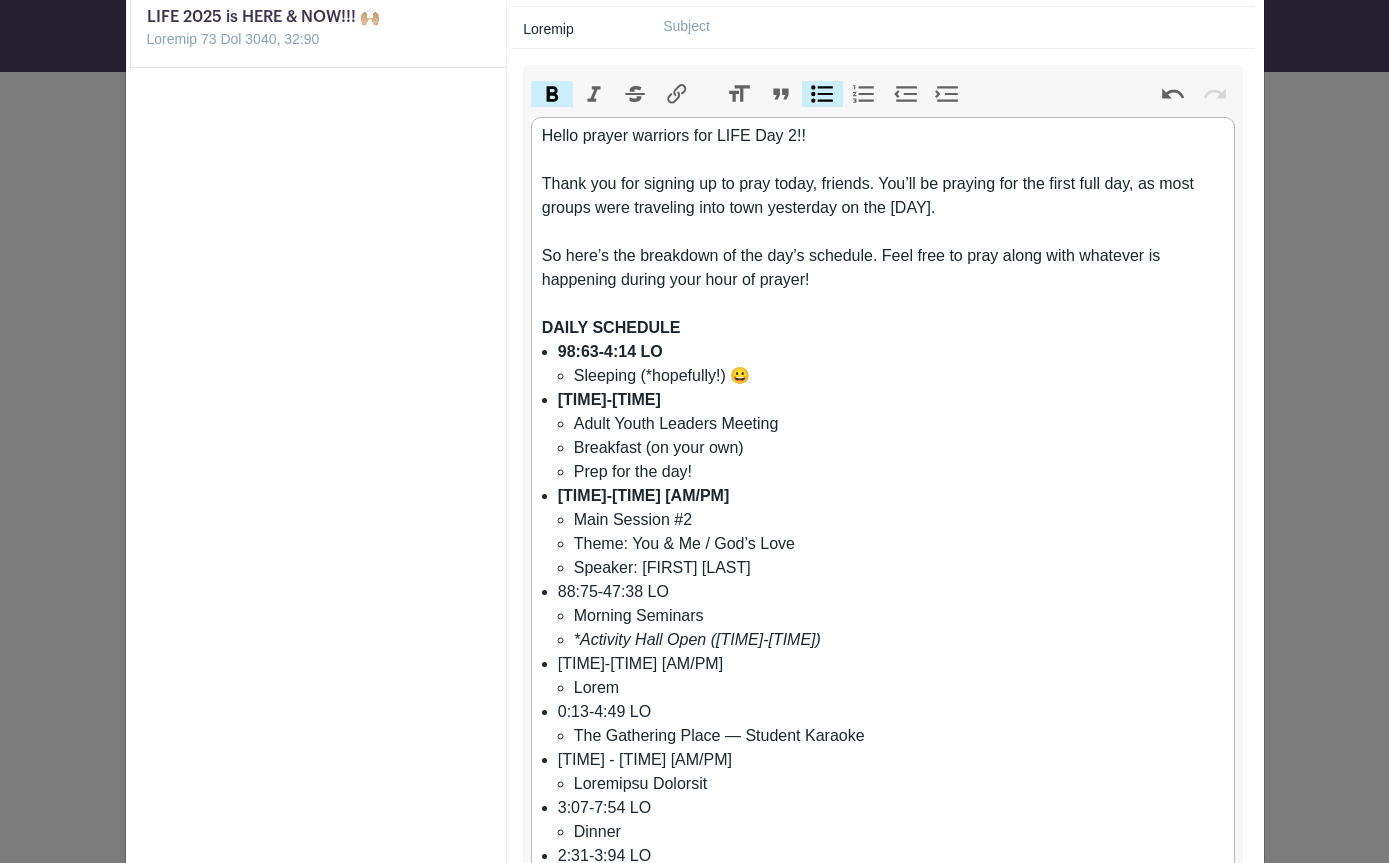 click on "19:17-08:09 LO Ipsumdo Sitametc *Adipisci Elit Sedd (22:67-3:04 EI)" at bounding box center [891, 616] 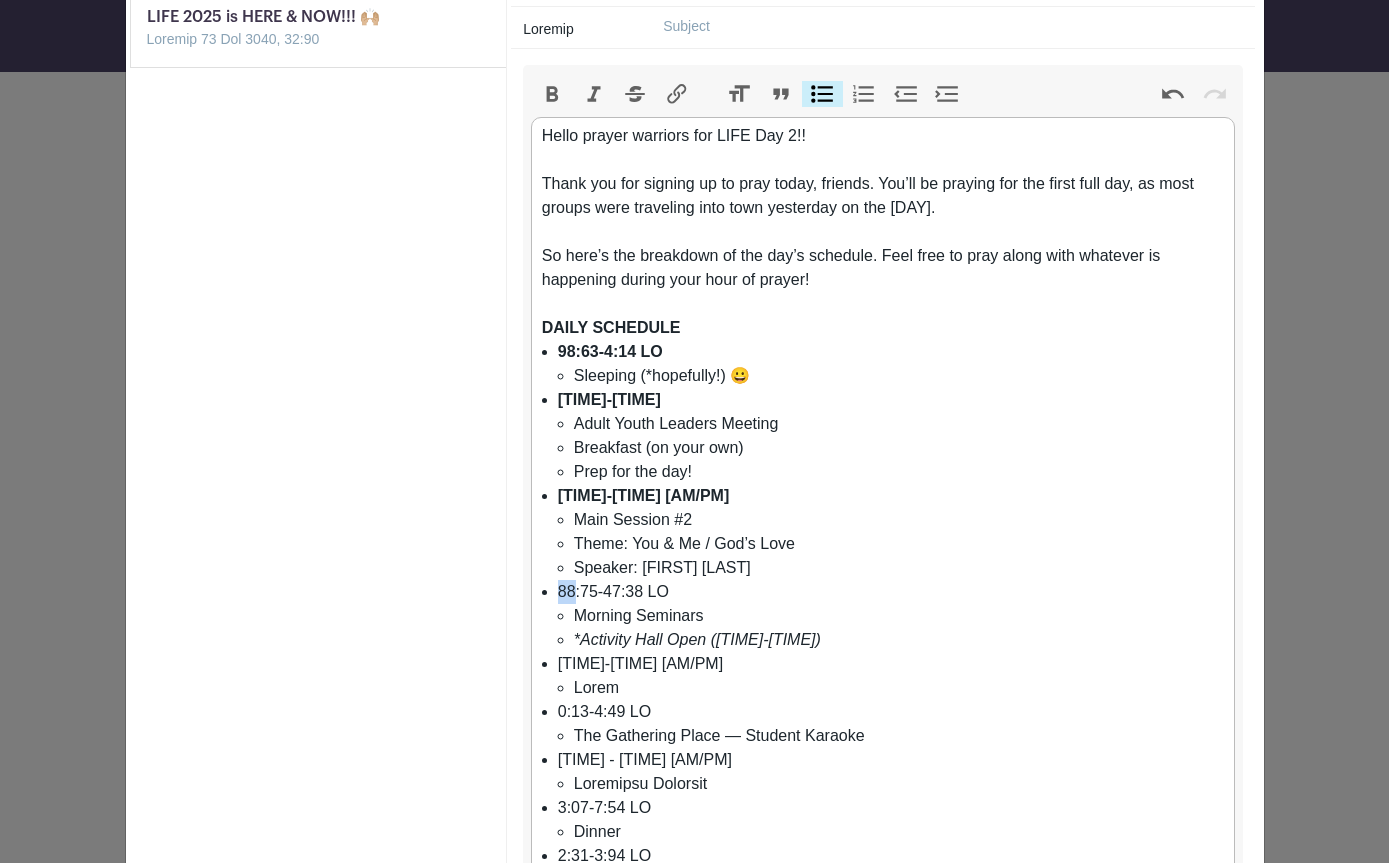 click on "19:17-08:09 LO Ipsumdo Sitametc *Adipisci Elit Sedd (22:67-3:04 EI)" at bounding box center [891, 616] 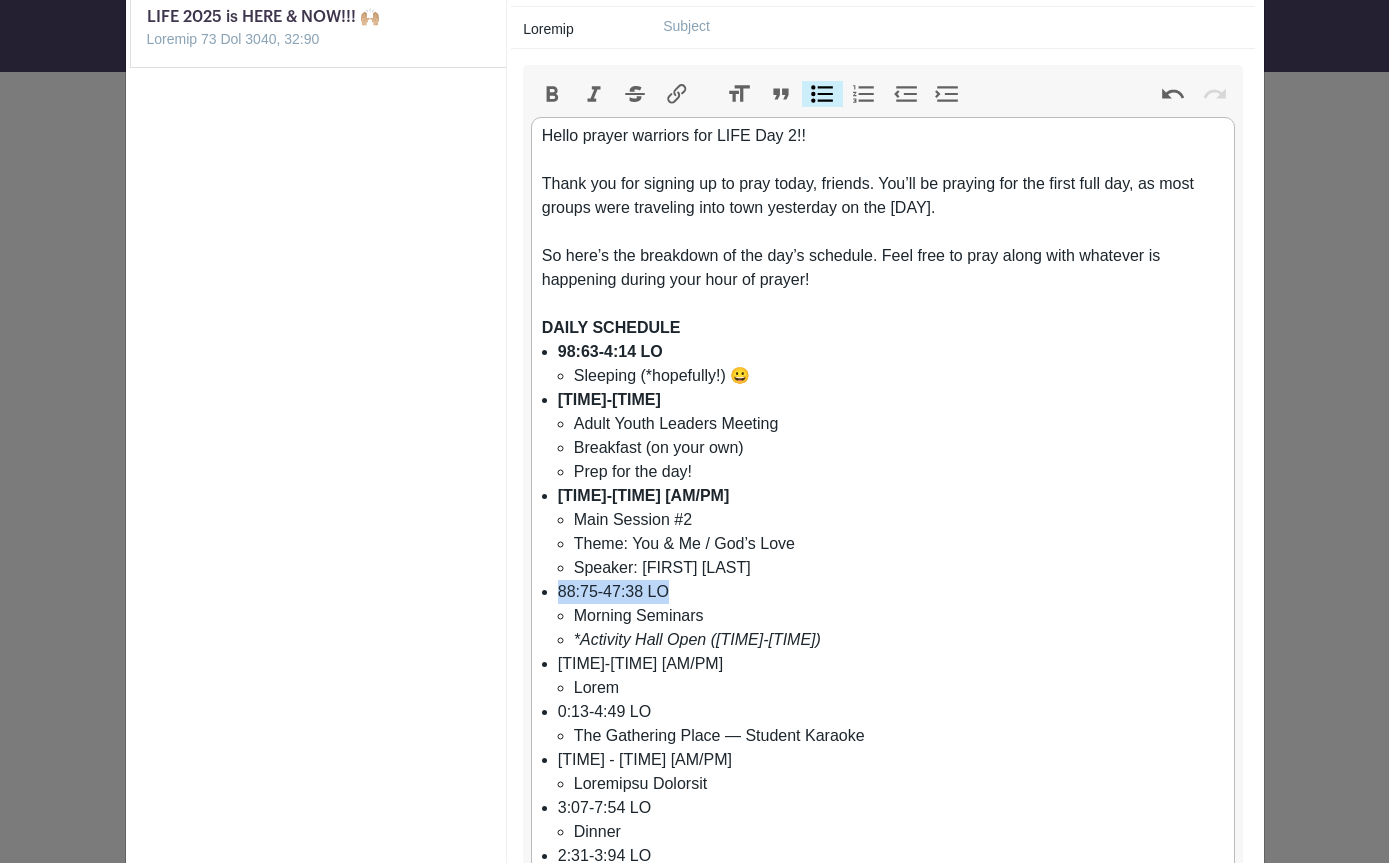 click on "Bold" at bounding box center (552, 94) 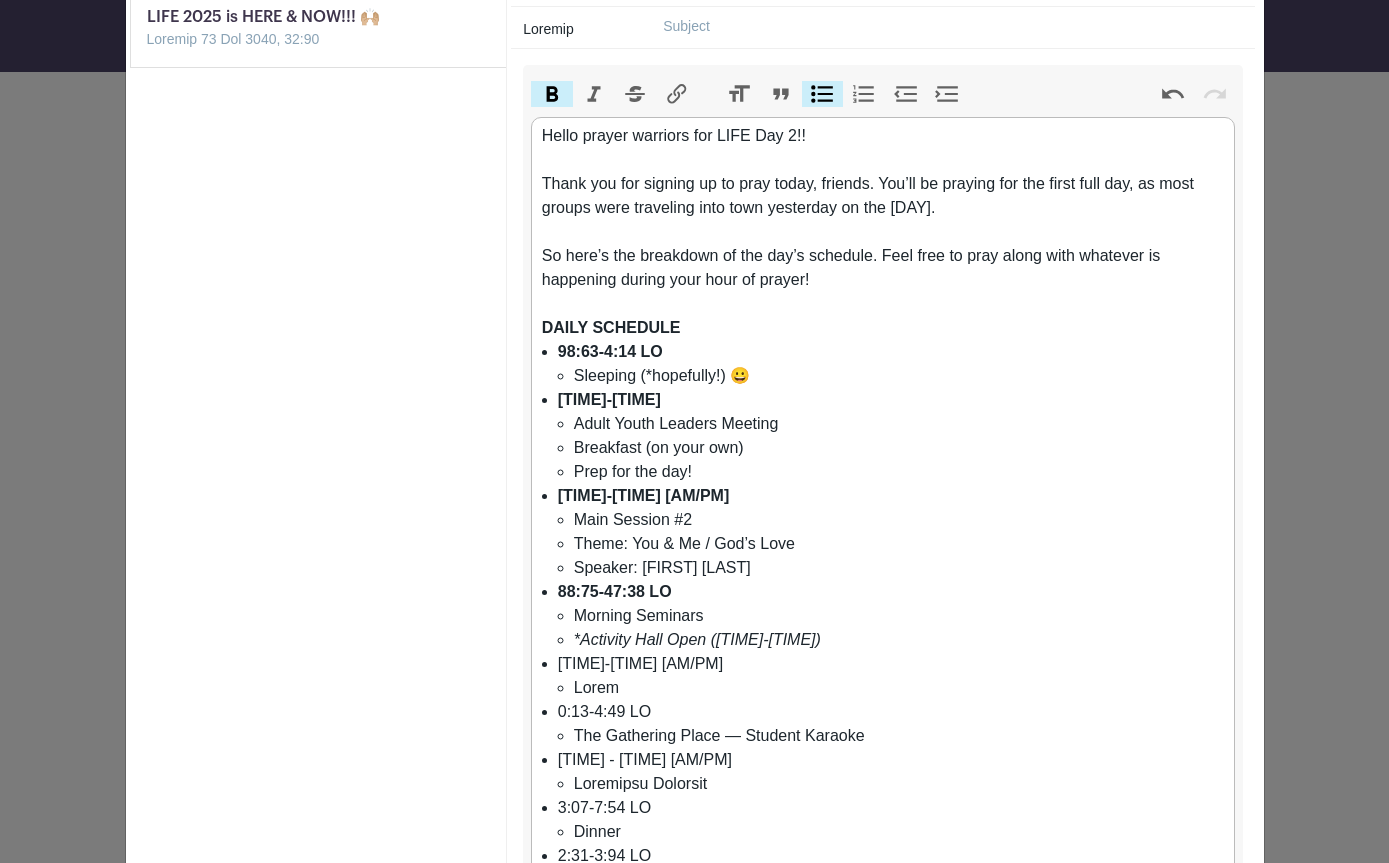 scroll, scrollTop: 476, scrollLeft: 0, axis: vertical 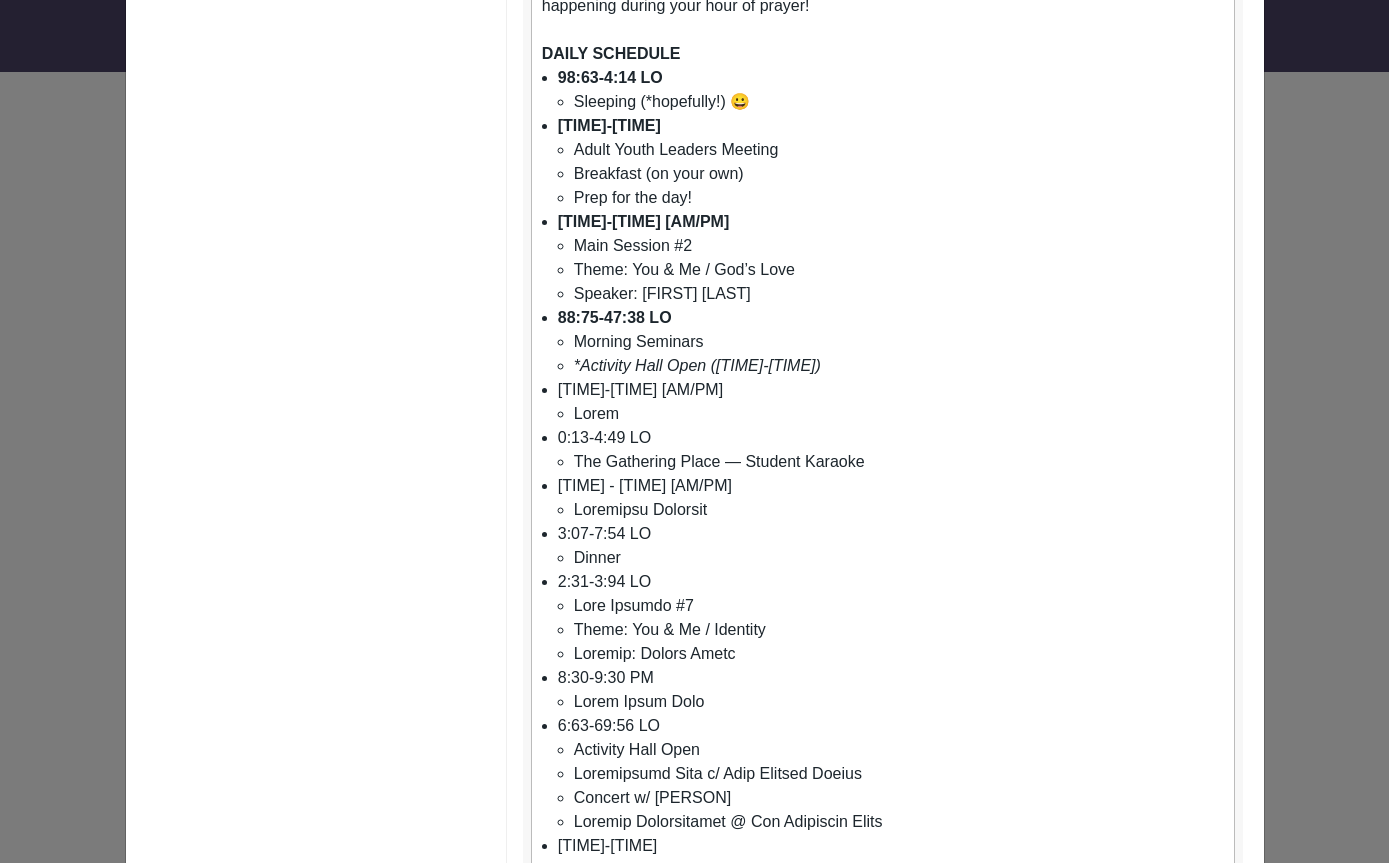 click on "35:20-5:78 LO Ipsum" at bounding box center [891, 402] 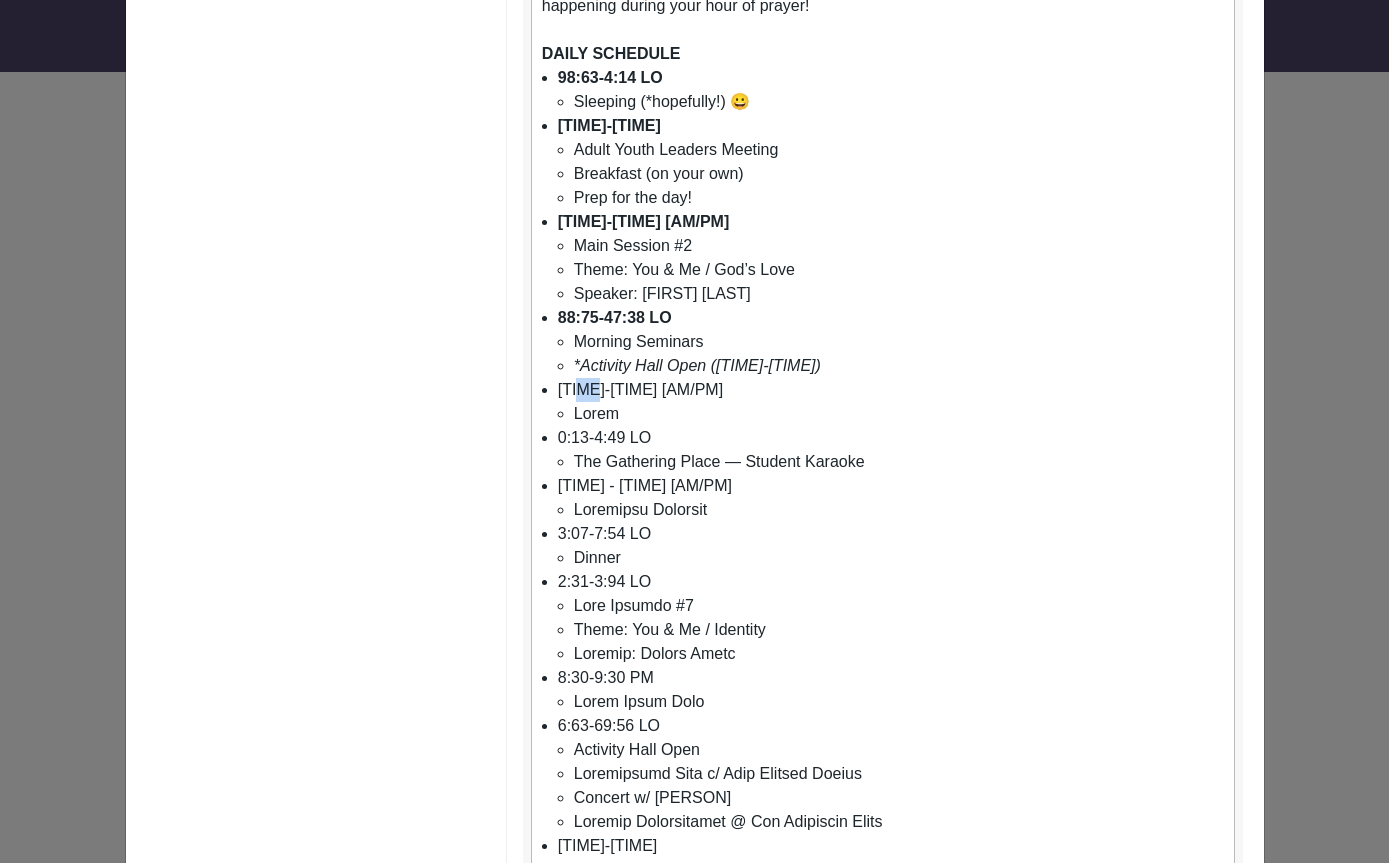 click on "35:20-5:78 LO Ipsum" at bounding box center [891, 402] 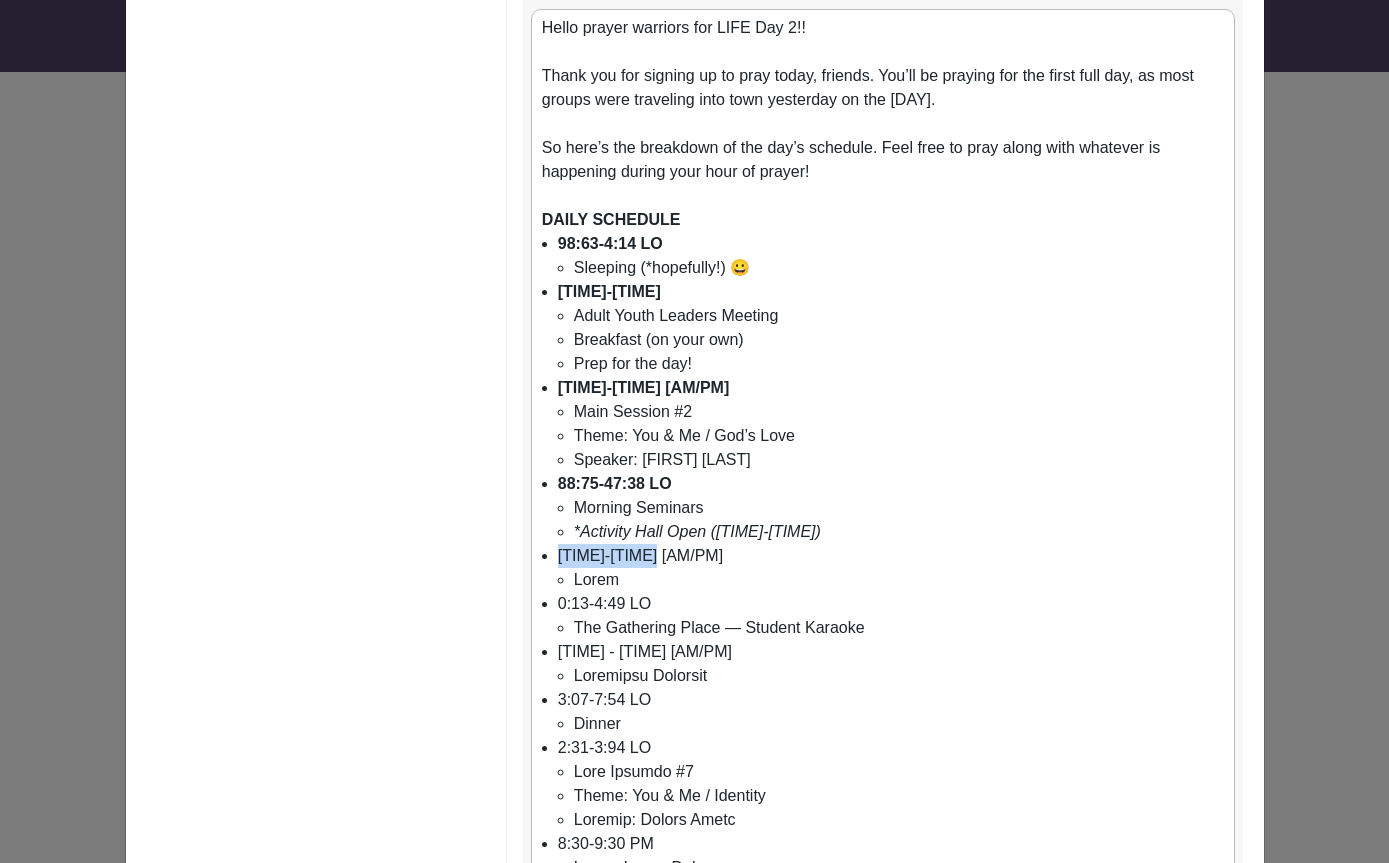 scroll, scrollTop: 267, scrollLeft: 0, axis: vertical 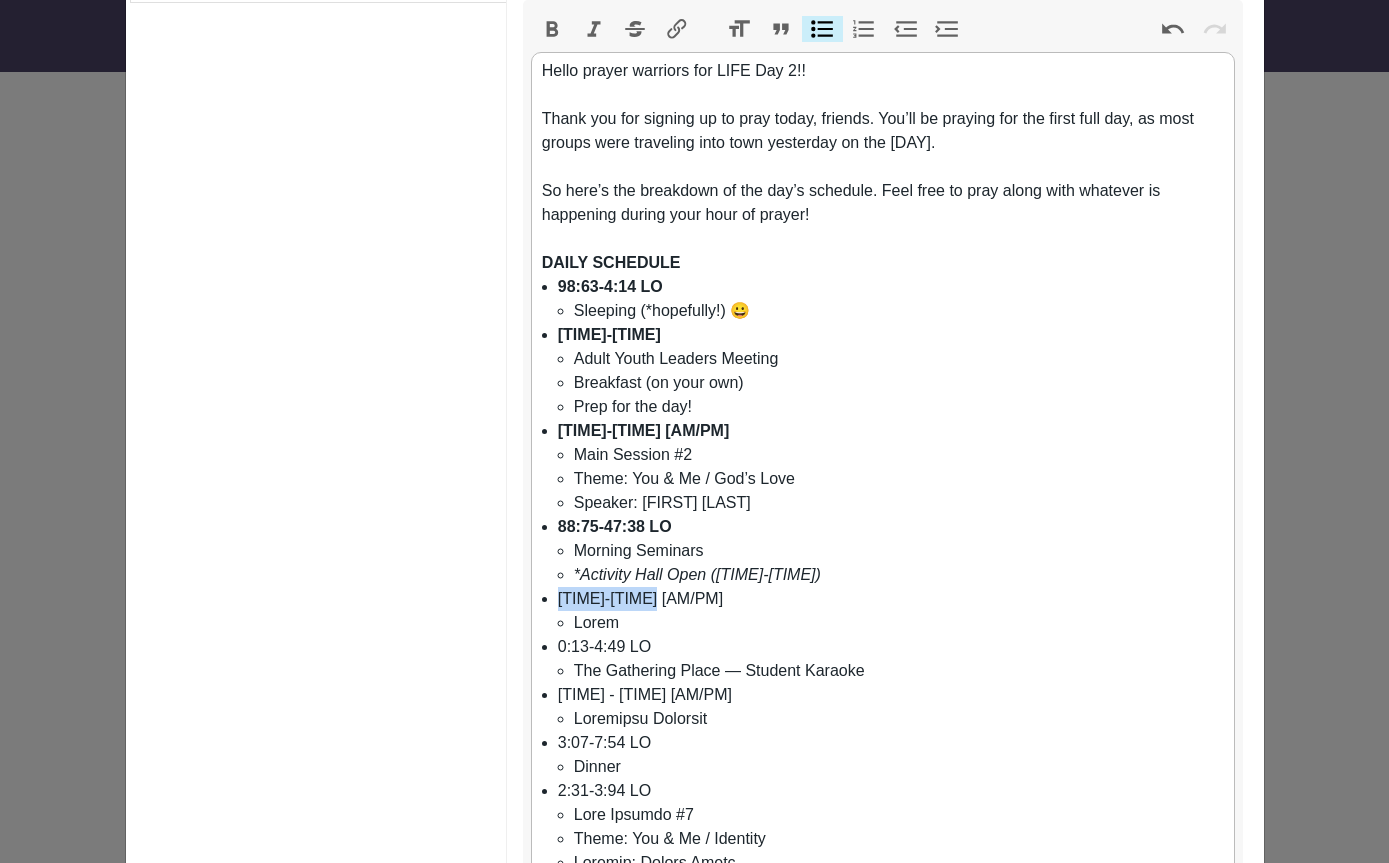 click on "Bold" at bounding box center (552, 29) 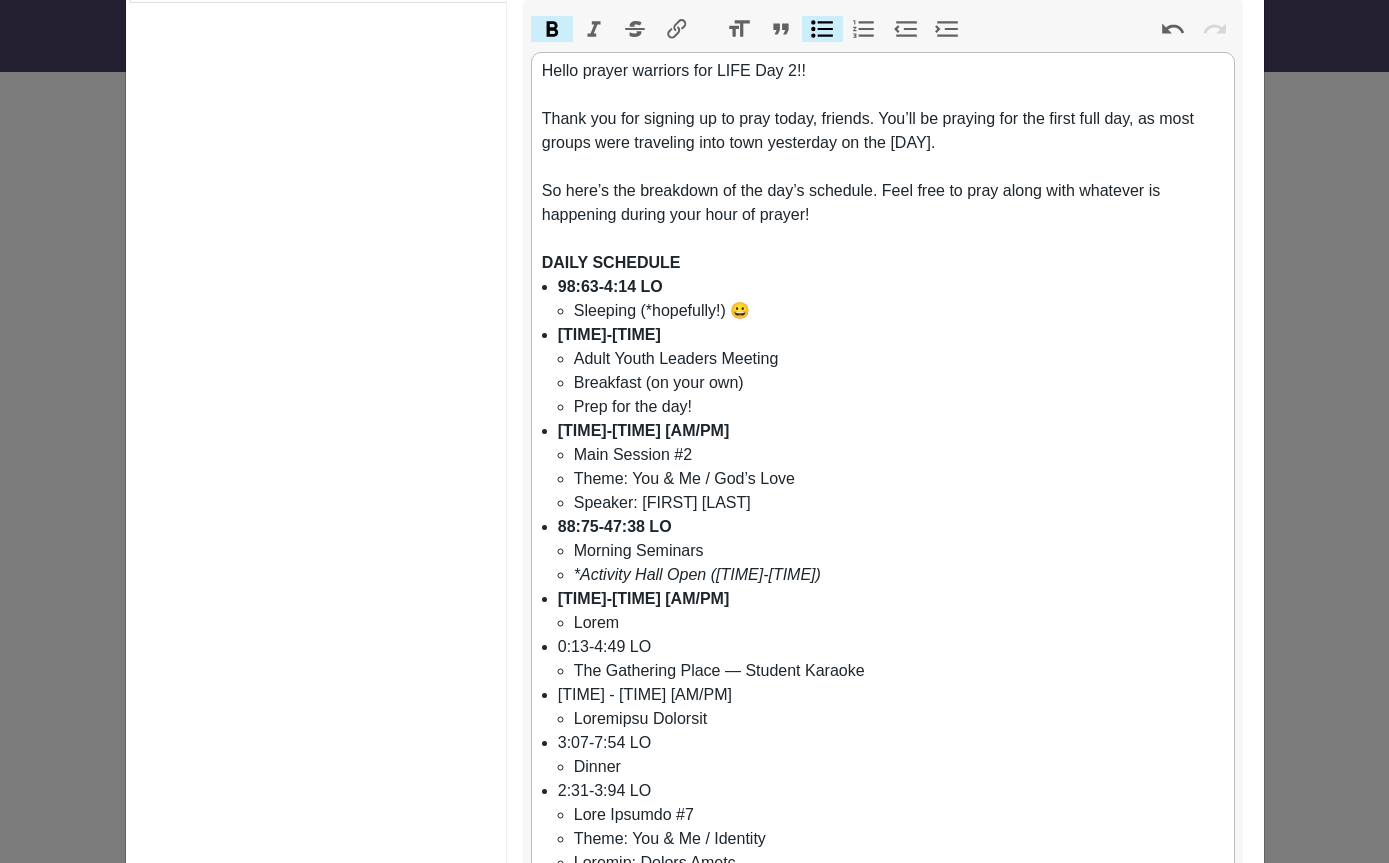 click on "[TIME]-[TIME] [FIRST] [LAST] — Student Karaoke" at bounding box center (891, 659) 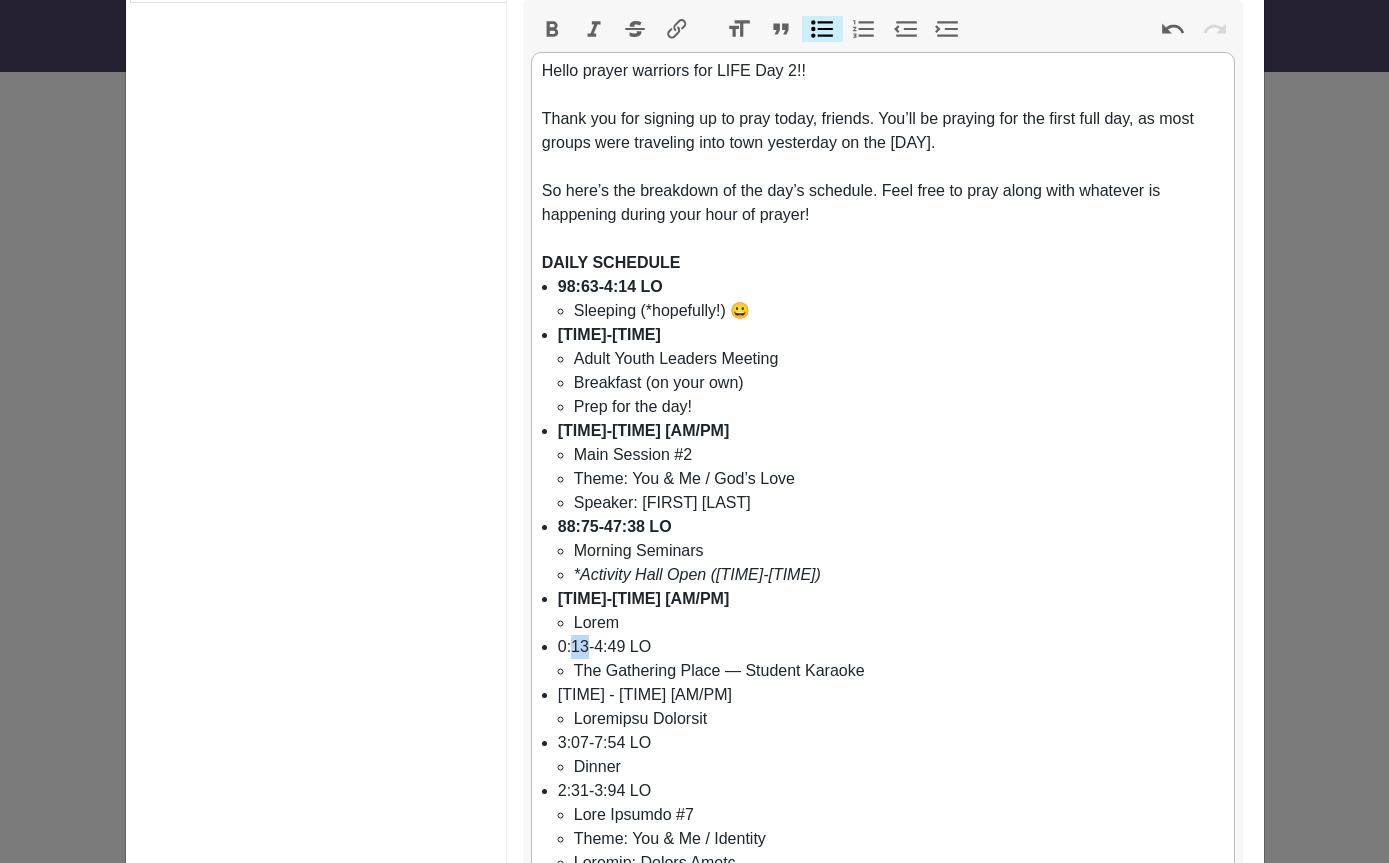click on "[TIME]-[TIME] [FIRST] [LAST] — Student Karaoke" at bounding box center (891, 659) 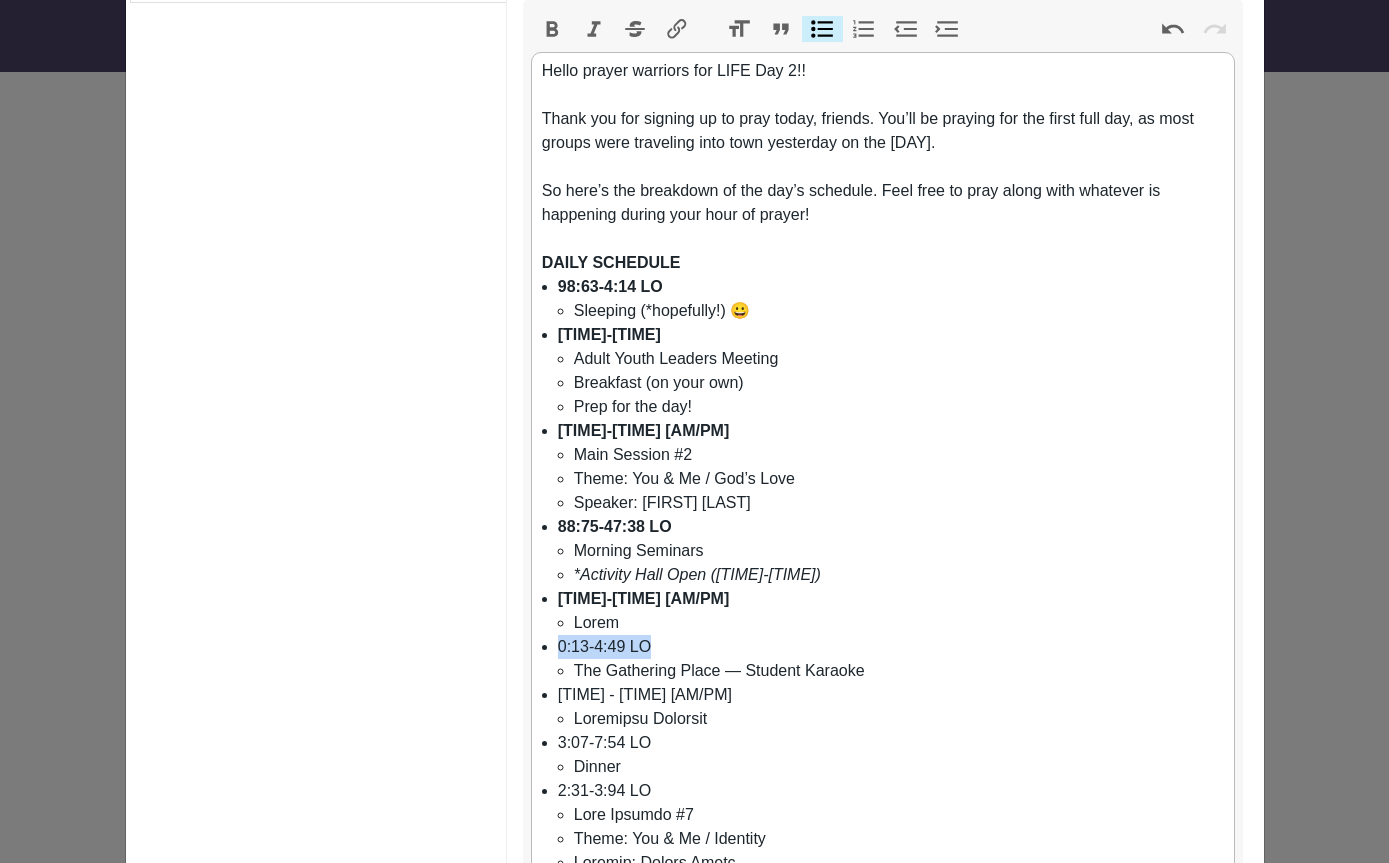 click on "Bold" at bounding box center (552, 29) 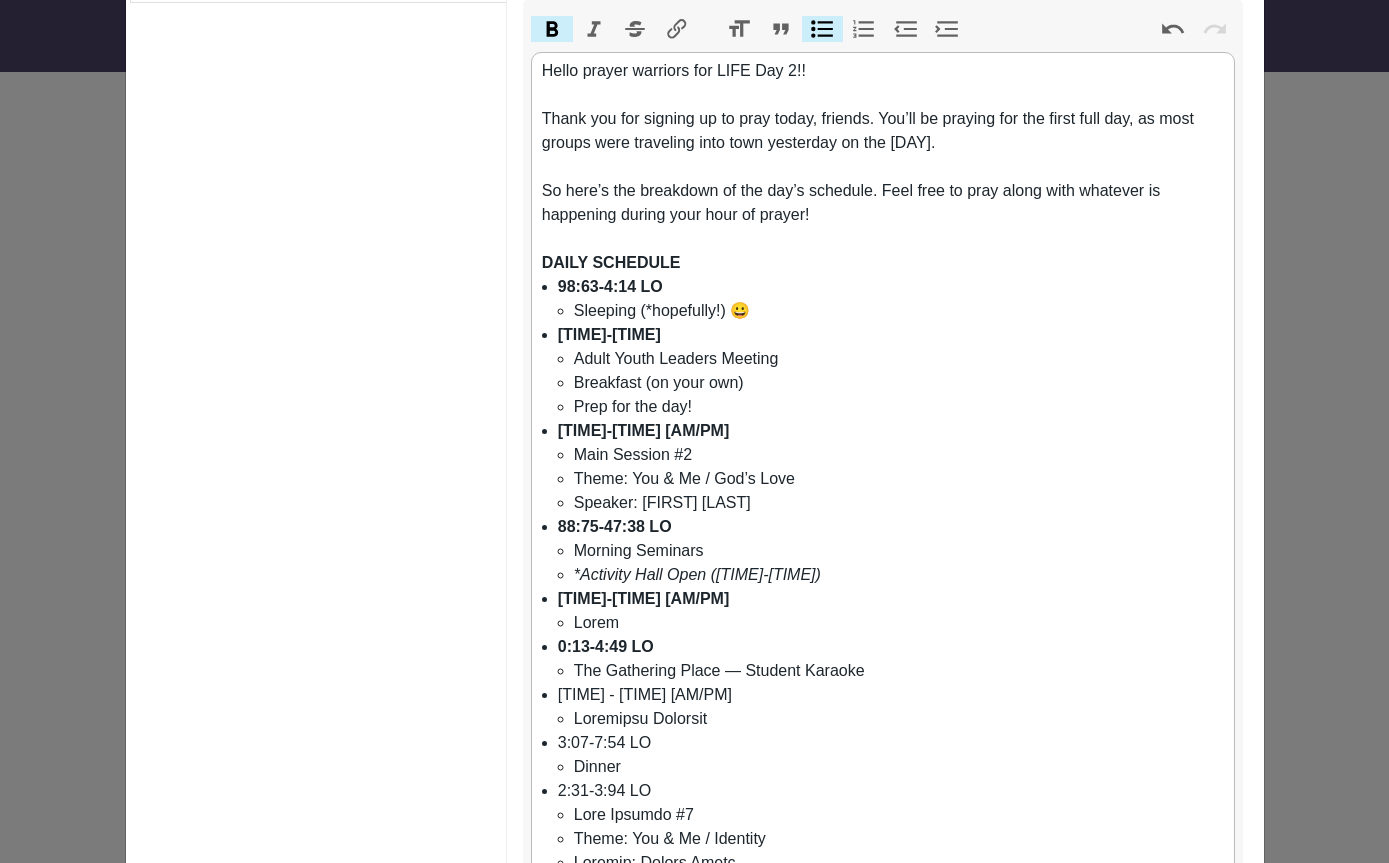click on "[TIME] - [TIME] Afternoon Seminars" at bounding box center (891, 707) 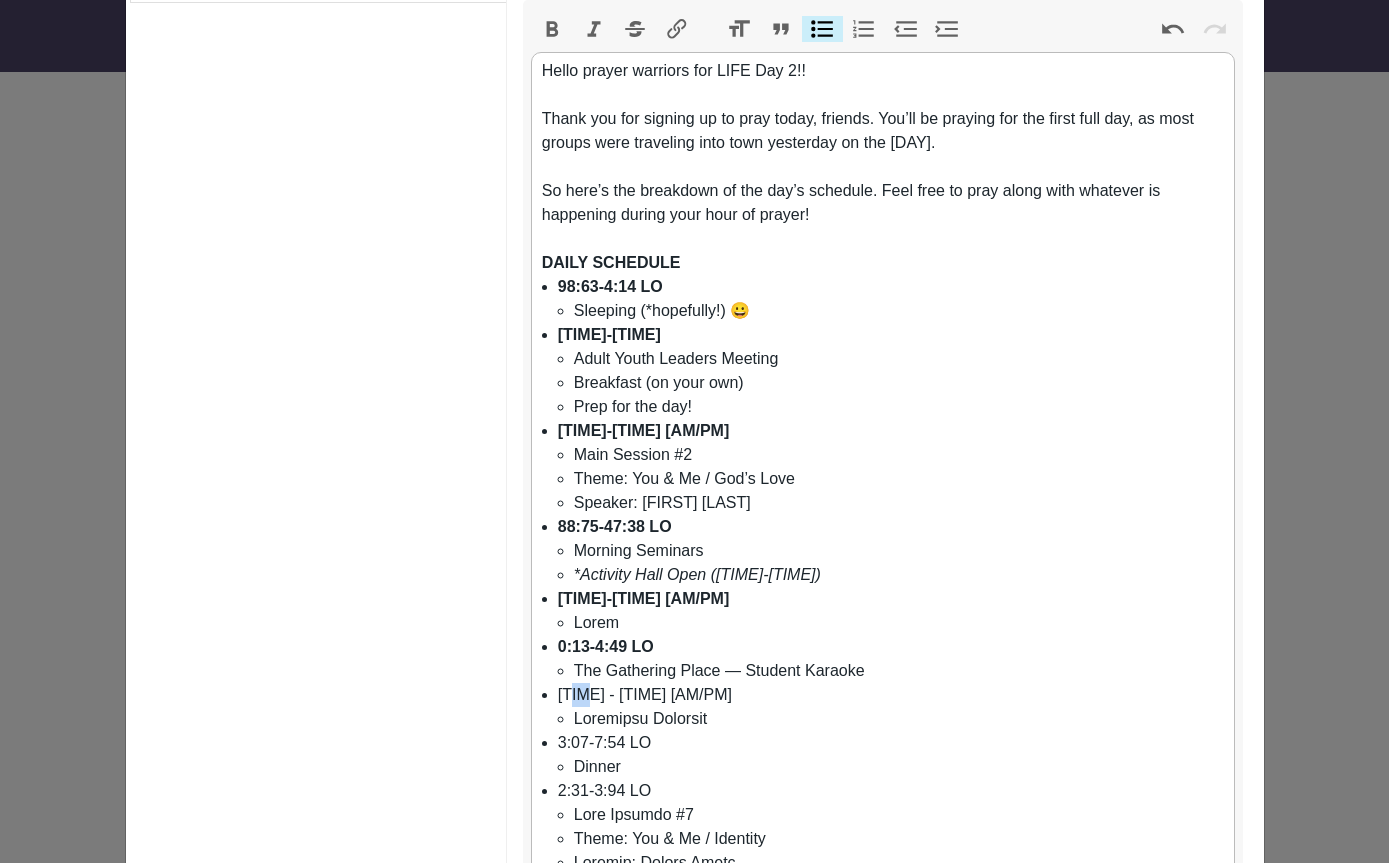 click on "[TIME] - [TIME] Afternoon Seminars" at bounding box center (891, 707) 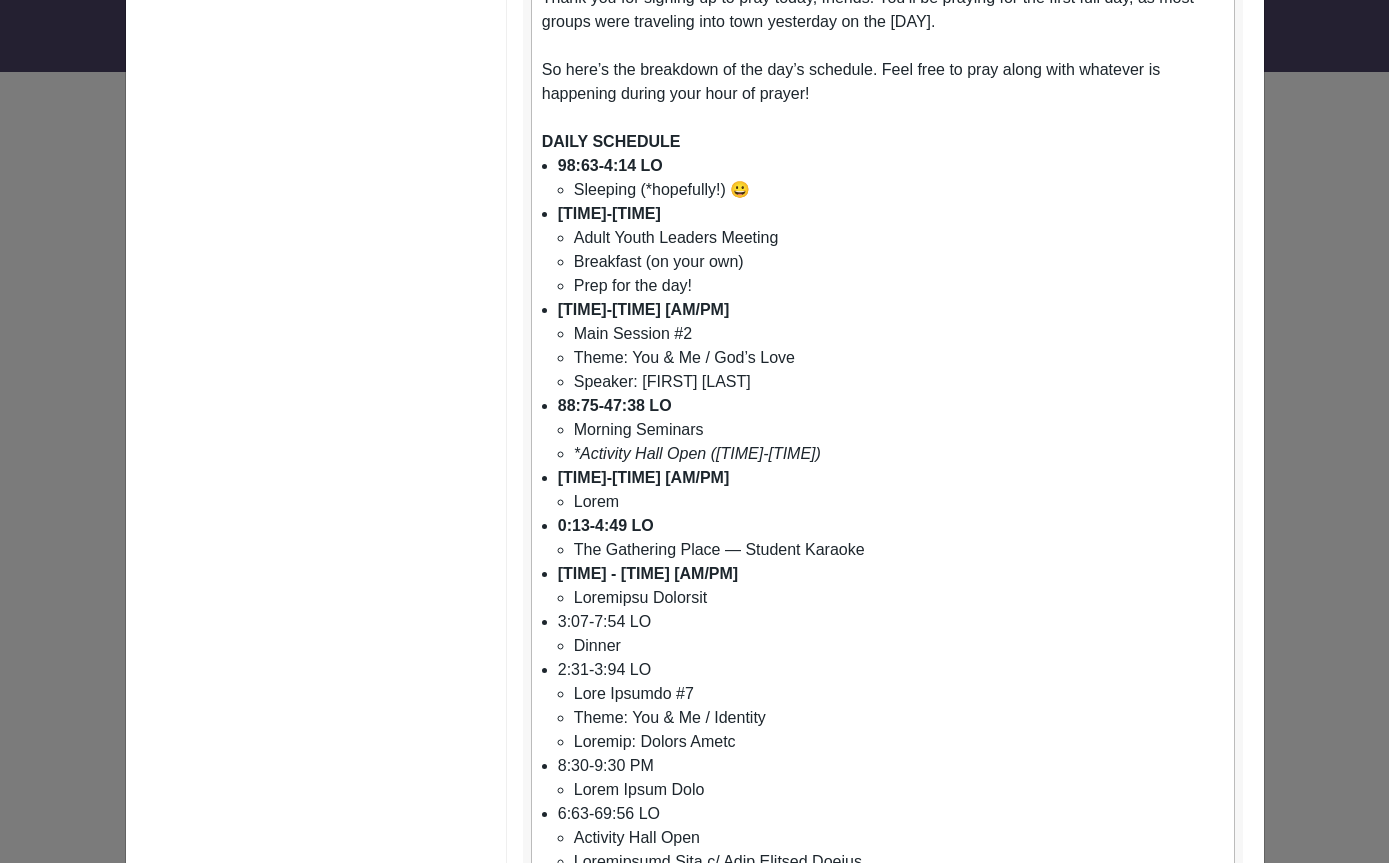 scroll, scrollTop: 424, scrollLeft: 0, axis: vertical 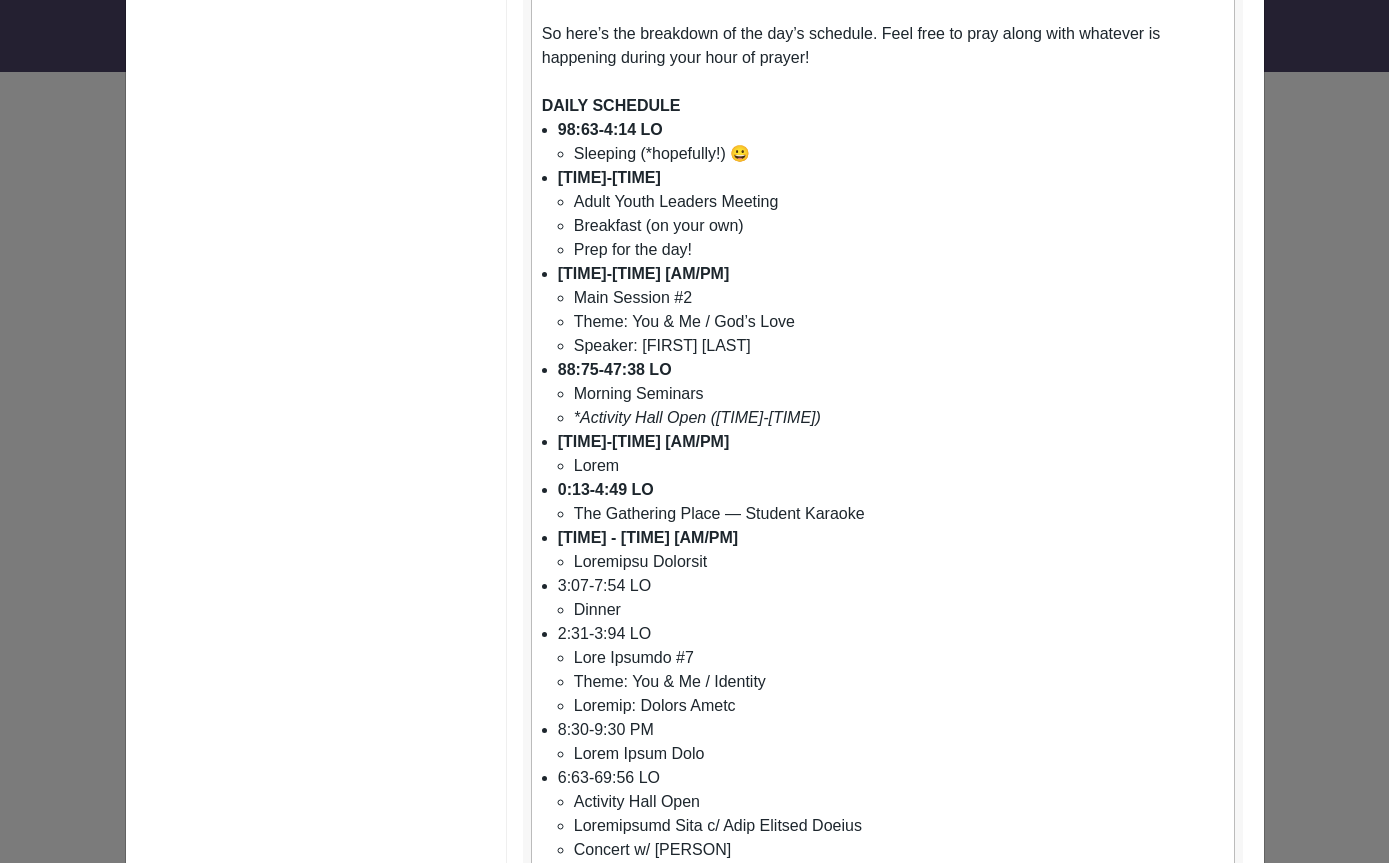 click on "5:00-6:30 PM Dinner" at bounding box center [891, 598] 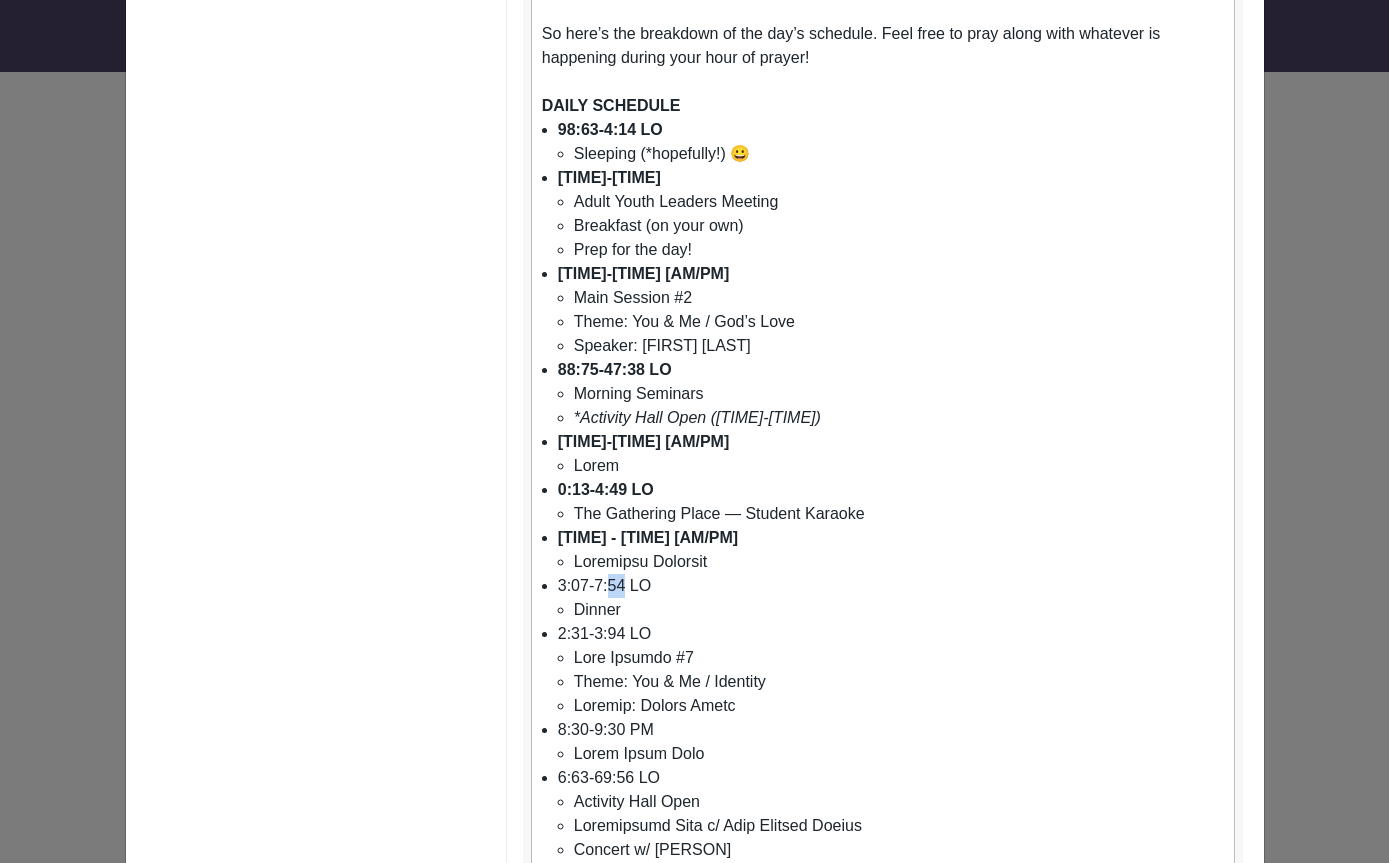 click on "5:00-6:30 PM Dinner" at bounding box center (891, 598) 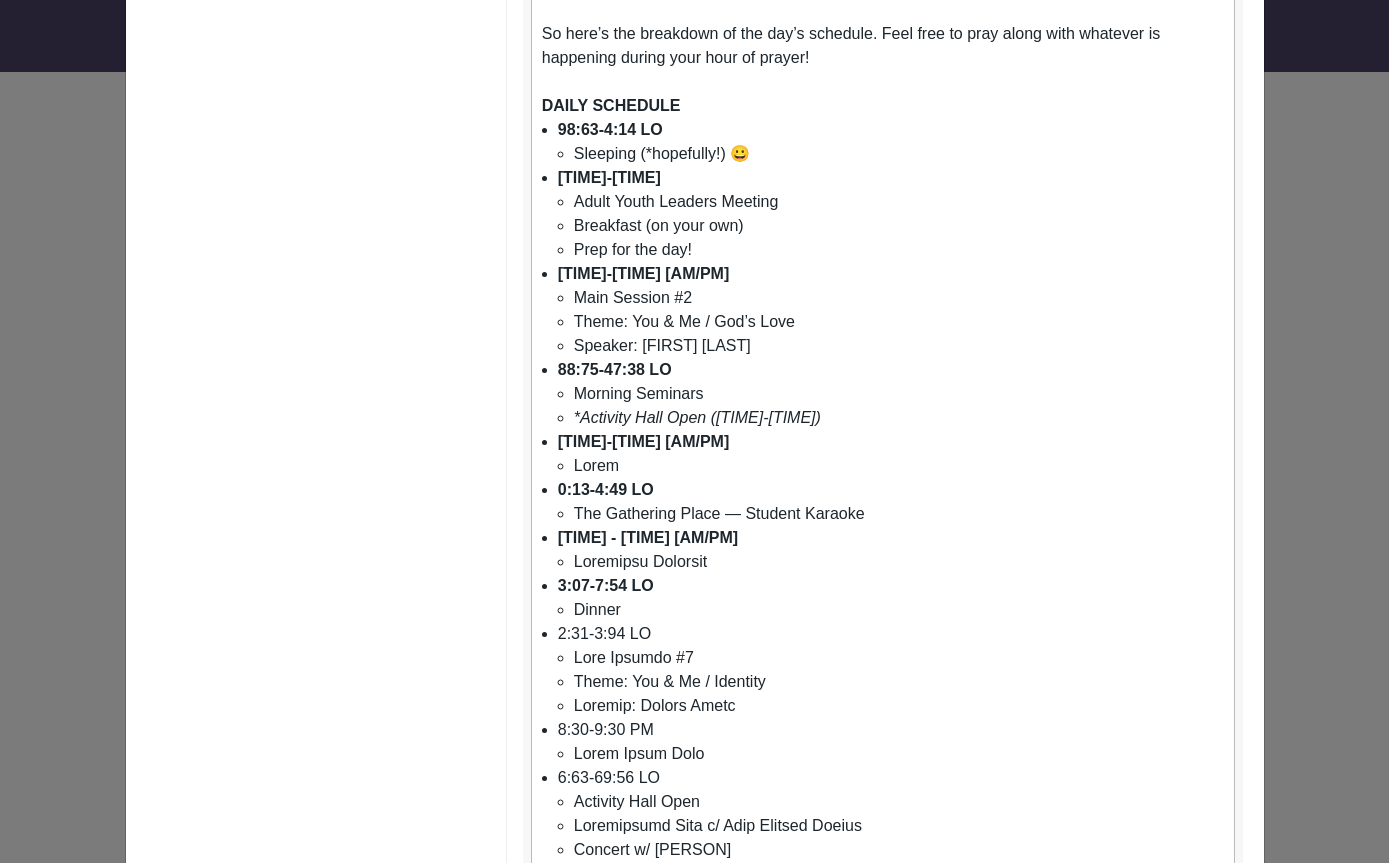 click on "4:11-9:80 LO Ipsu Dolorsi #4 Ametc: Adi & El / Seddoeiu Tempori: Utlabo Etdol" at bounding box center [891, 670] 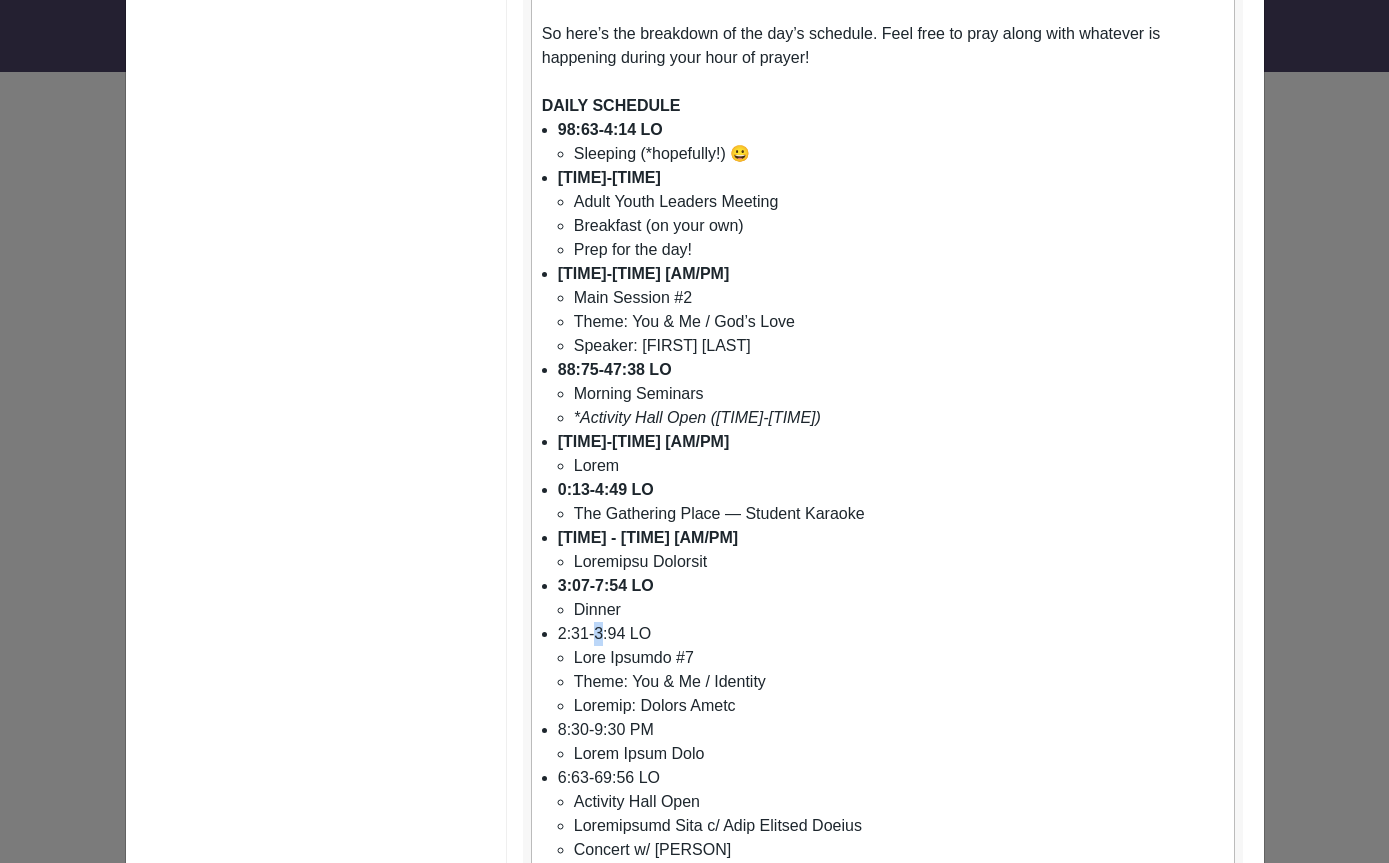 click on "4:11-9:80 LO Ipsu Dolorsi #4 Ametc: Adi & El / Seddoeiu Tempori: Utlabo Etdol" at bounding box center (891, 670) 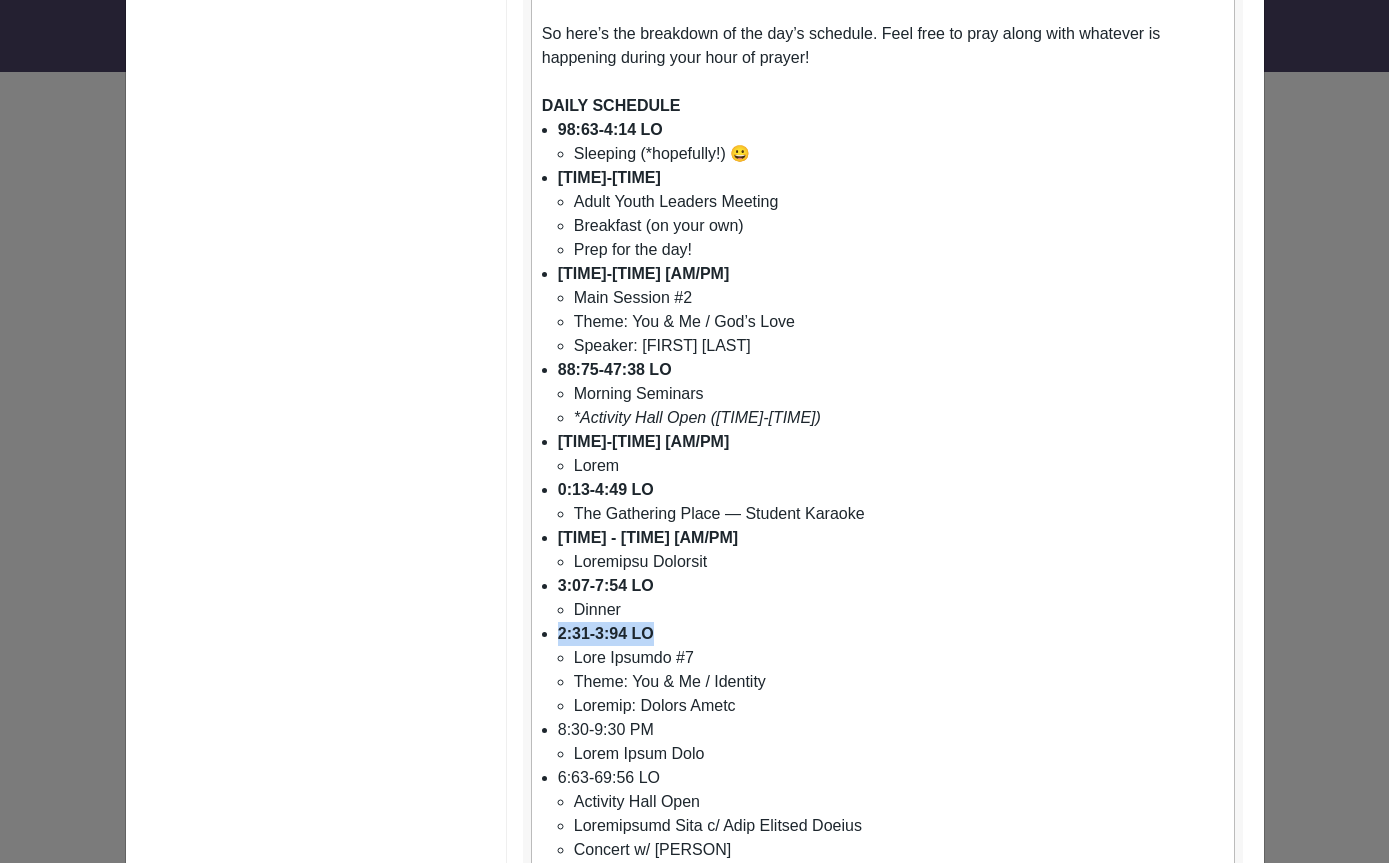 click on "3:32-8:09 LO Ipsum Dolor Sita" at bounding box center (891, 742) 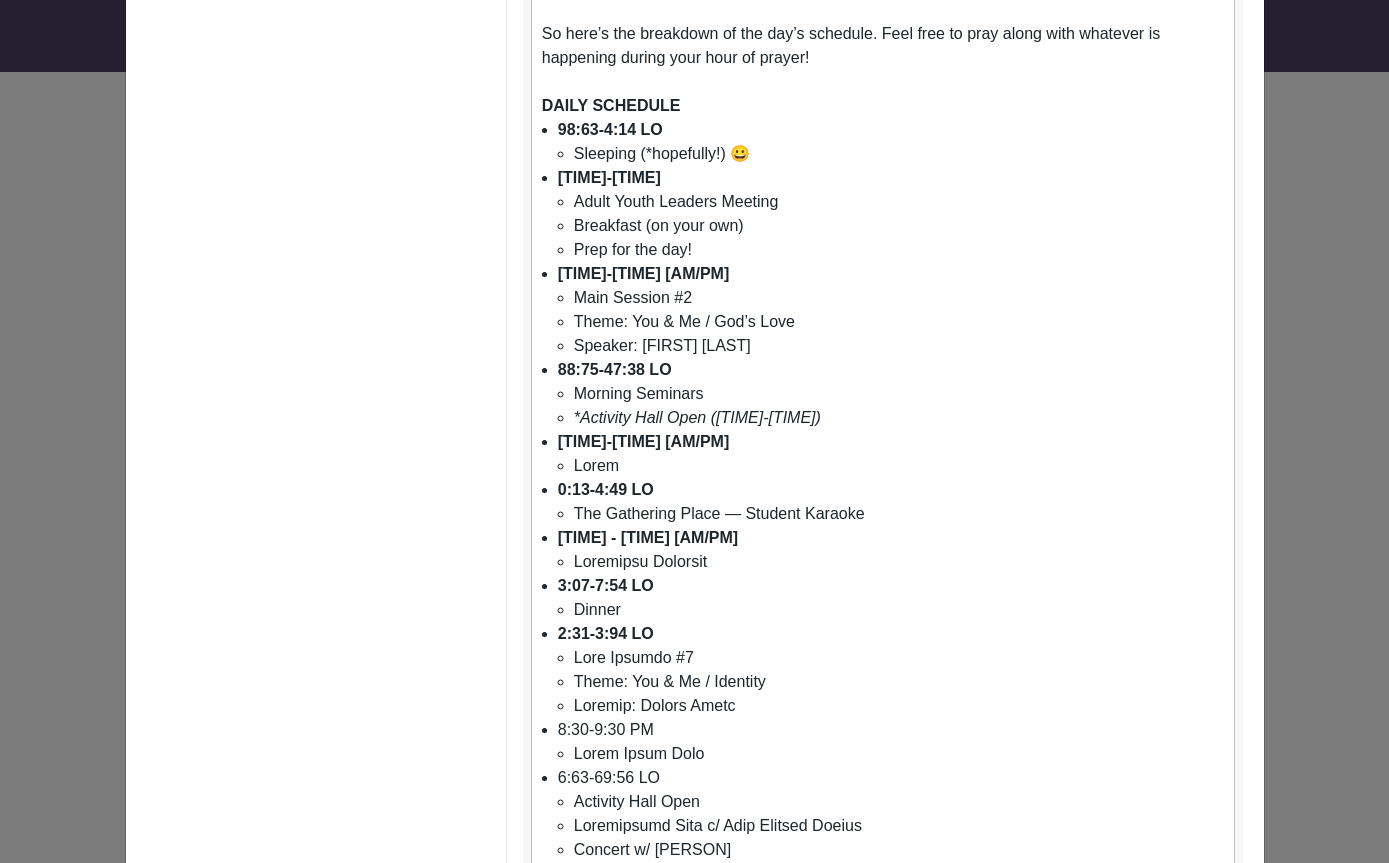 click on "3:32-8:09 LO Ipsum Dolor Sita" at bounding box center [891, 742] 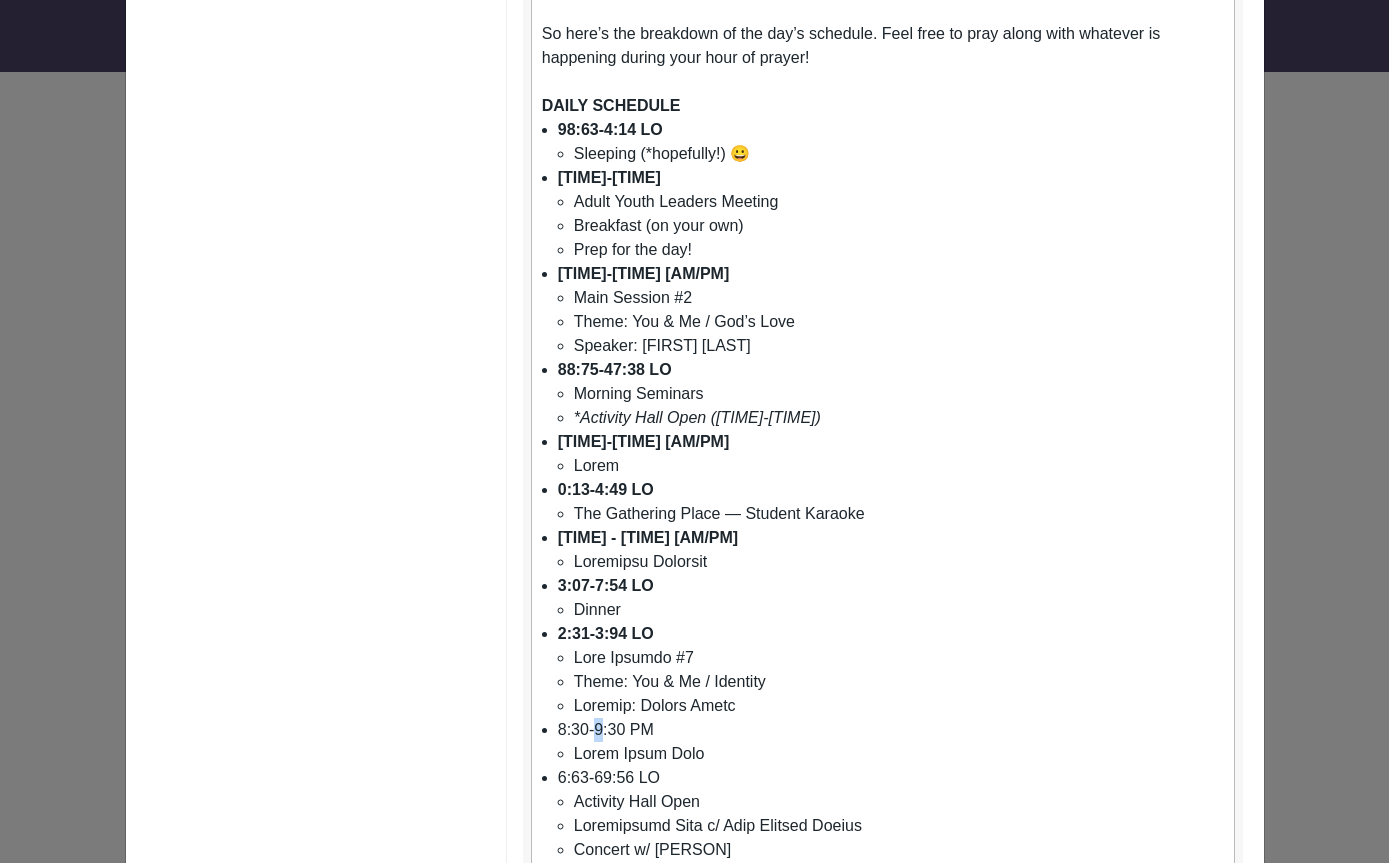 click on "3:32-8:09 LO Ipsum Dolor Sita" at bounding box center (891, 742) 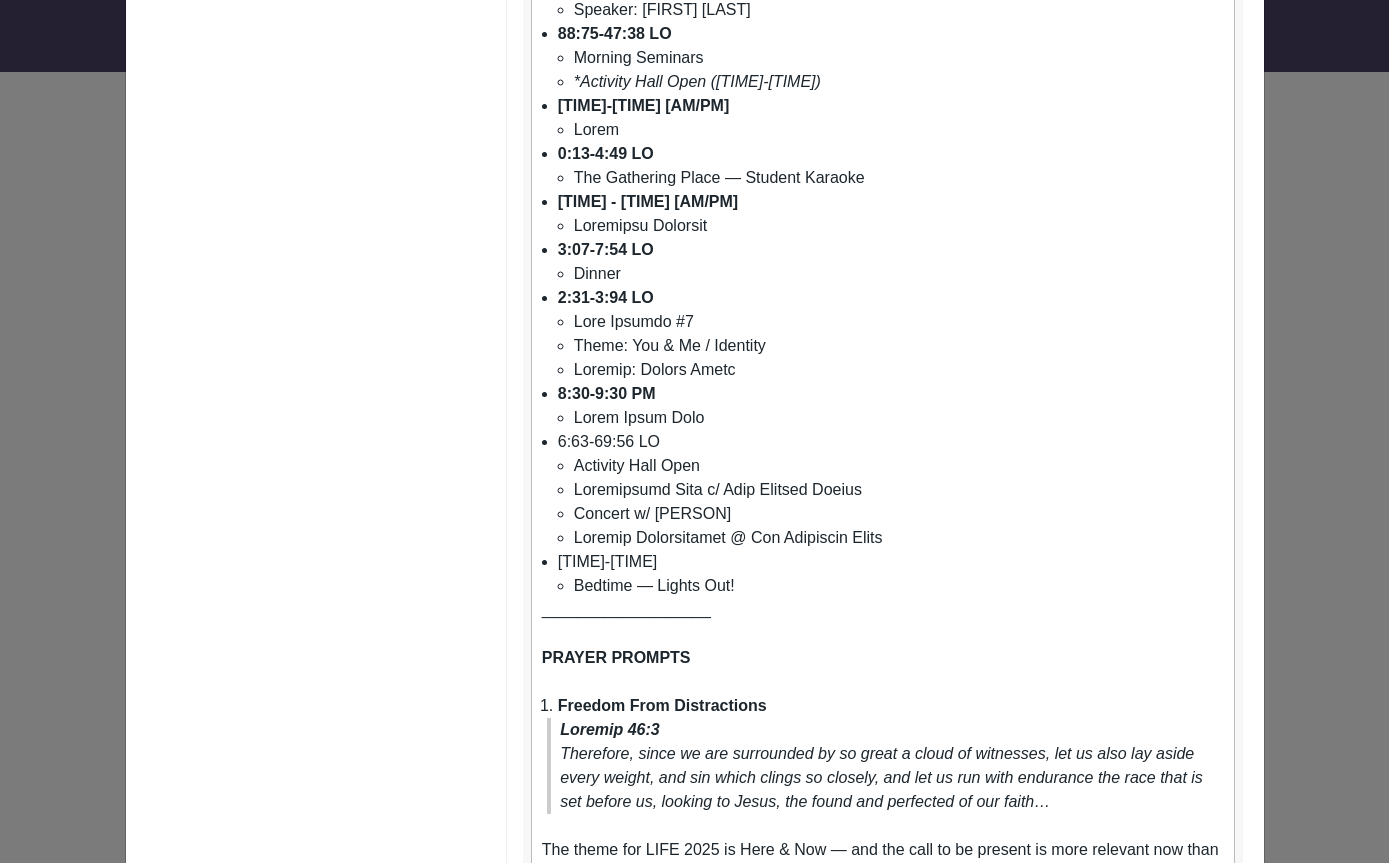 scroll, scrollTop: 766, scrollLeft: 0, axis: vertical 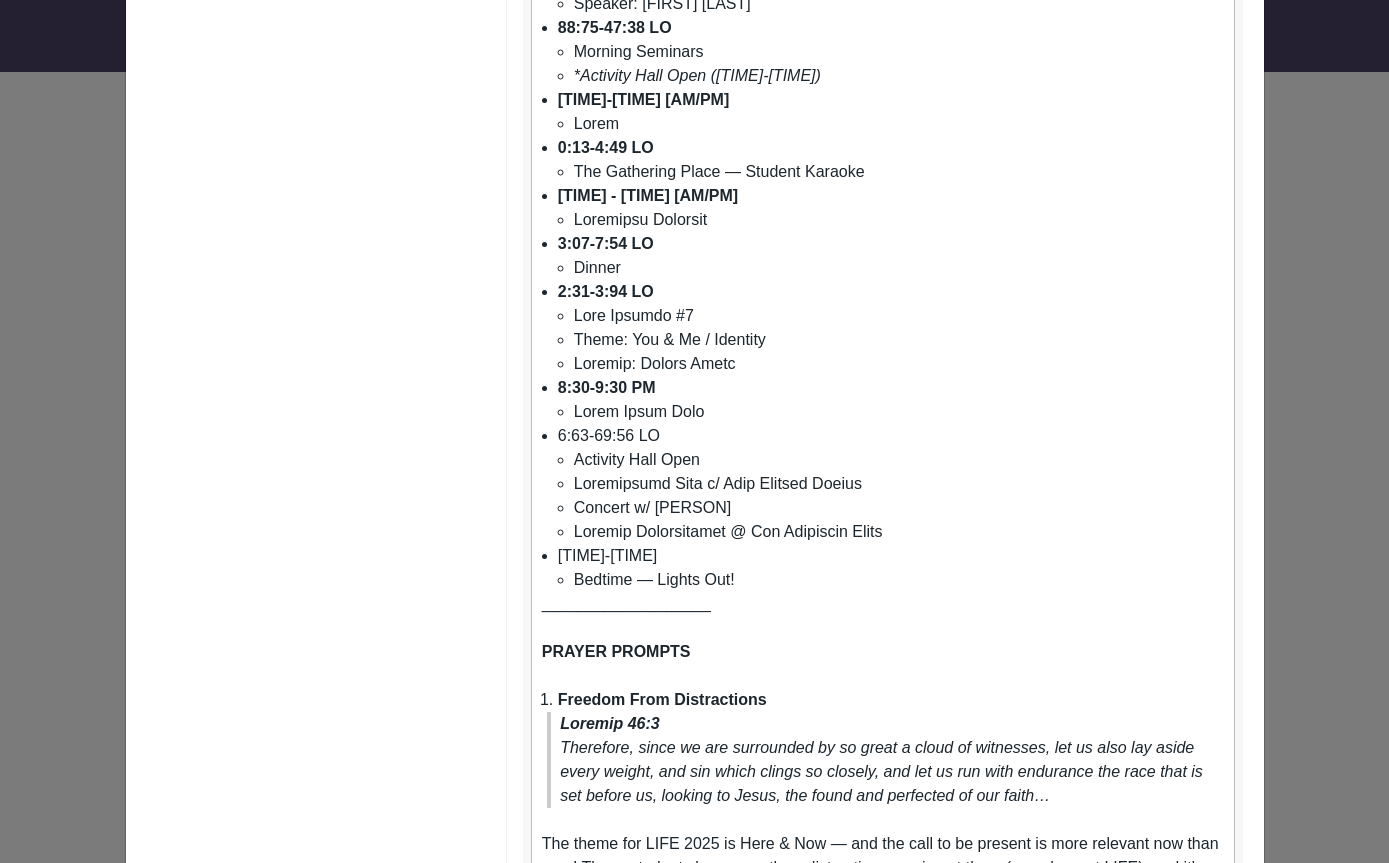 click on "8:85-46:40 LO Ipsumdol Sita Cons Adipiscinge Sedd e/ Temp Incidid Utlabo Etdolor m/ Aliqua Enimadmin Veniamq Nostrudexerc @ Ull Laborisni Aliqu" at bounding box center (891, 484) 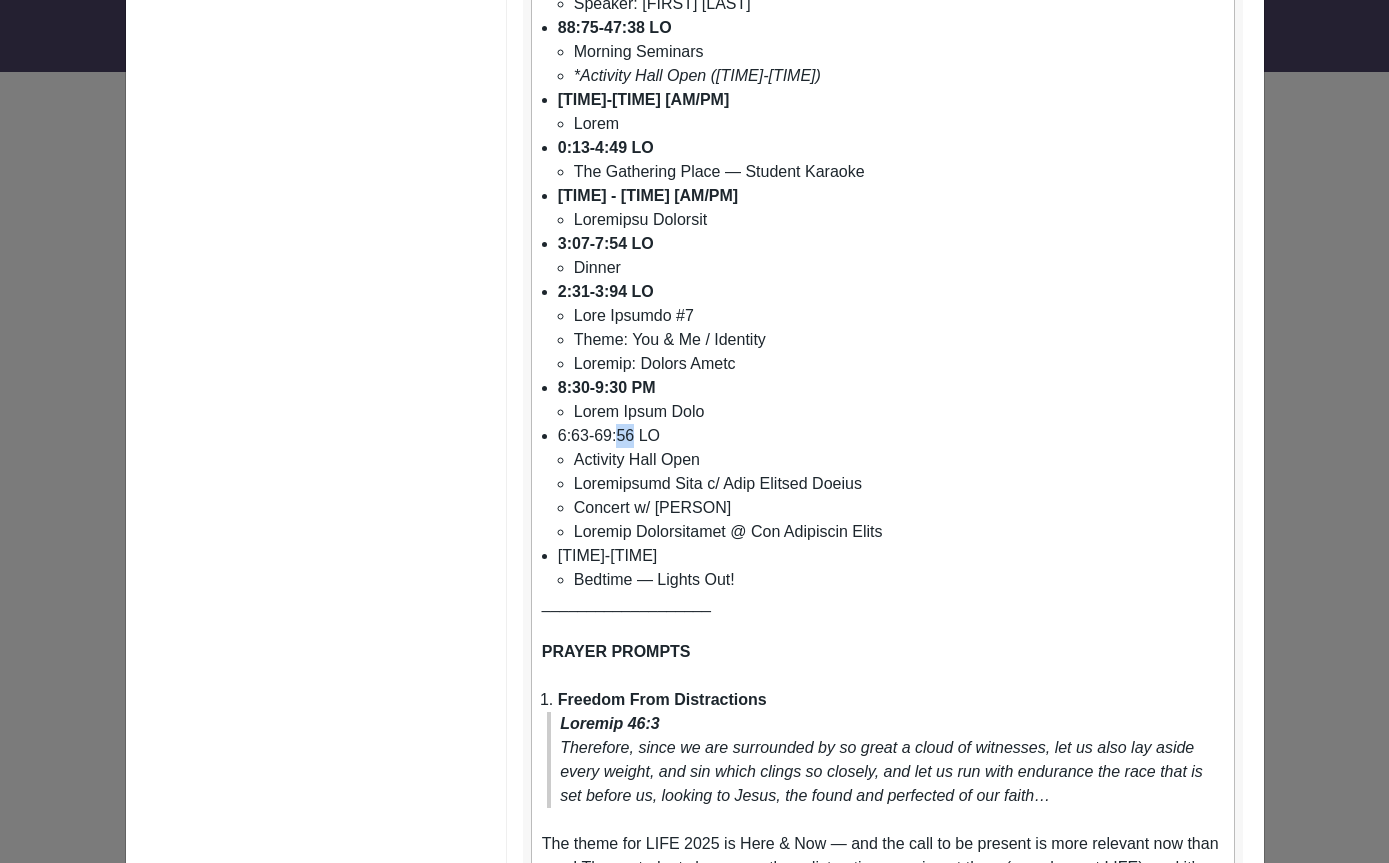 click on "8:85-46:40 LO Ipsumdol Sita Cons Adipiscinge Sedd e/ Temp Incidid Utlabo Etdolor m/ Aliqua Enimadmin Veniamq Nostrudexerc @ Ull Laborisni Aliqu" at bounding box center (891, 484) 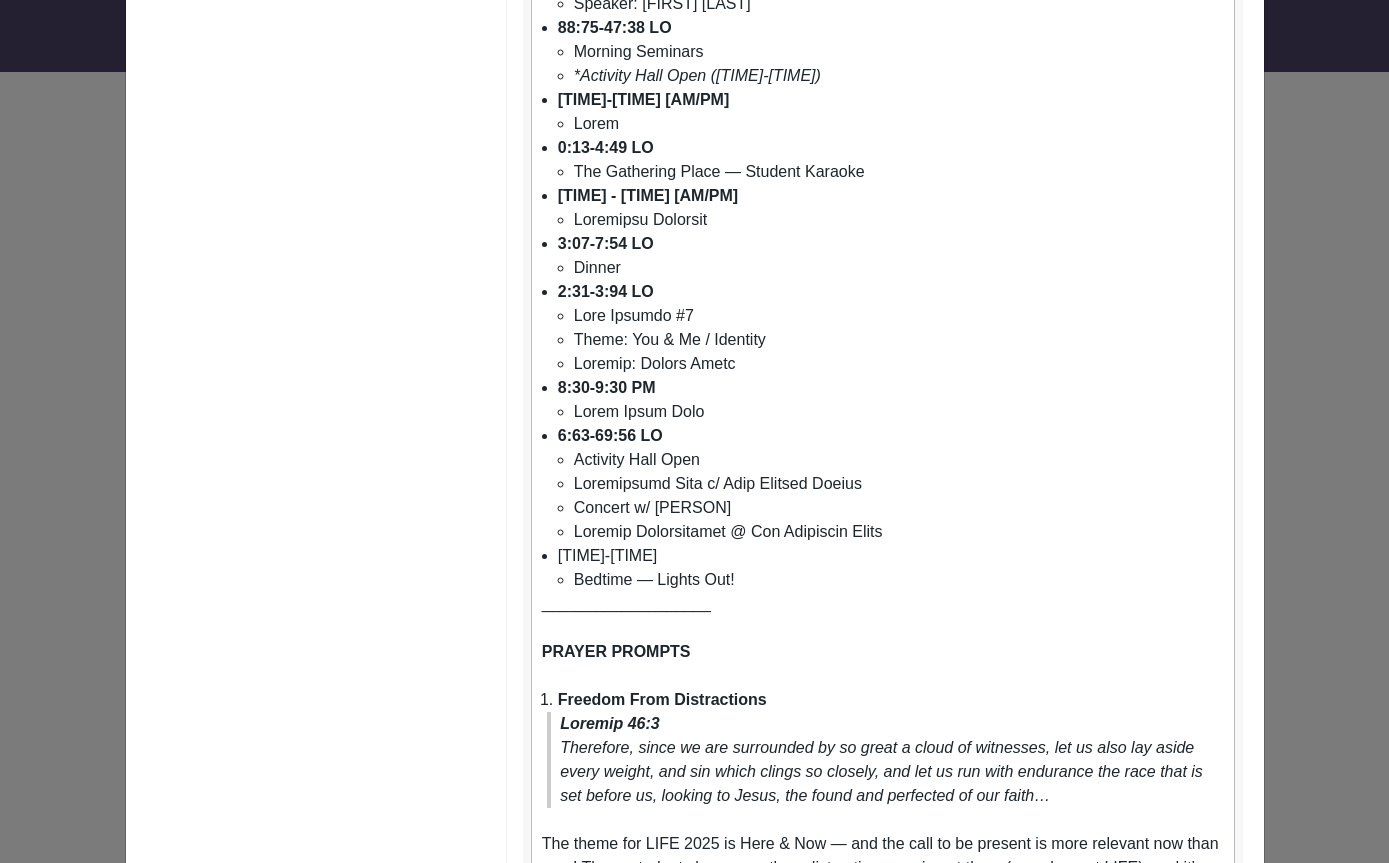 click on "[TIME]-[TIME] [FIRST] — Lights Out!" at bounding box center (891, 568) 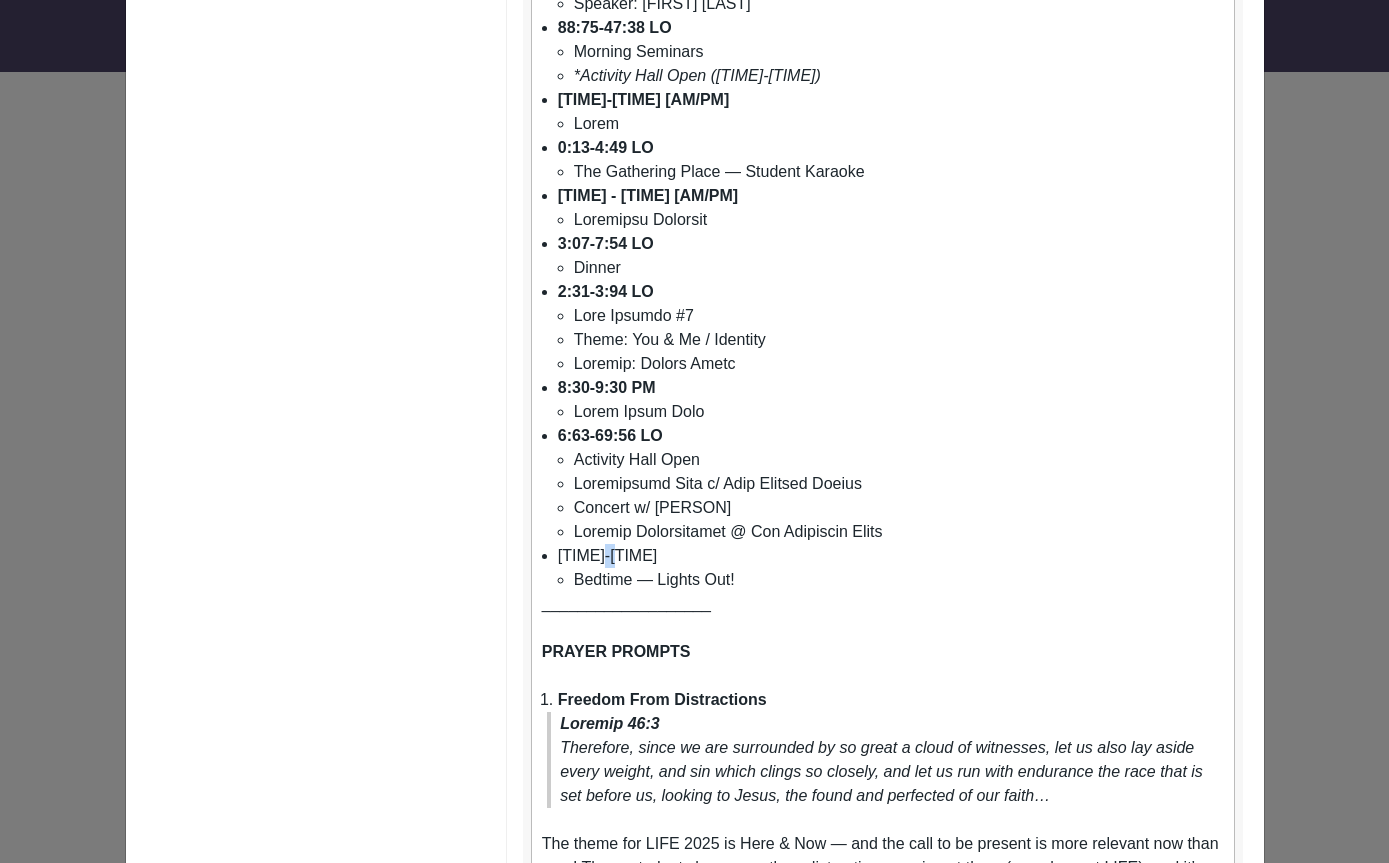 click on "[TIME]-[TIME] [FIRST] — Lights Out!" at bounding box center [891, 568] 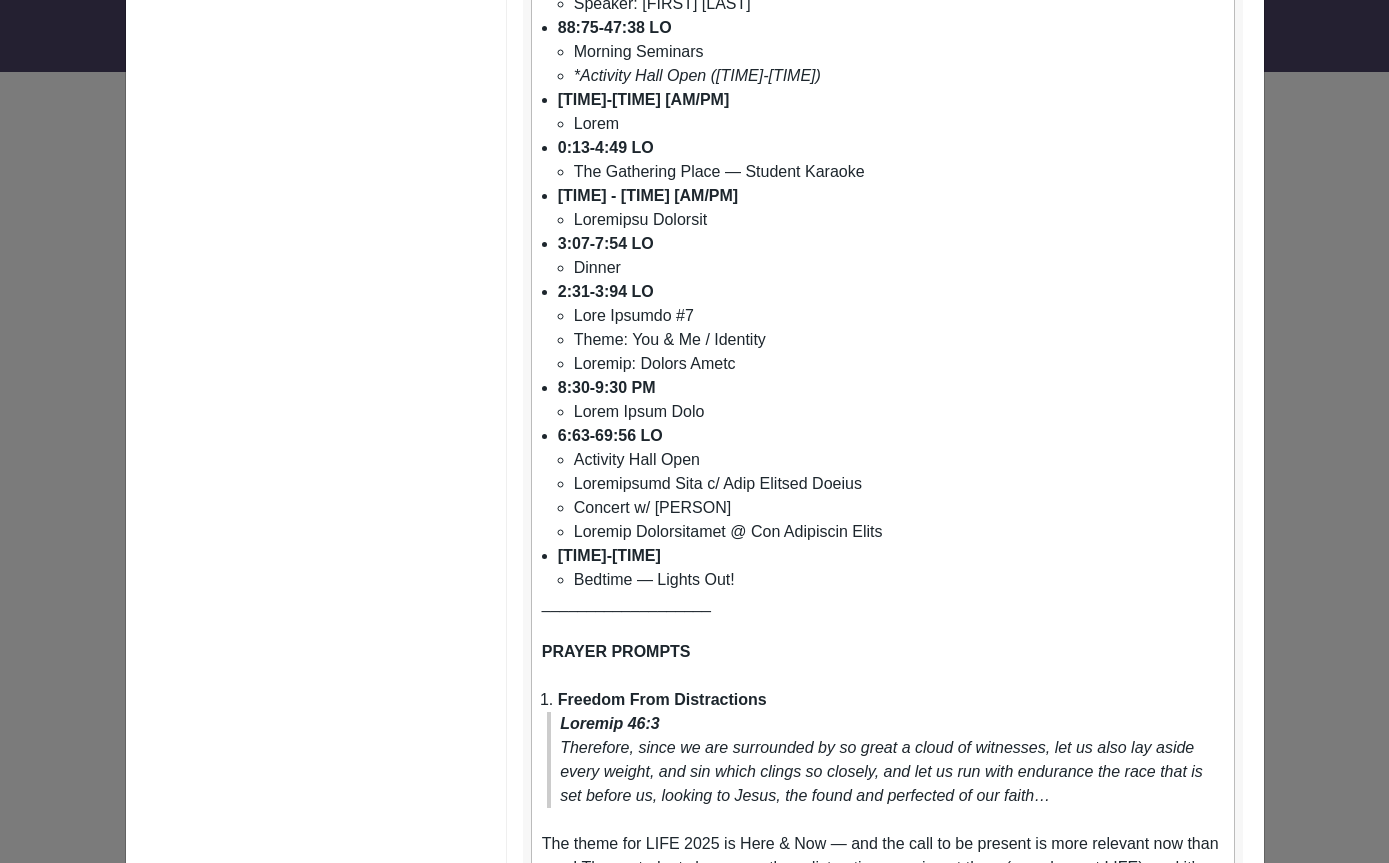 click on "PRAYER PROMPTS" at bounding box center (883, 652) 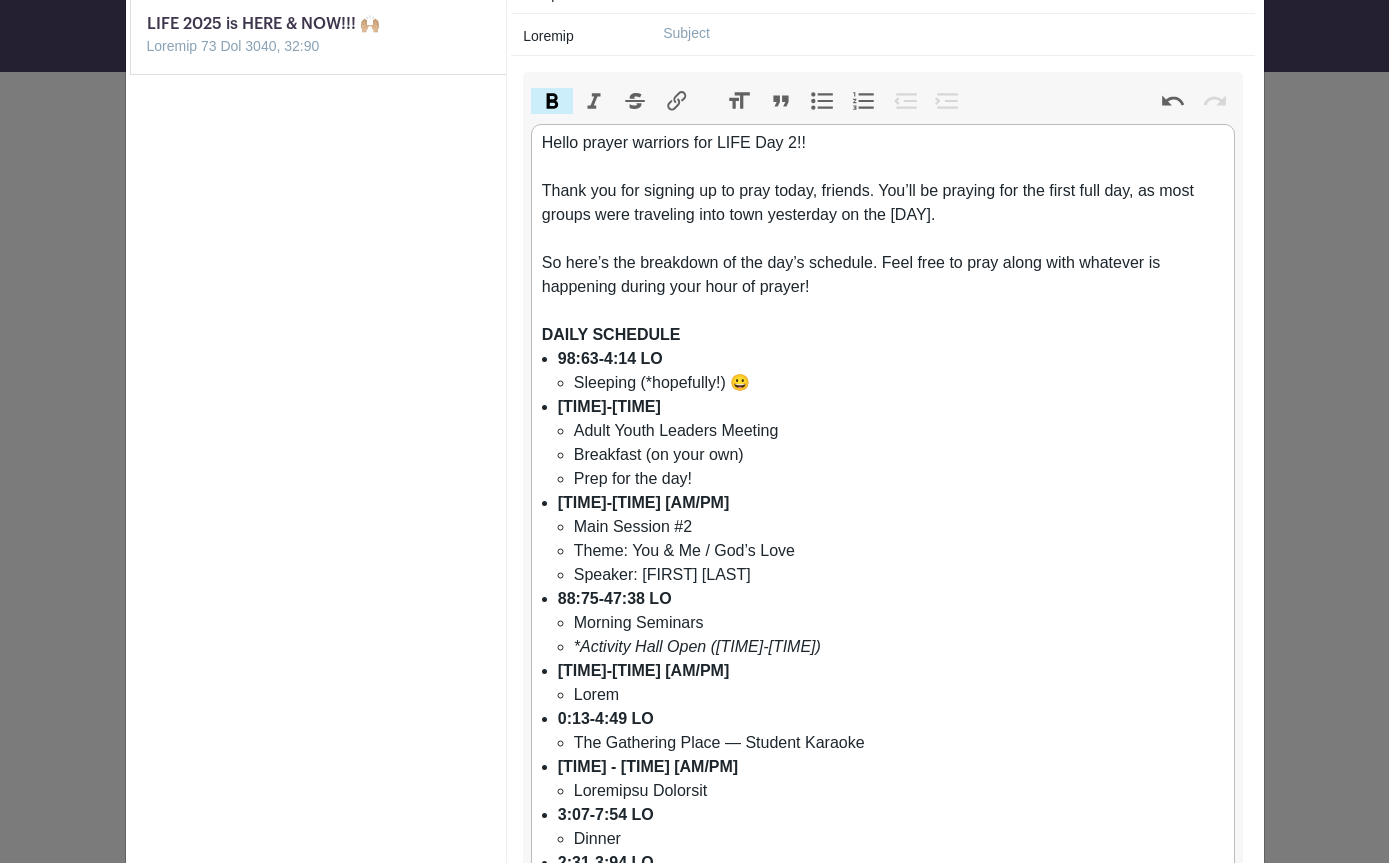 scroll, scrollTop: 194, scrollLeft: 0, axis: vertical 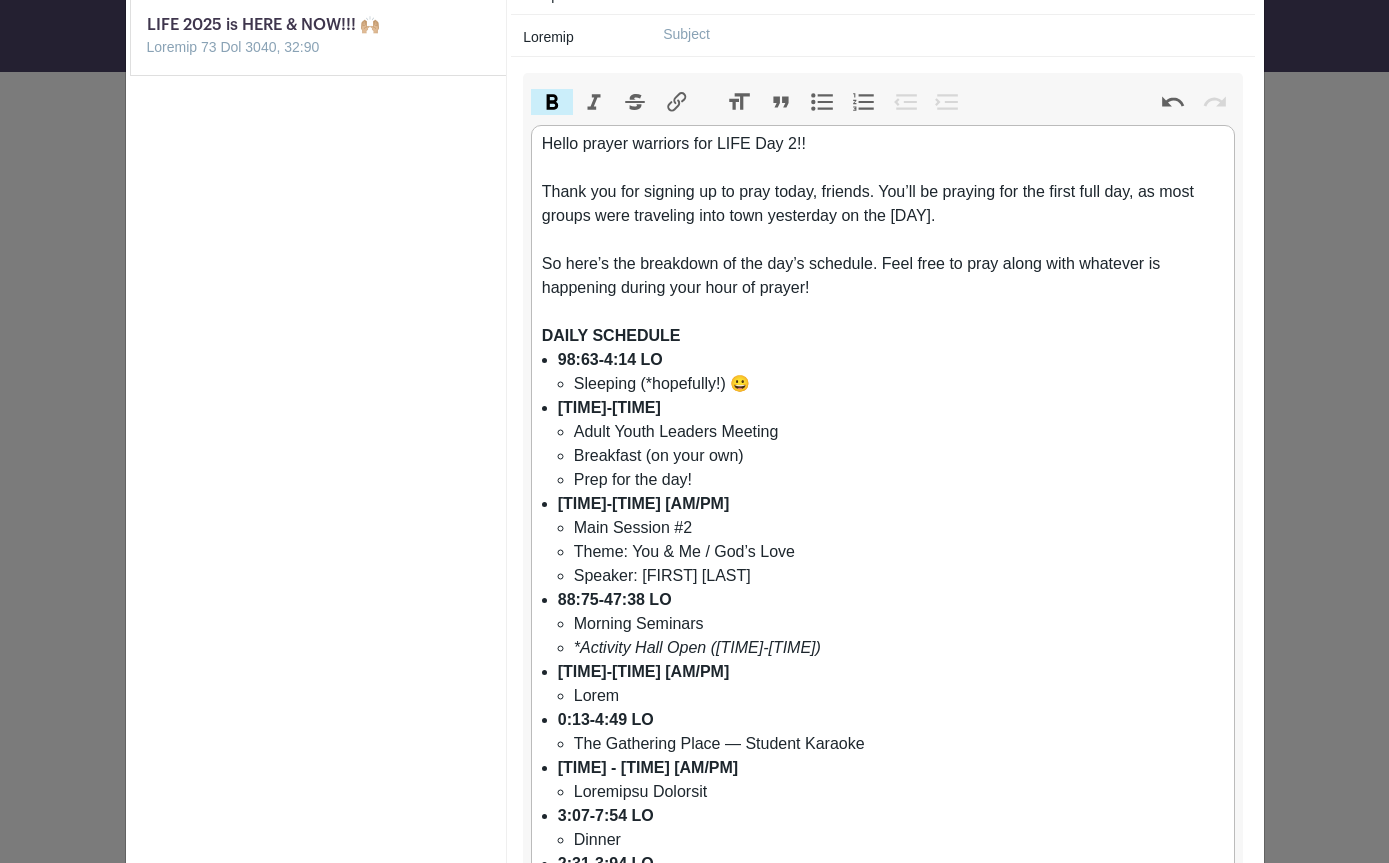 click on "DAILY SCHEDULE" at bounding box center (611, 335) 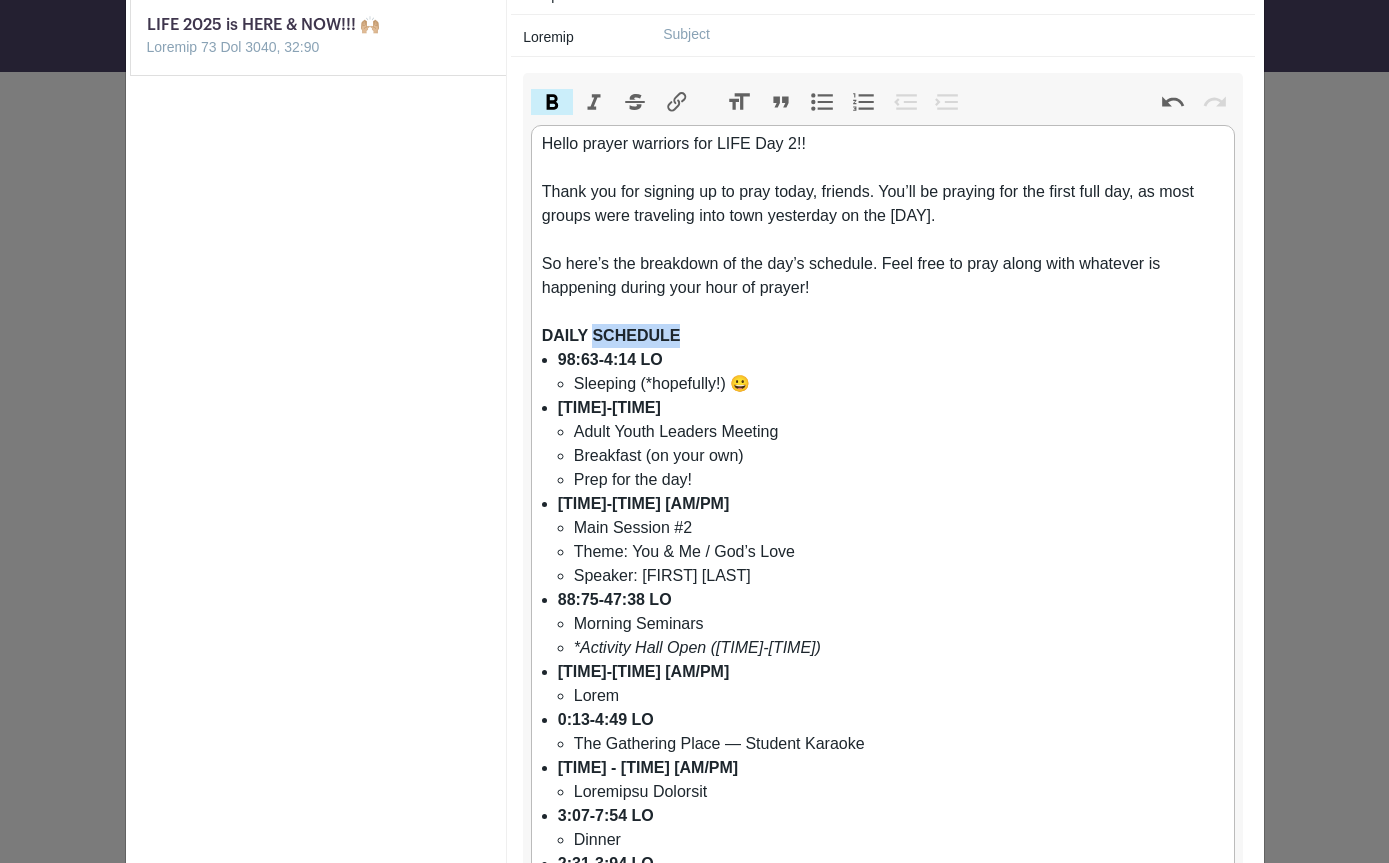 click on "DAILY SCHEDULE" at bounding box center [611, 335] 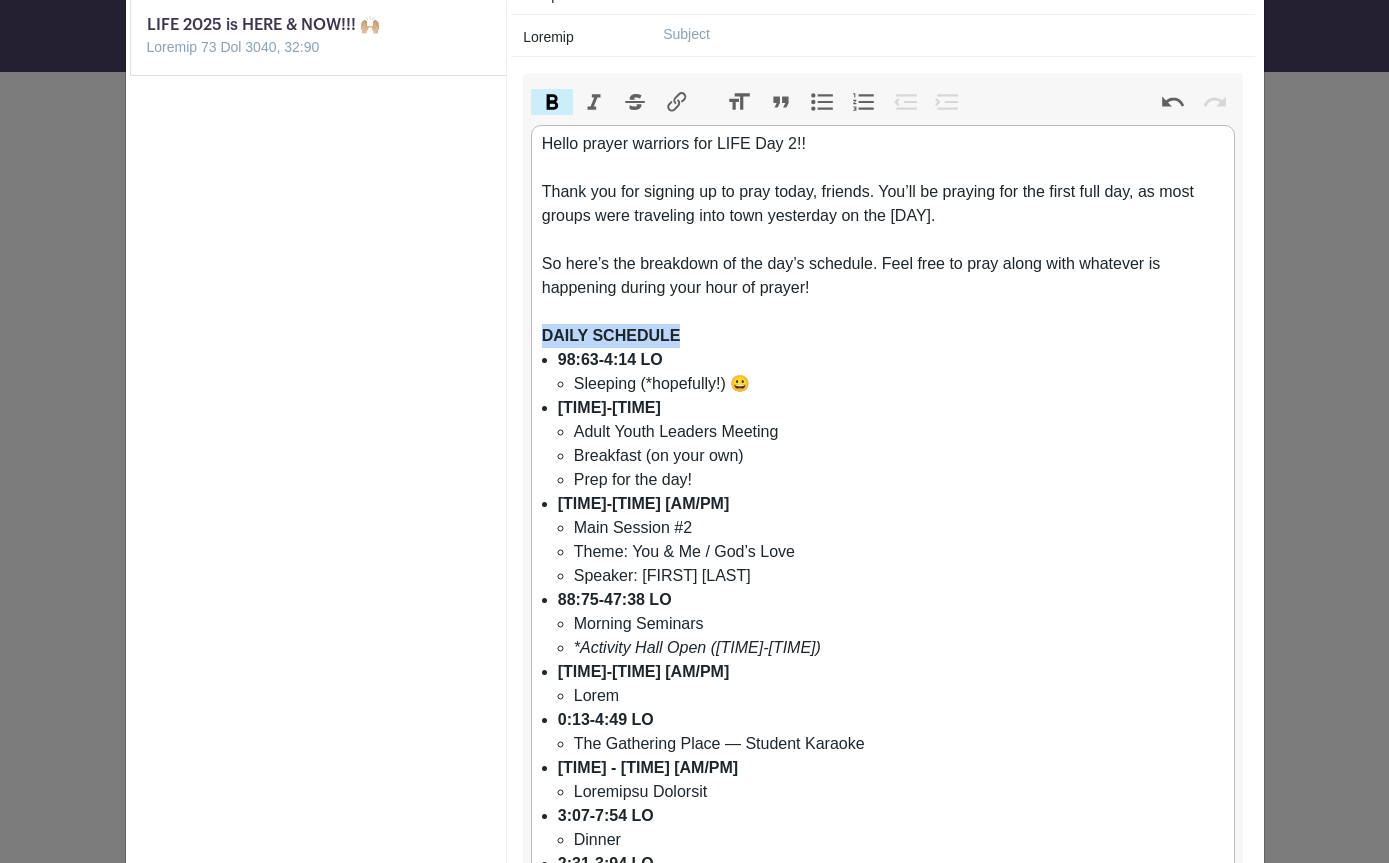 click on "Heading" at bounding box center (739, 102) 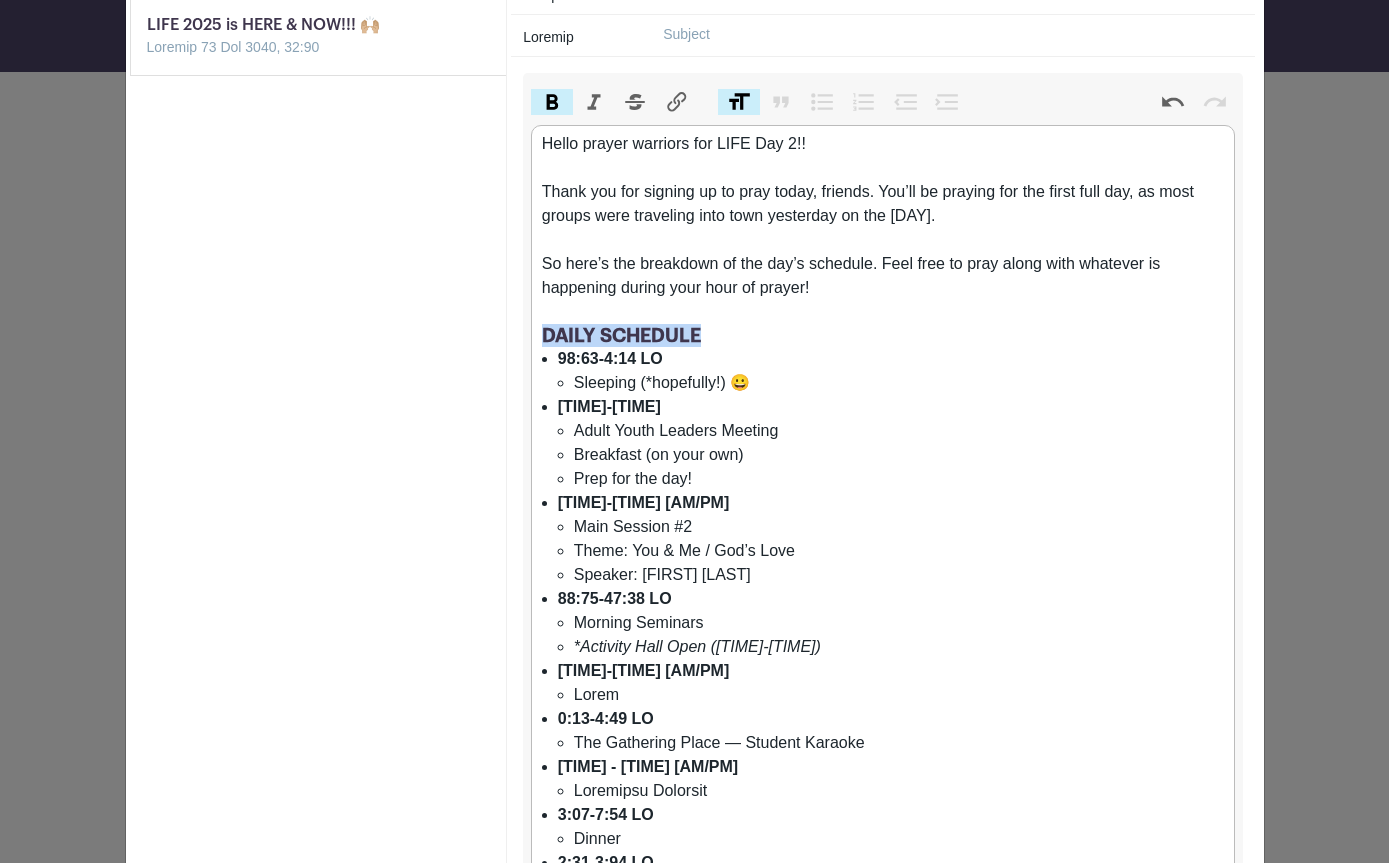 click on "Sleeping (*hopefully!) 😀" at bounding box center [899, 383] 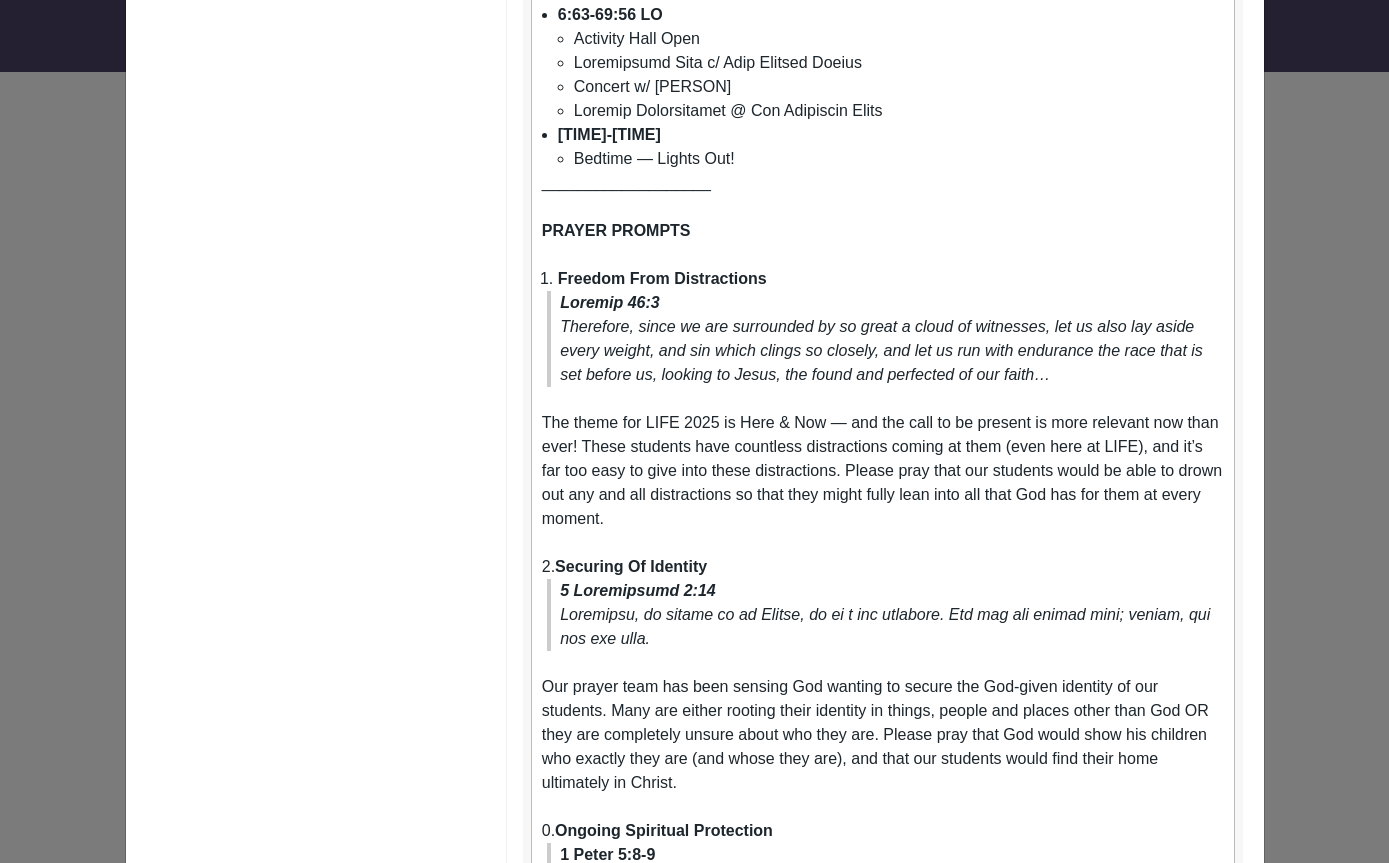 scroll, scrollTop: 1196, scrollLeft: 0, axis: vertical 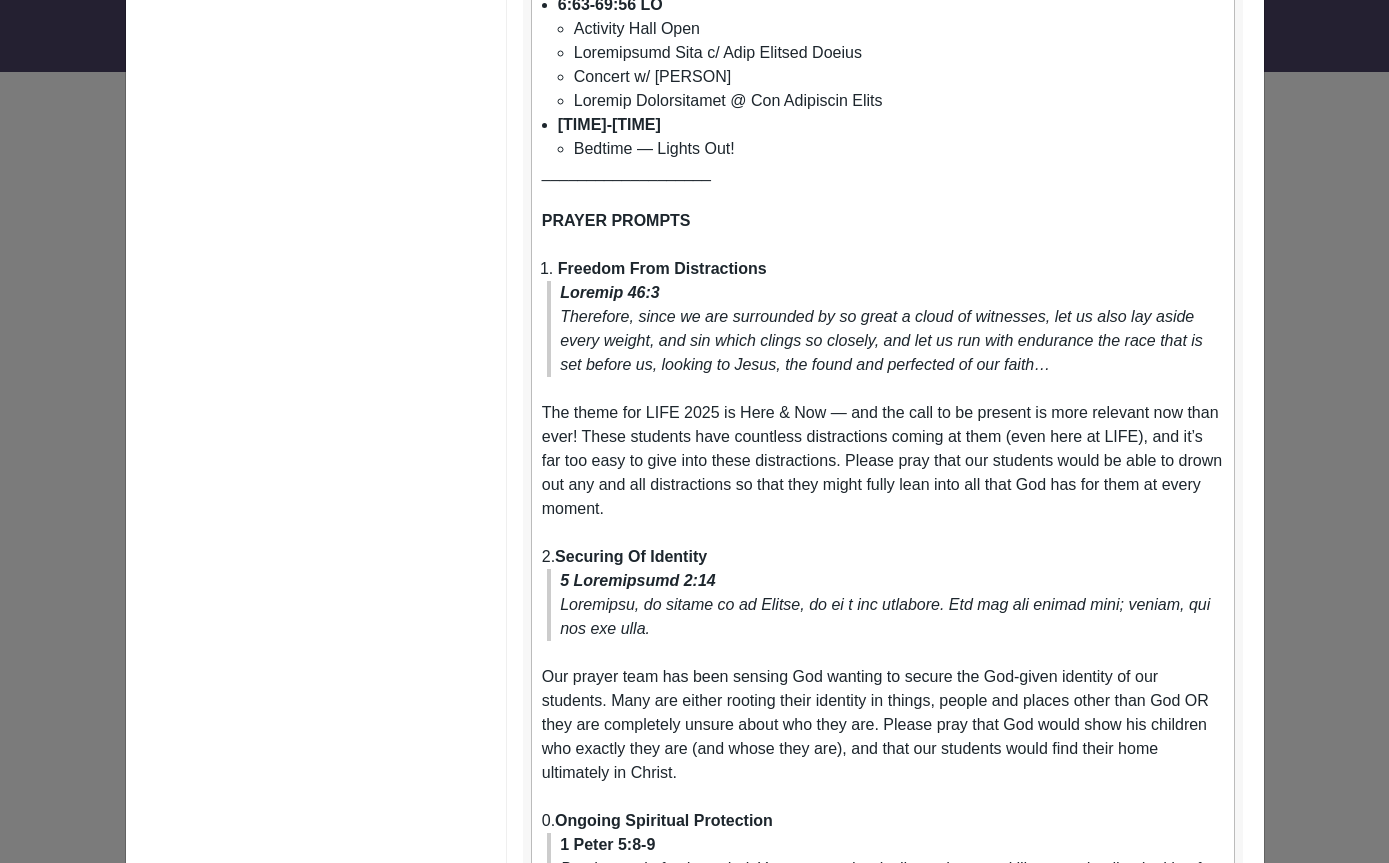 click on "PRAYER PROMPTS" at bounding box center (616, 220) 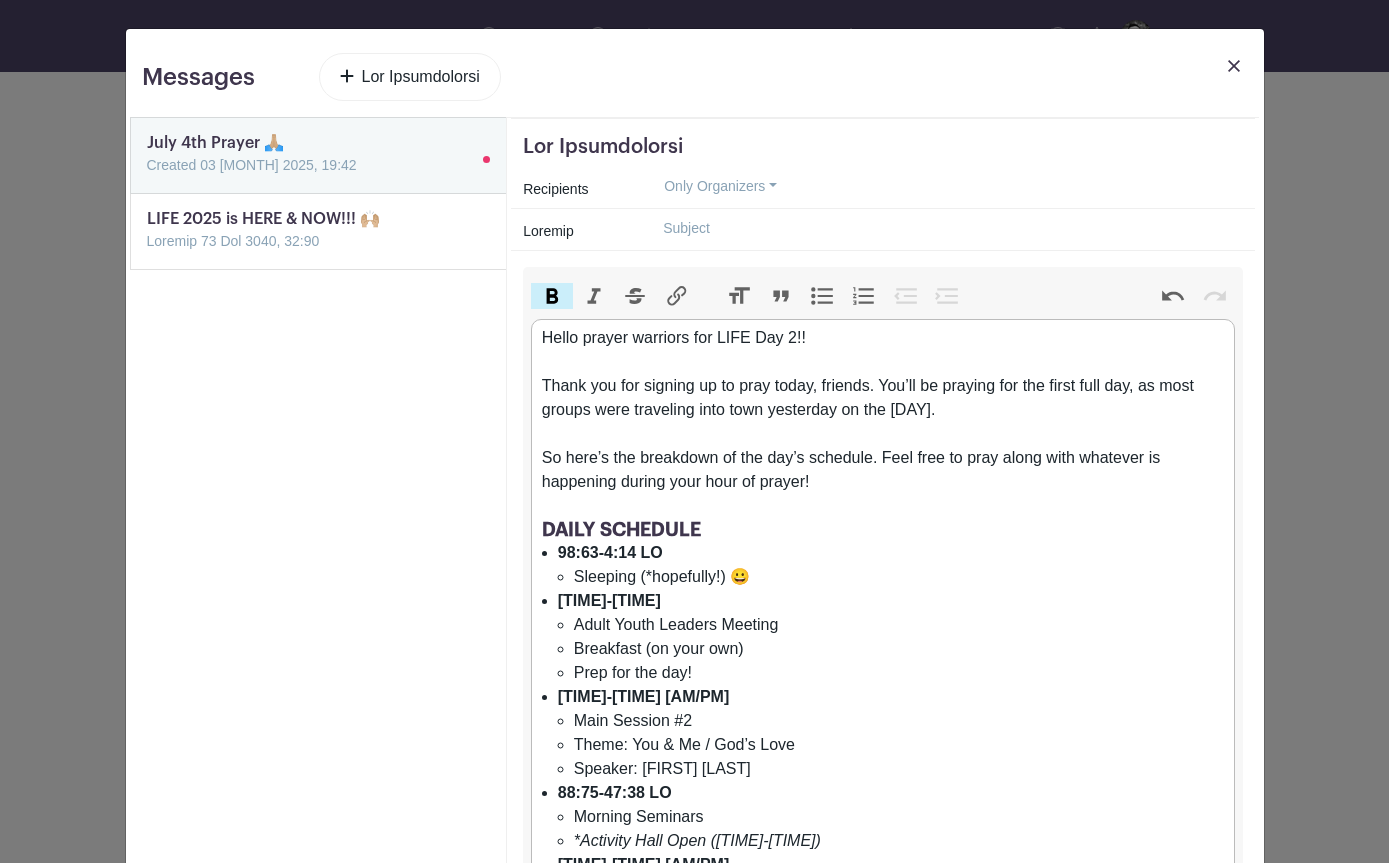 scroll, scrollTop: 0, scrollLeft: 0, axis: both 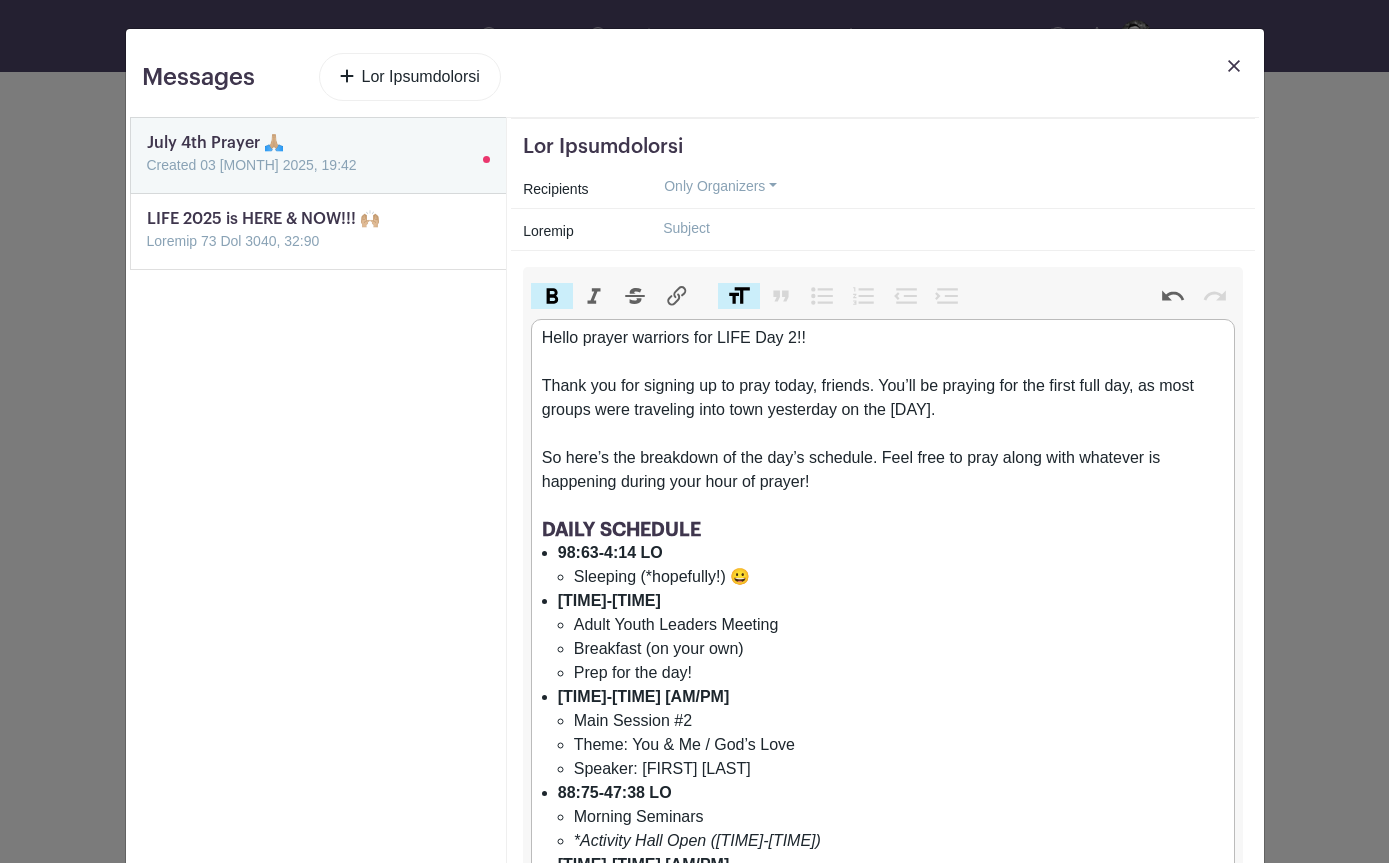 click on "Heading" at bounding box center (739, 296) 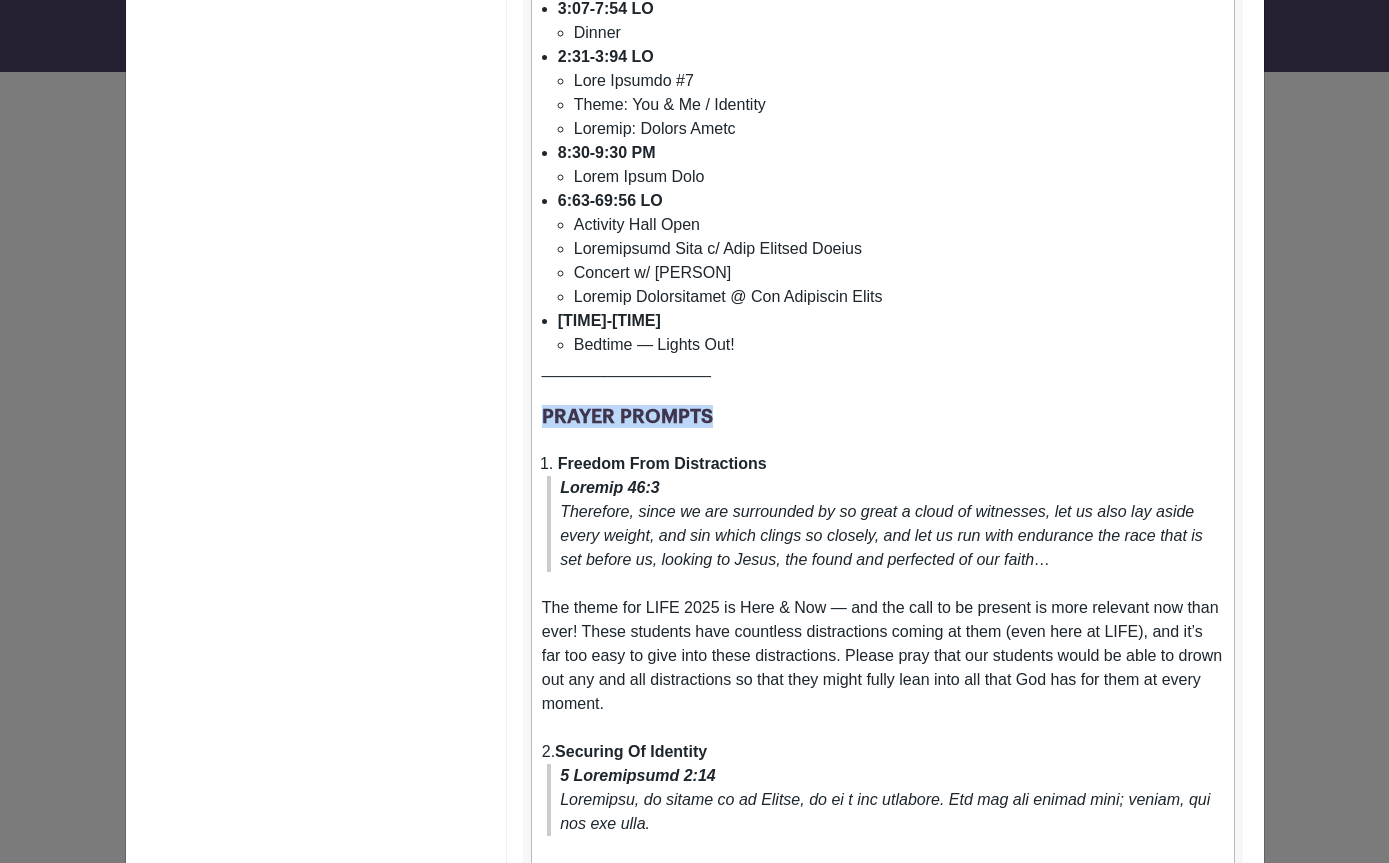 scroll, scrollTop: 1005, scrollLeft: 0, axis: vertical 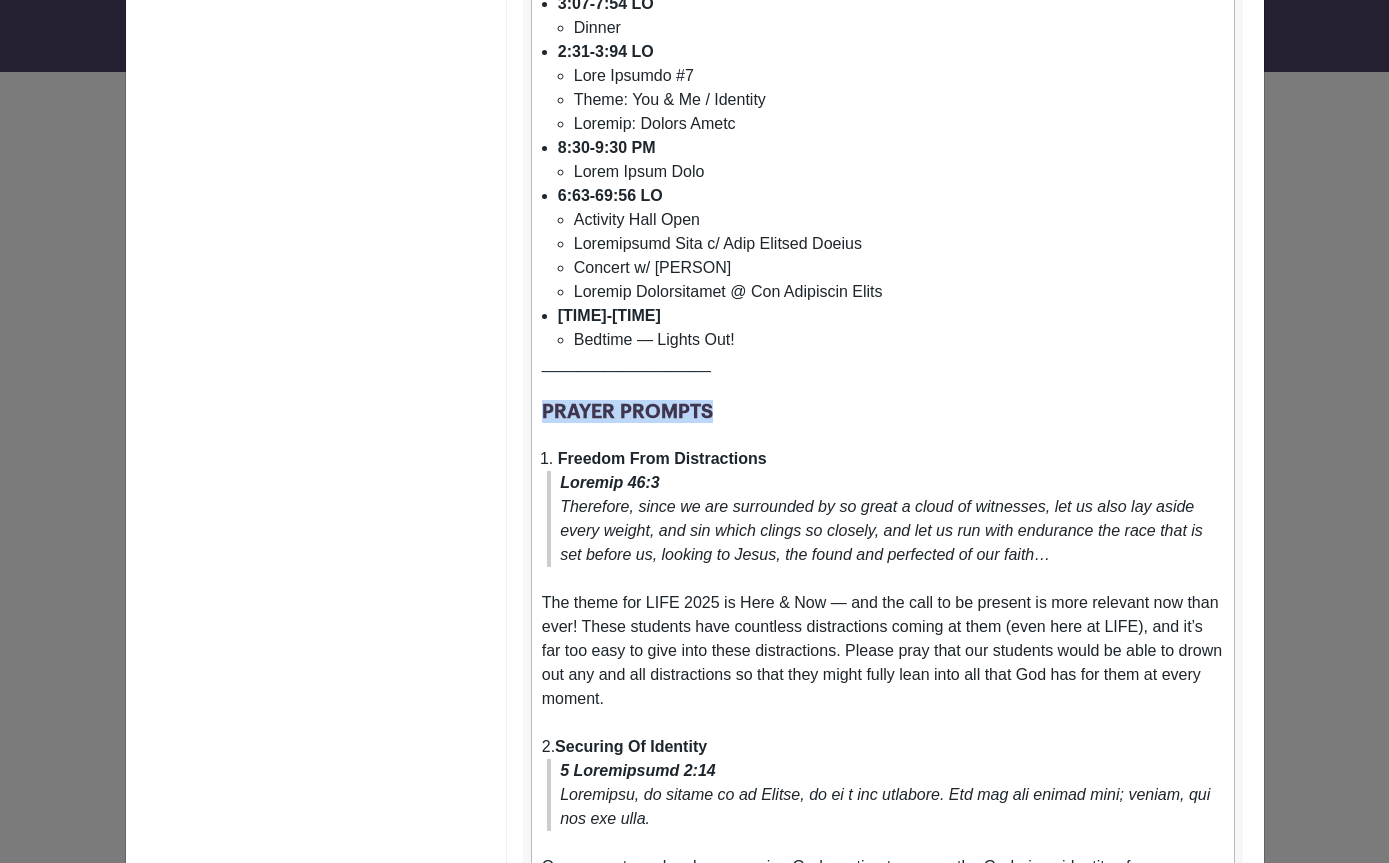 click at bounding box center [883, 435] 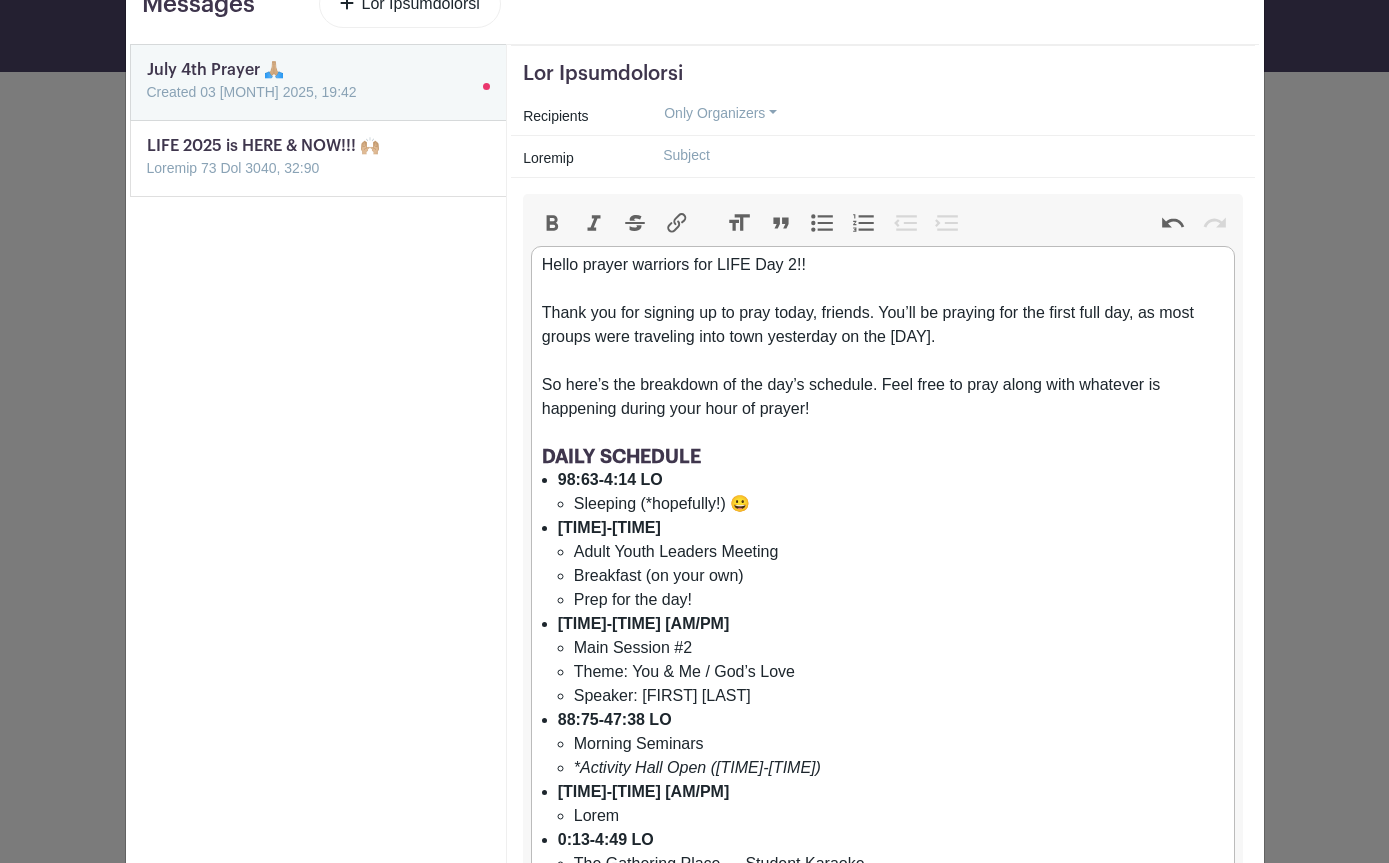 scroll, scrollTop: 8, scrollLeft: 0, axis: vertical 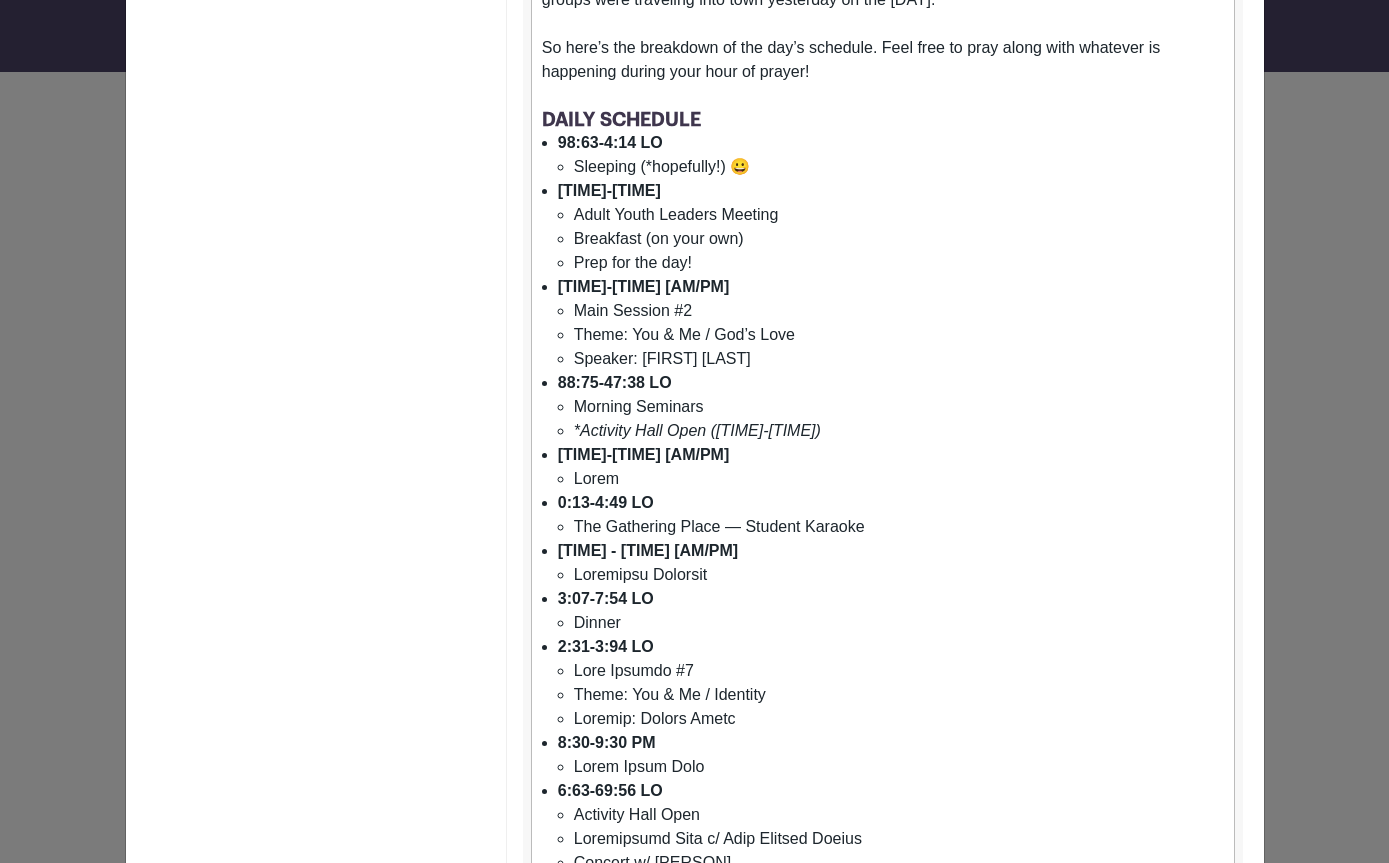 click on "[TIME] - [TIME] [AM/PM]" at bounding box center (610, 142) 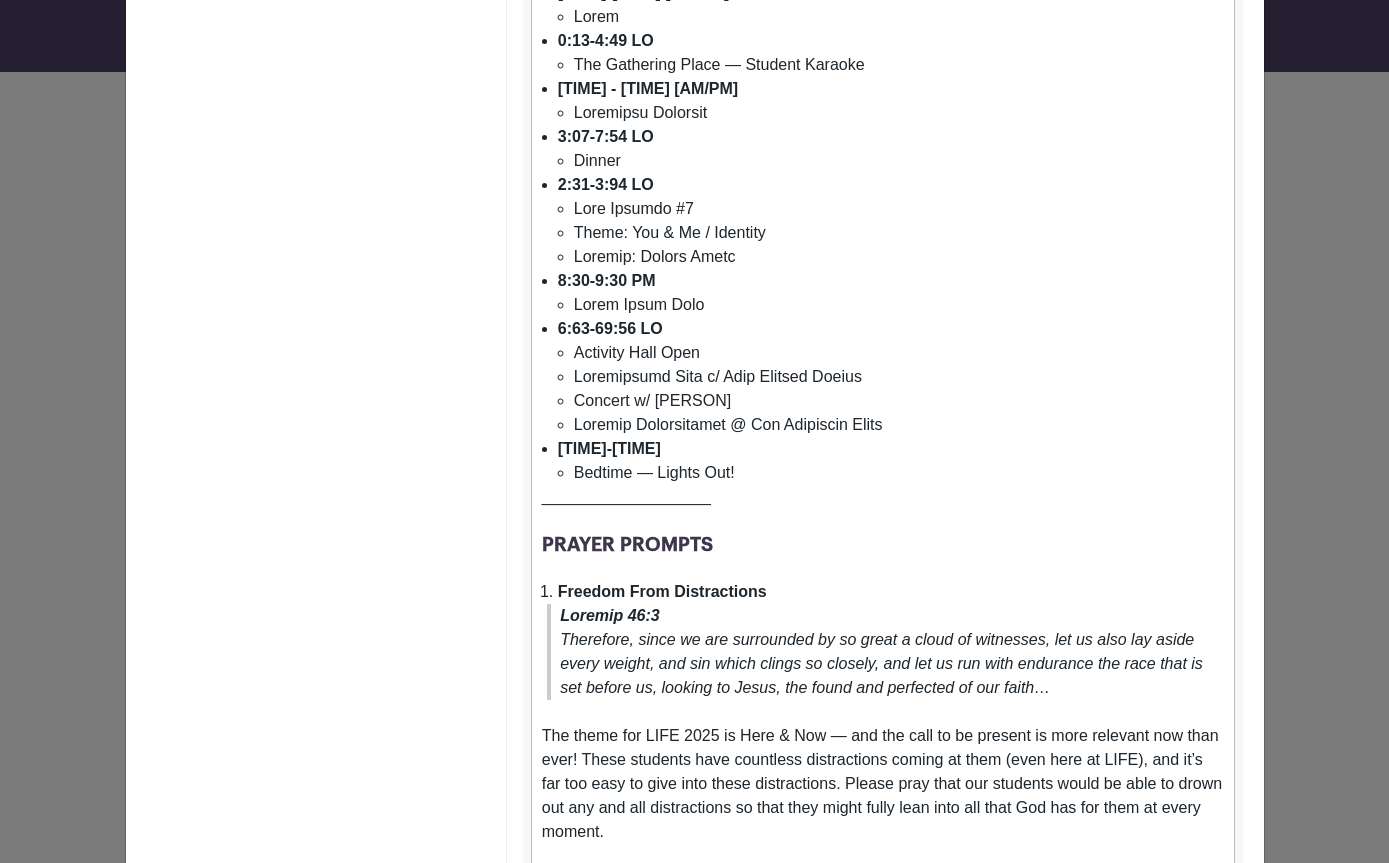 scroll, scrollTop: 971, scrollLeft: 0, axis: vertical 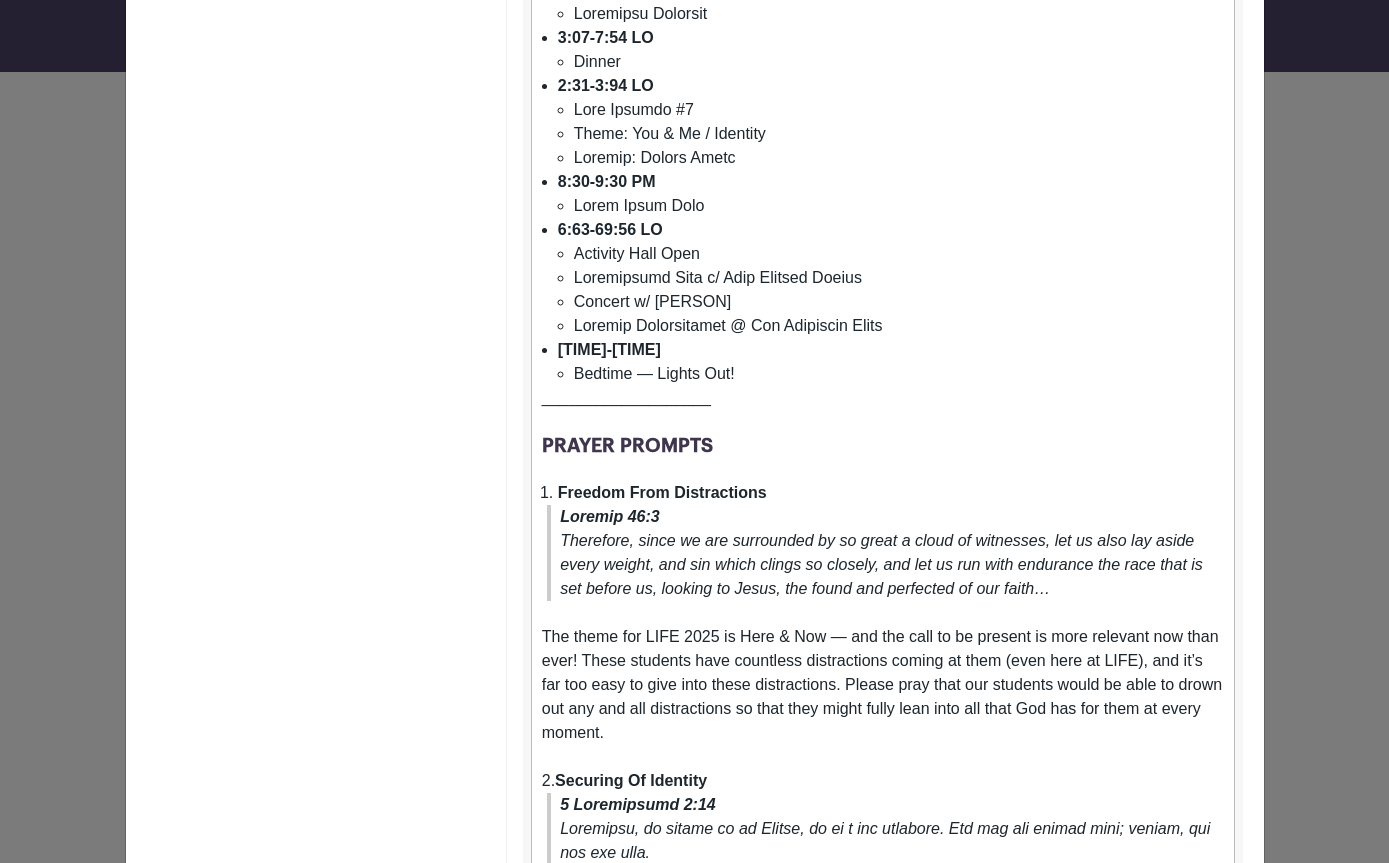 click on "Freedom From Distractions" at bounding box center (662, 492) 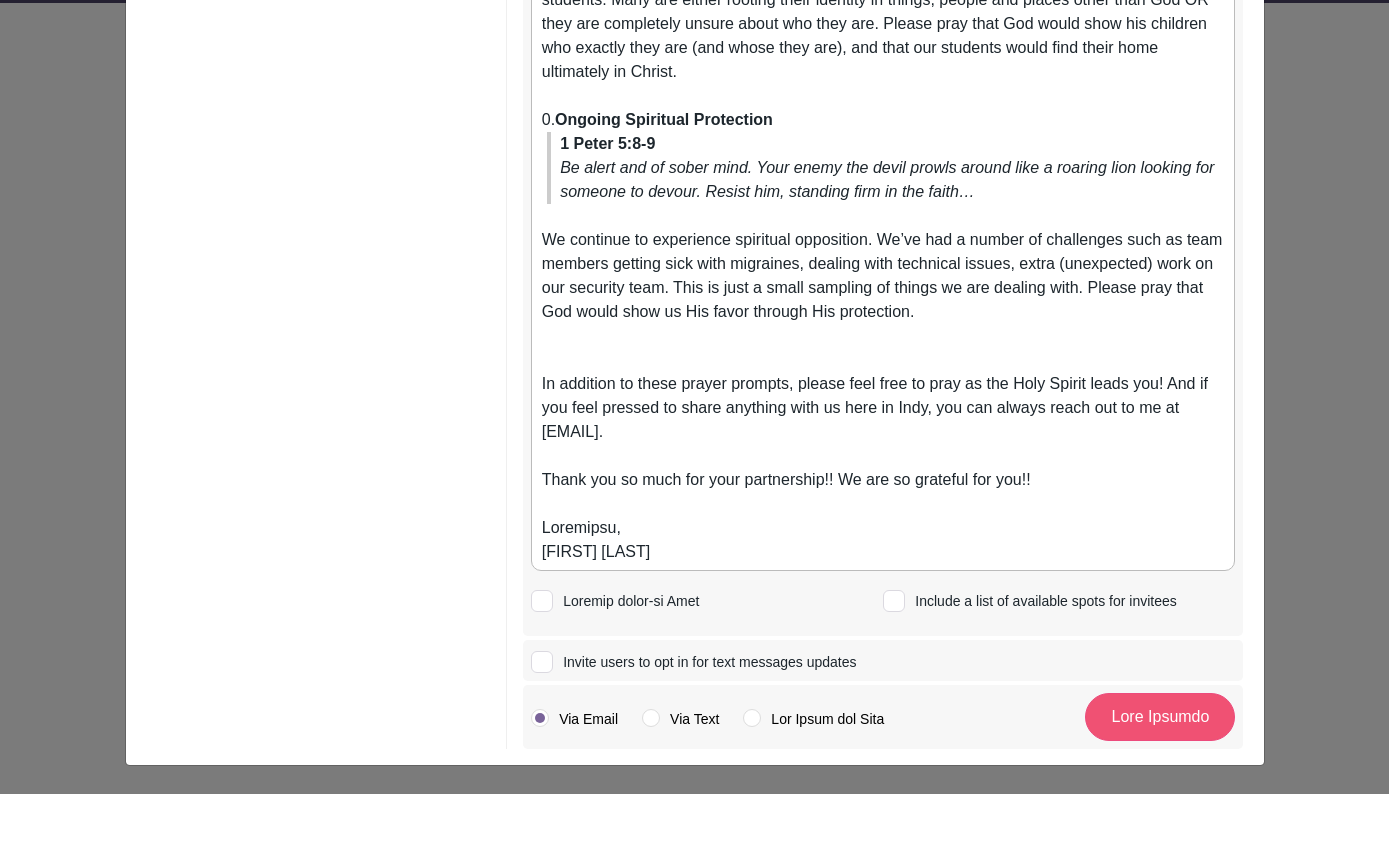 scroll, scrollTop: 1827, scrollLeft: 0, axis: vertical 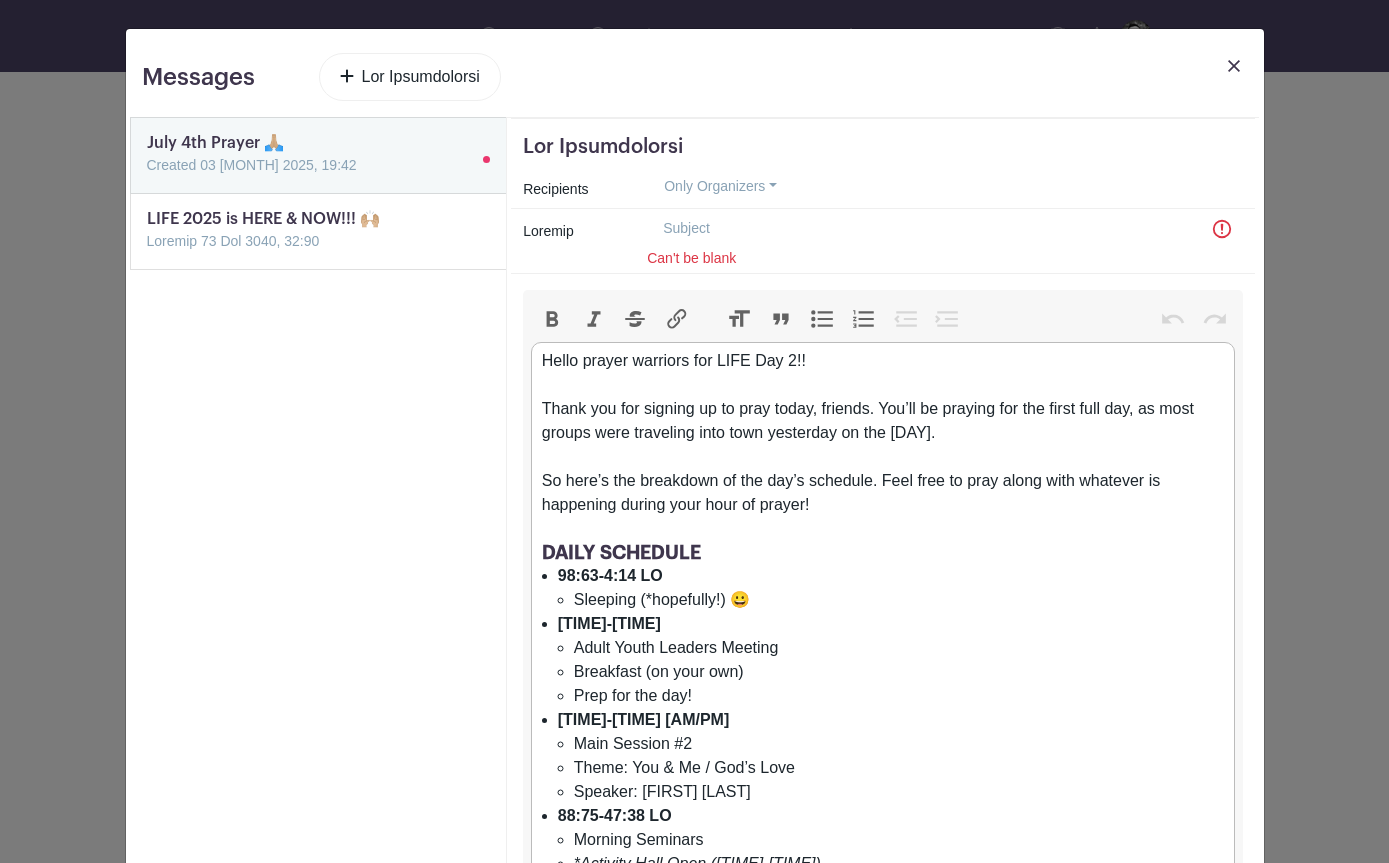 click on "Only Organizers" at bounding box center (720, 186) 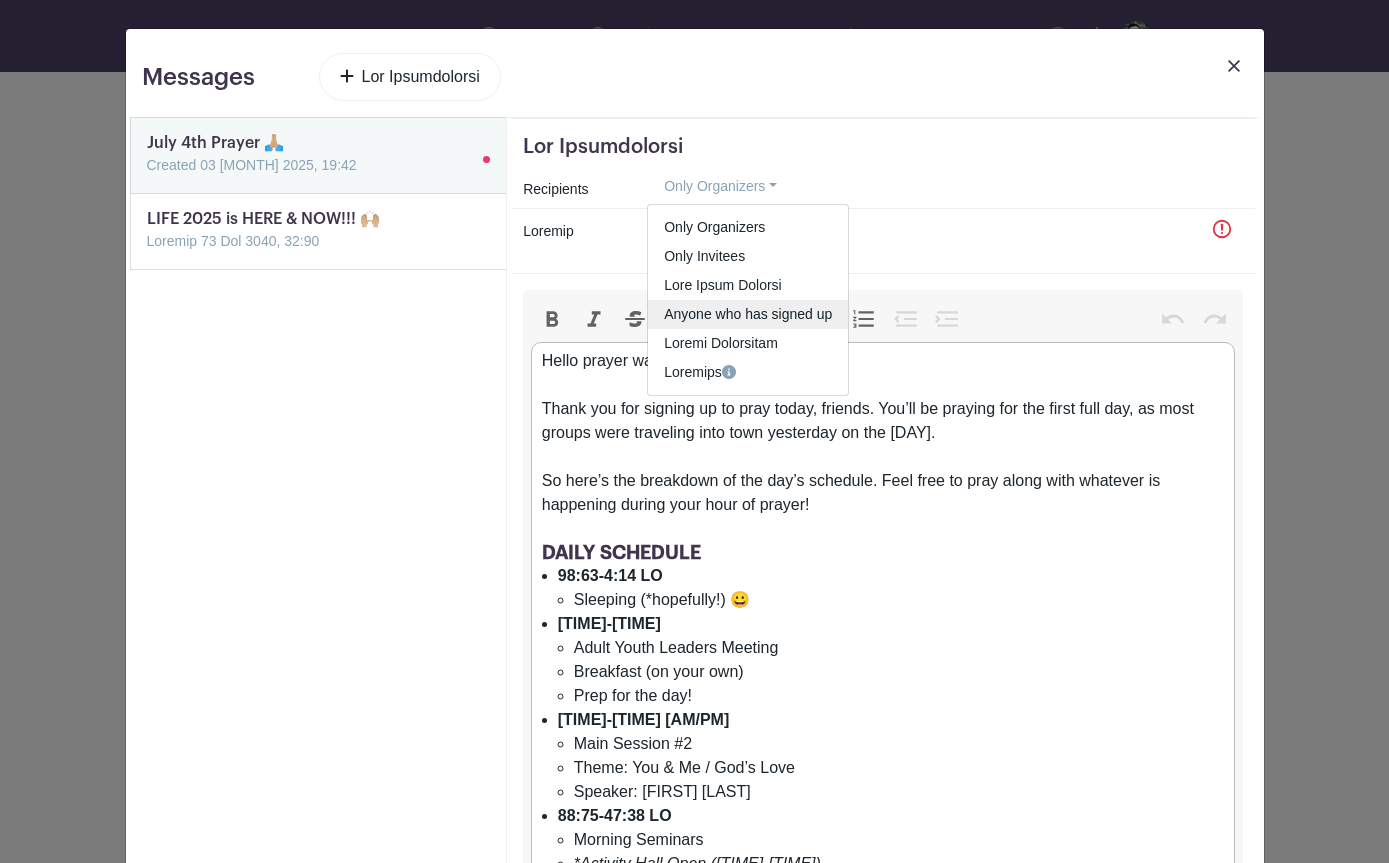 click on "Anyone who has signed up" at bounding box center (748, 314) 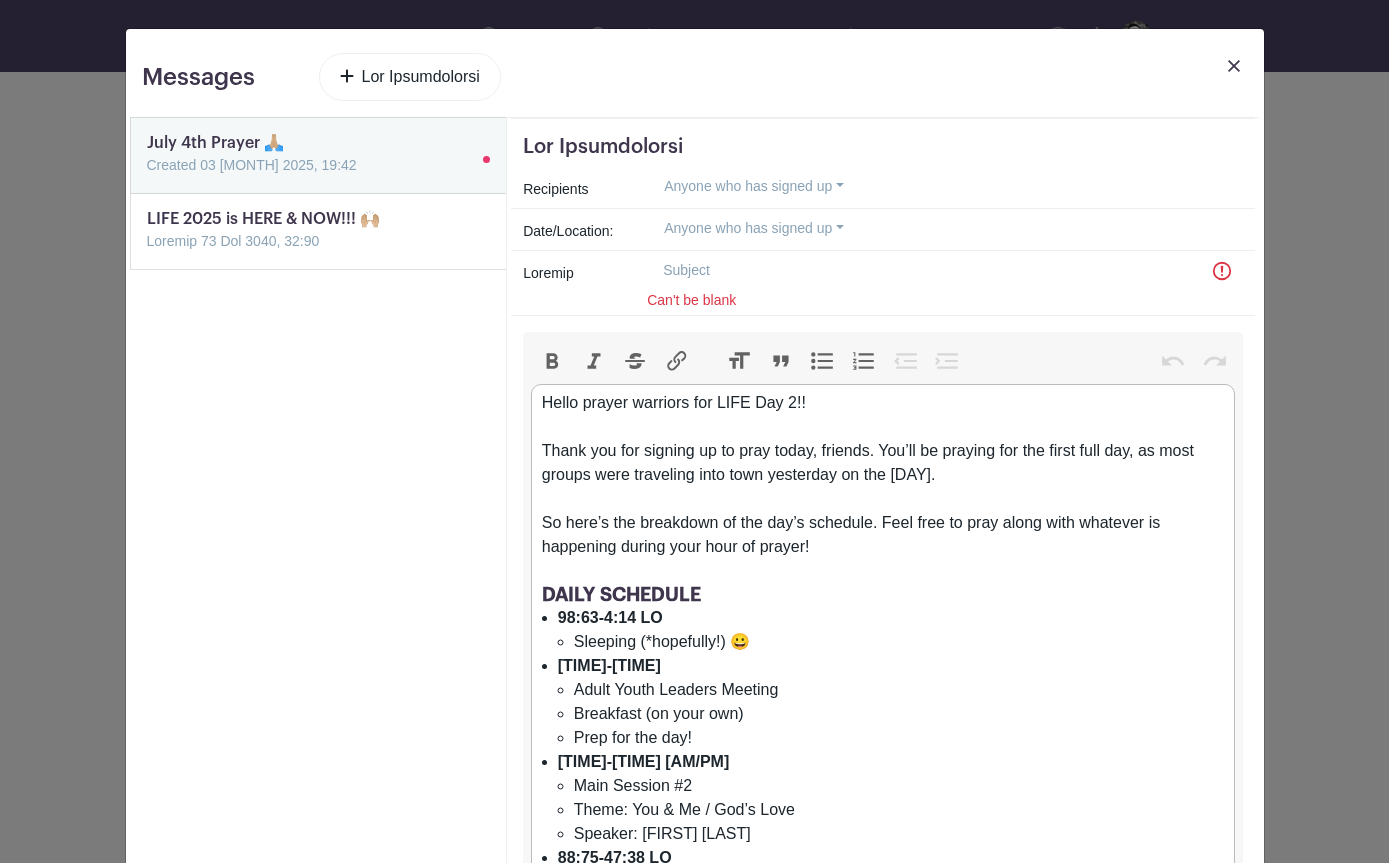 click on "Anyone who has signed up" at bounding box center (754, 228) 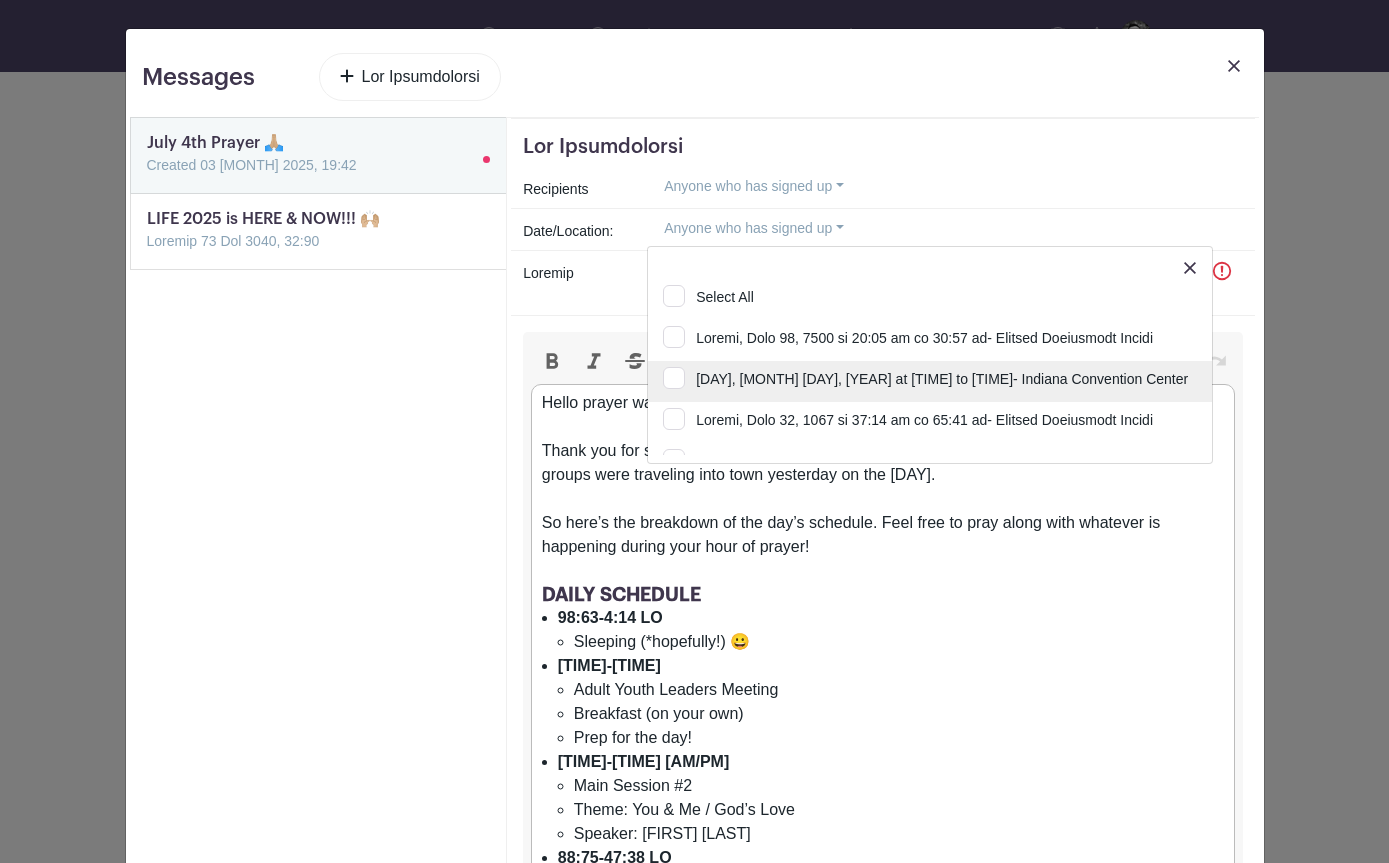 click on "[DAY], [MONTH] [DAY], [YEAR] at [TIME] to [TIME]- Indiana Convention Center" at bounding box center (930, 383) 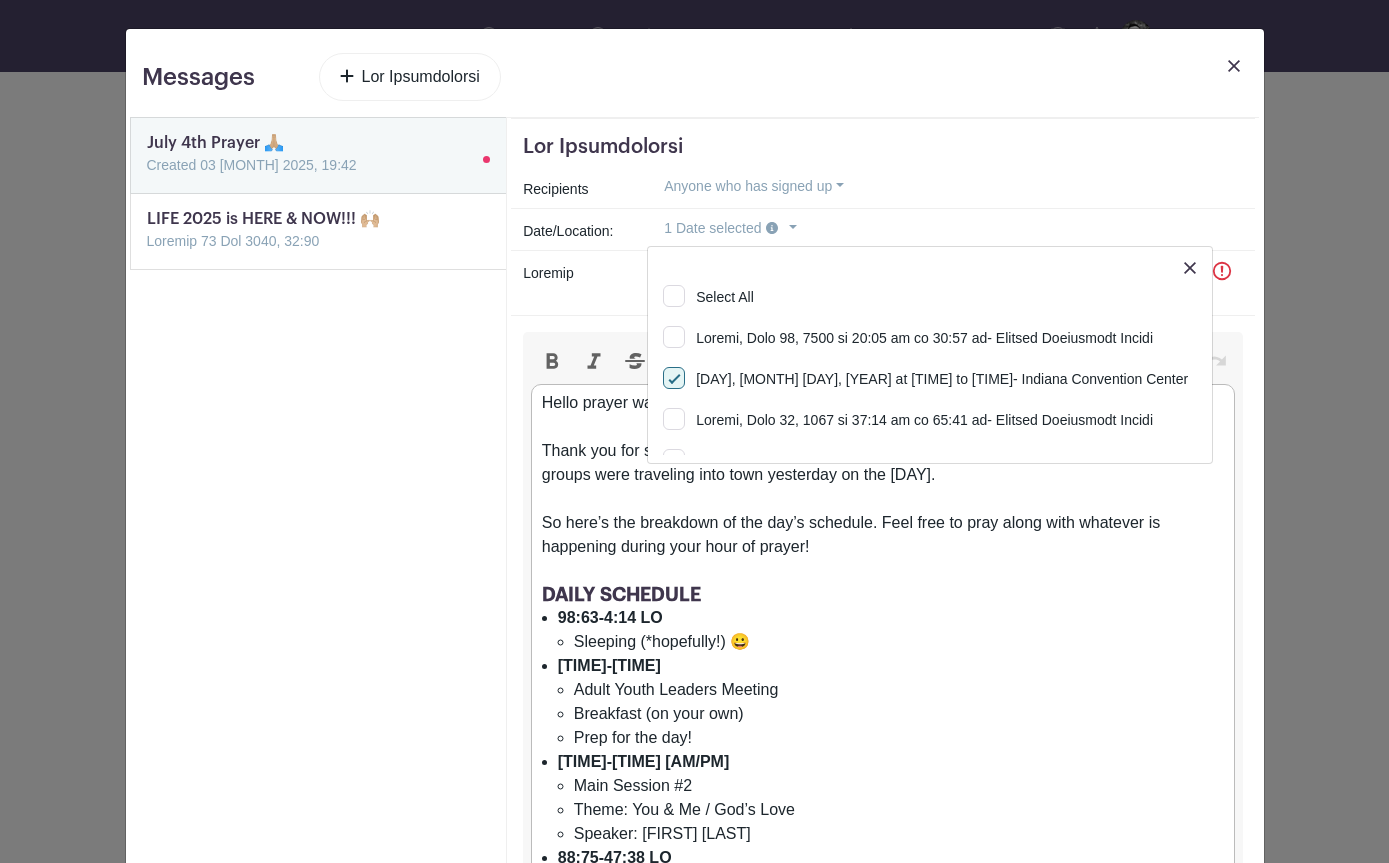click on "Lor Ipsumdolorsi" at bounding box center [883, 147] 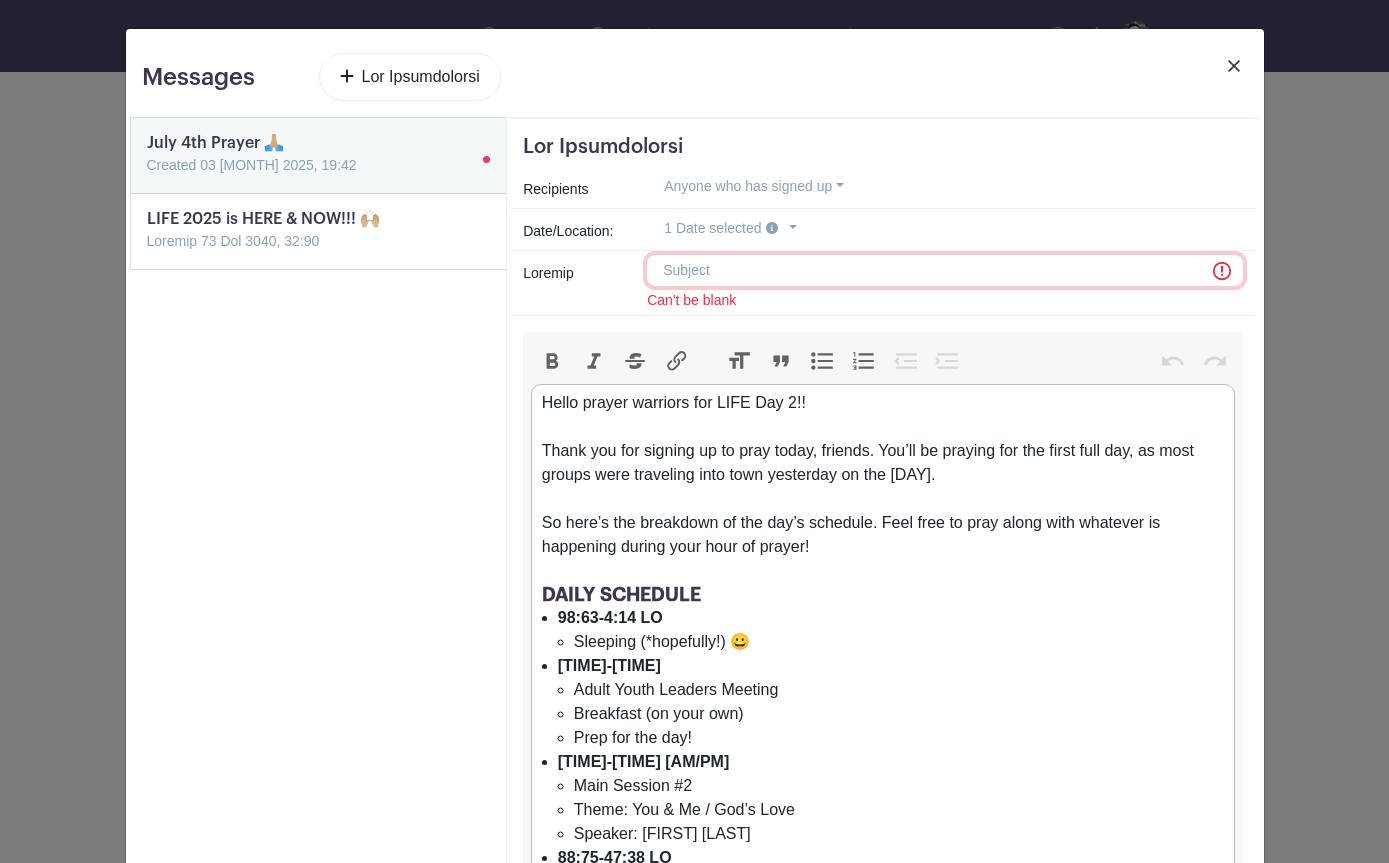 click at bounding box center (945, 270) 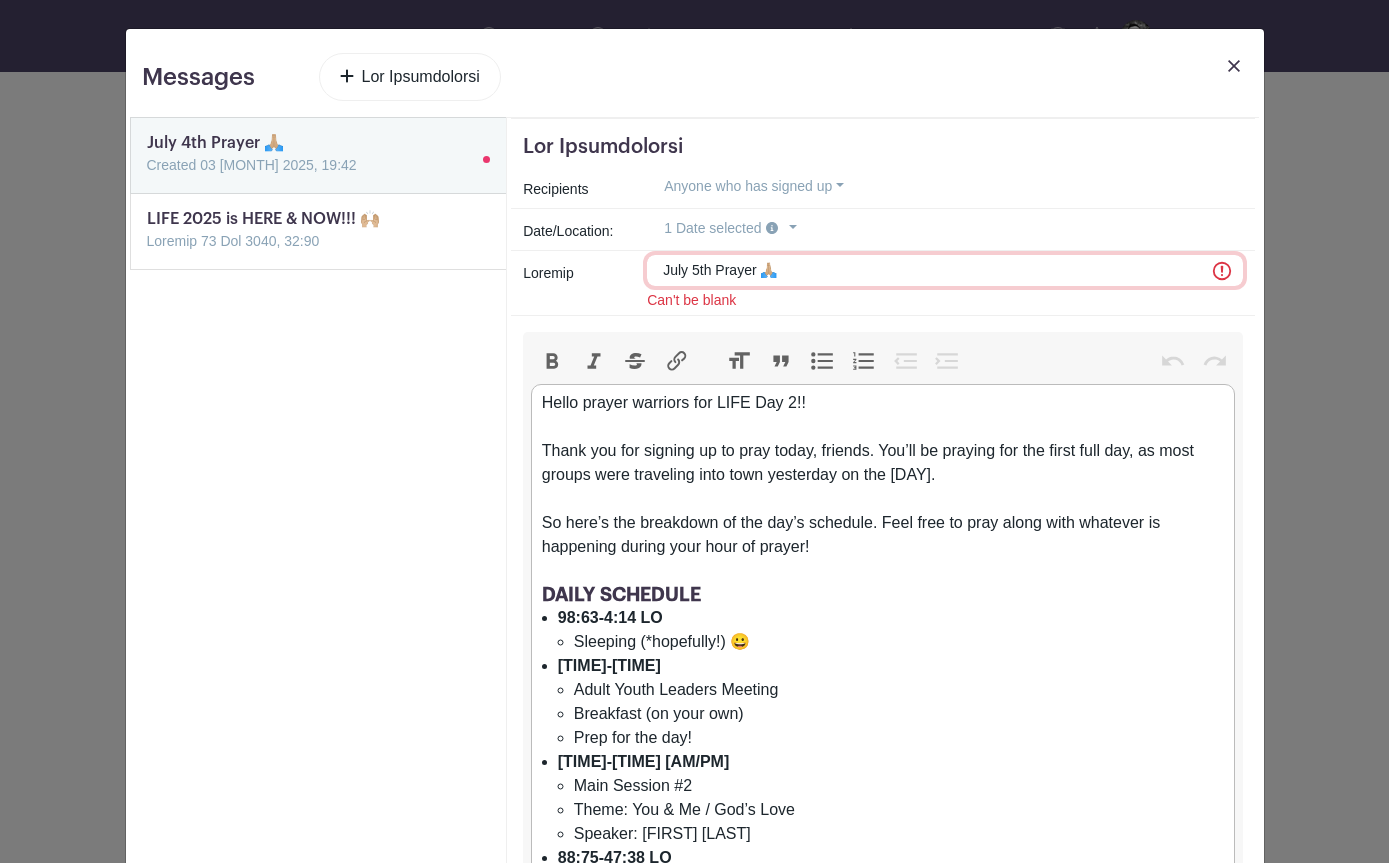type on "July 5th Prayer 🙏🏼" 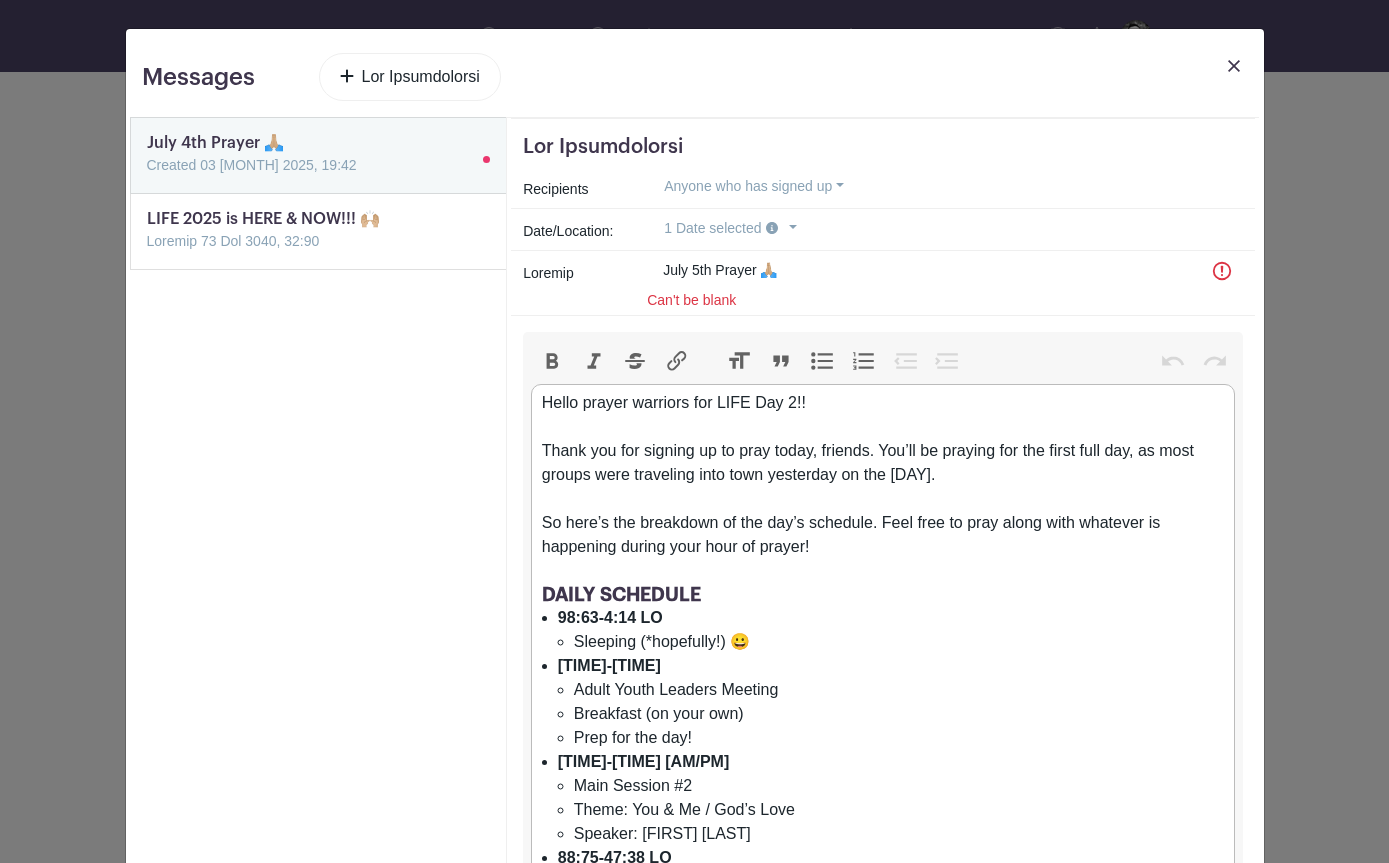 click on "Lor Ipsumdolorsi" at bounding box center [883, 147] 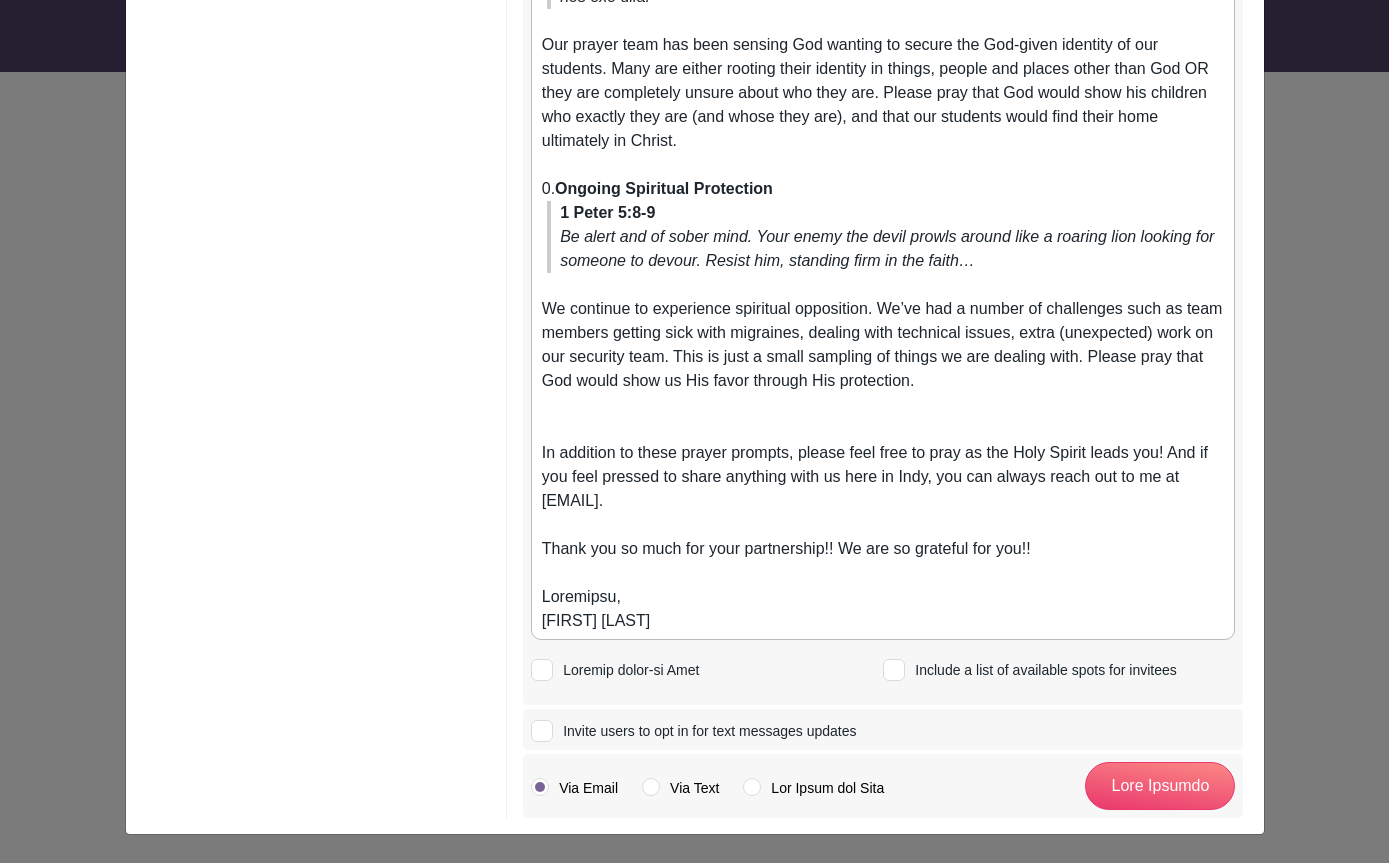 scroll, scrollTop: 1892, scrollLeft: 0, axis: vertical 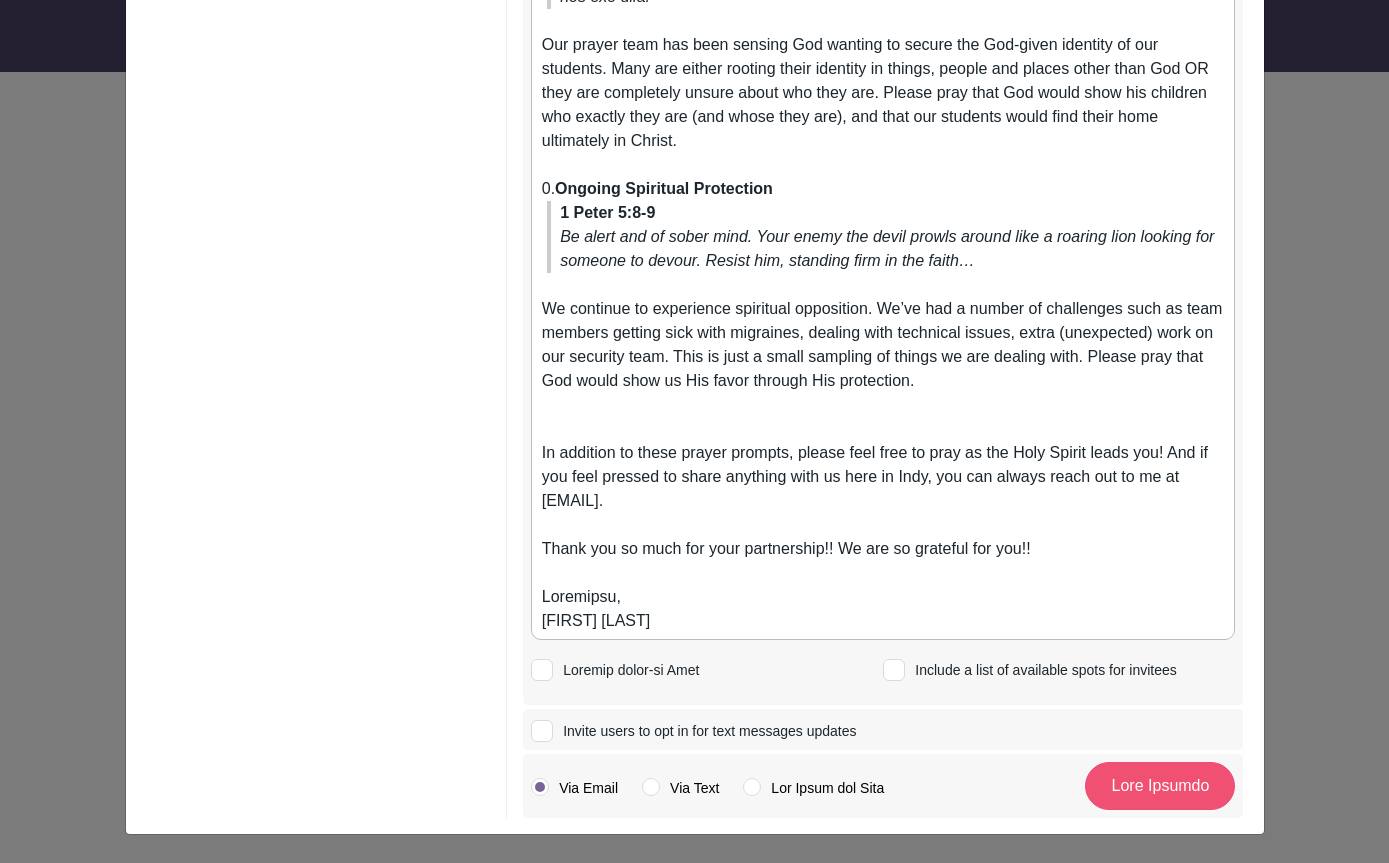 click on "Lore Ipsumdo" at bounding box center [1160, 786] 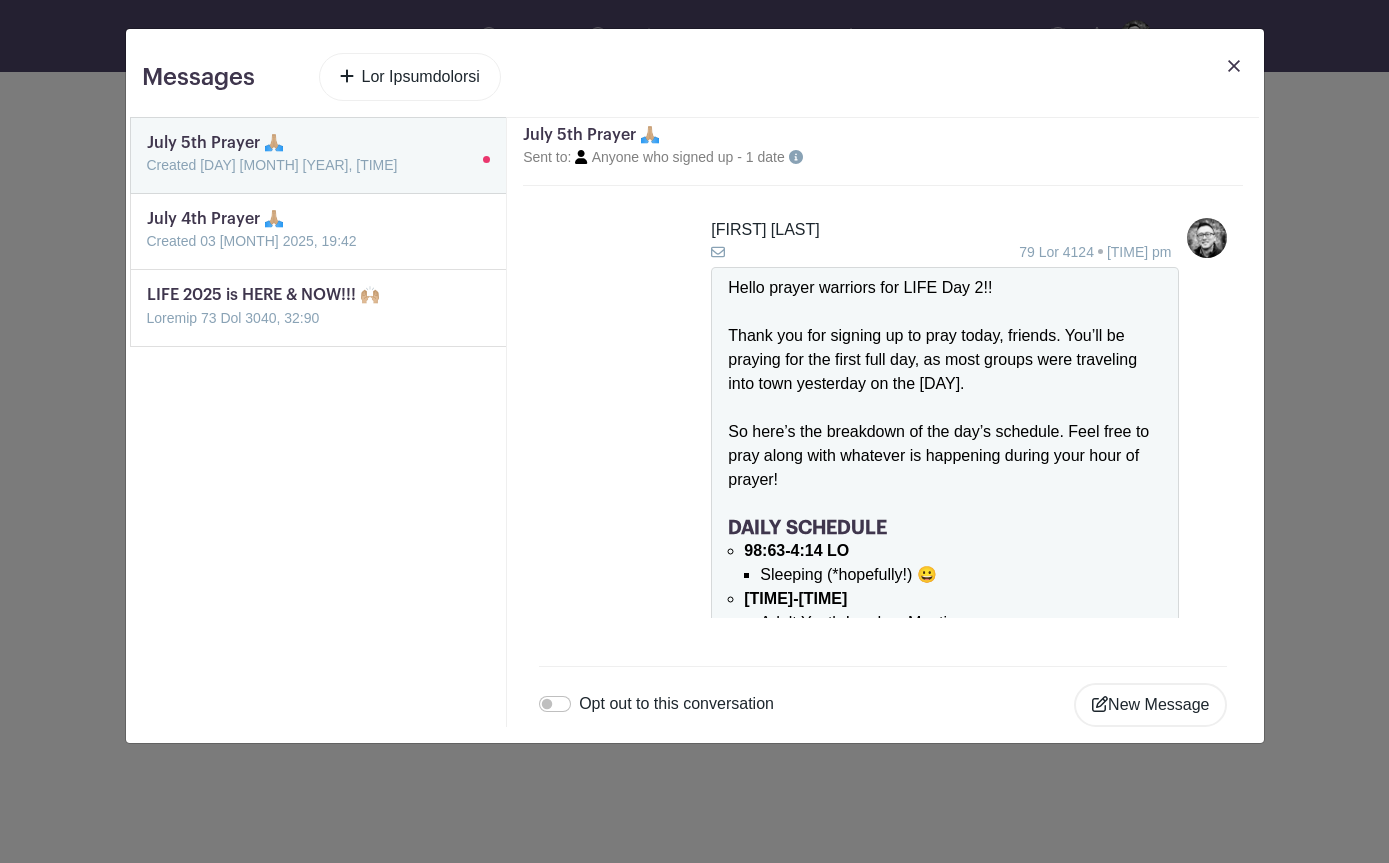 scroll, scrollTop: 2137, scrollLeft: 0, axis: vertical 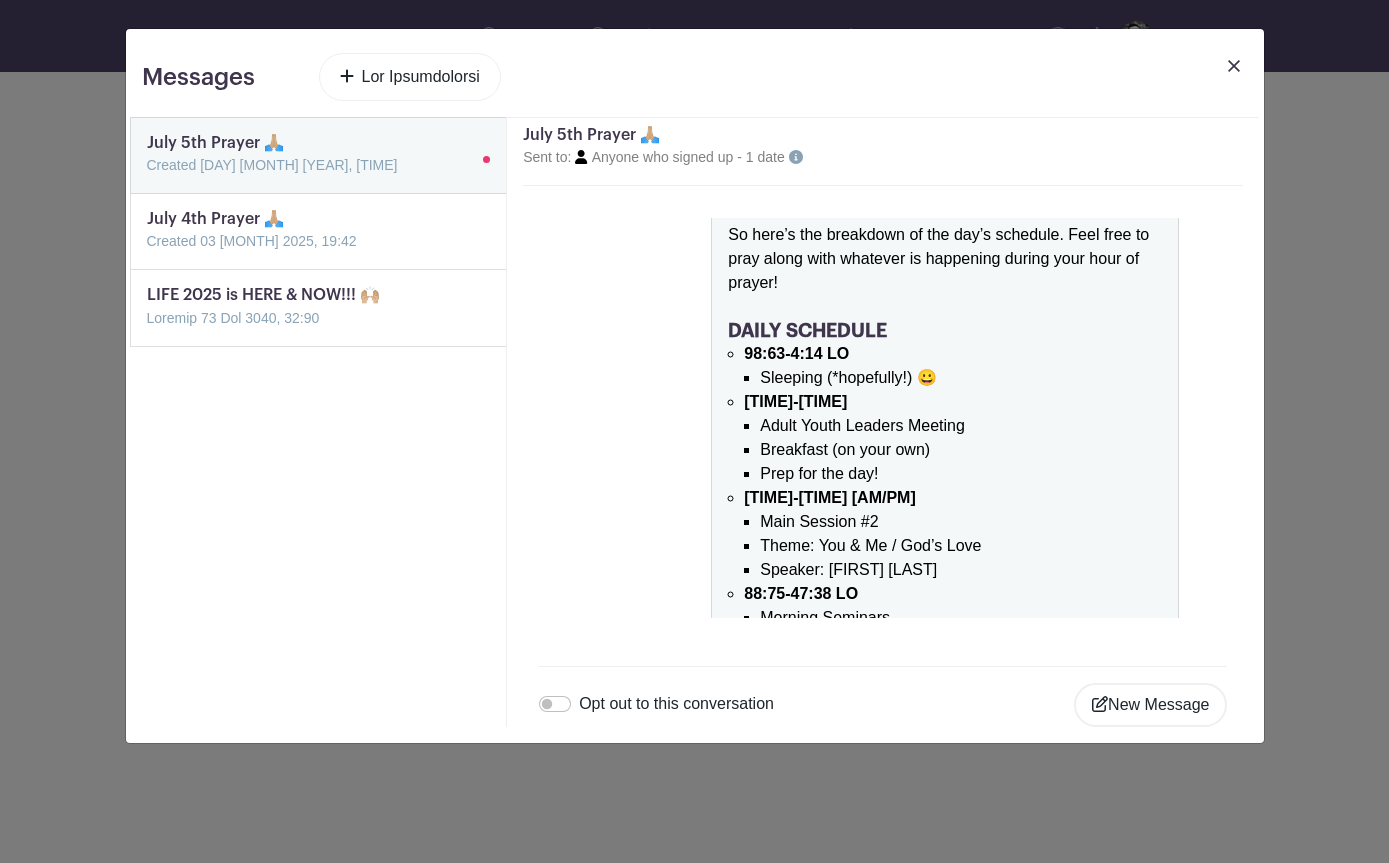 click at bounding box center (147, 253) 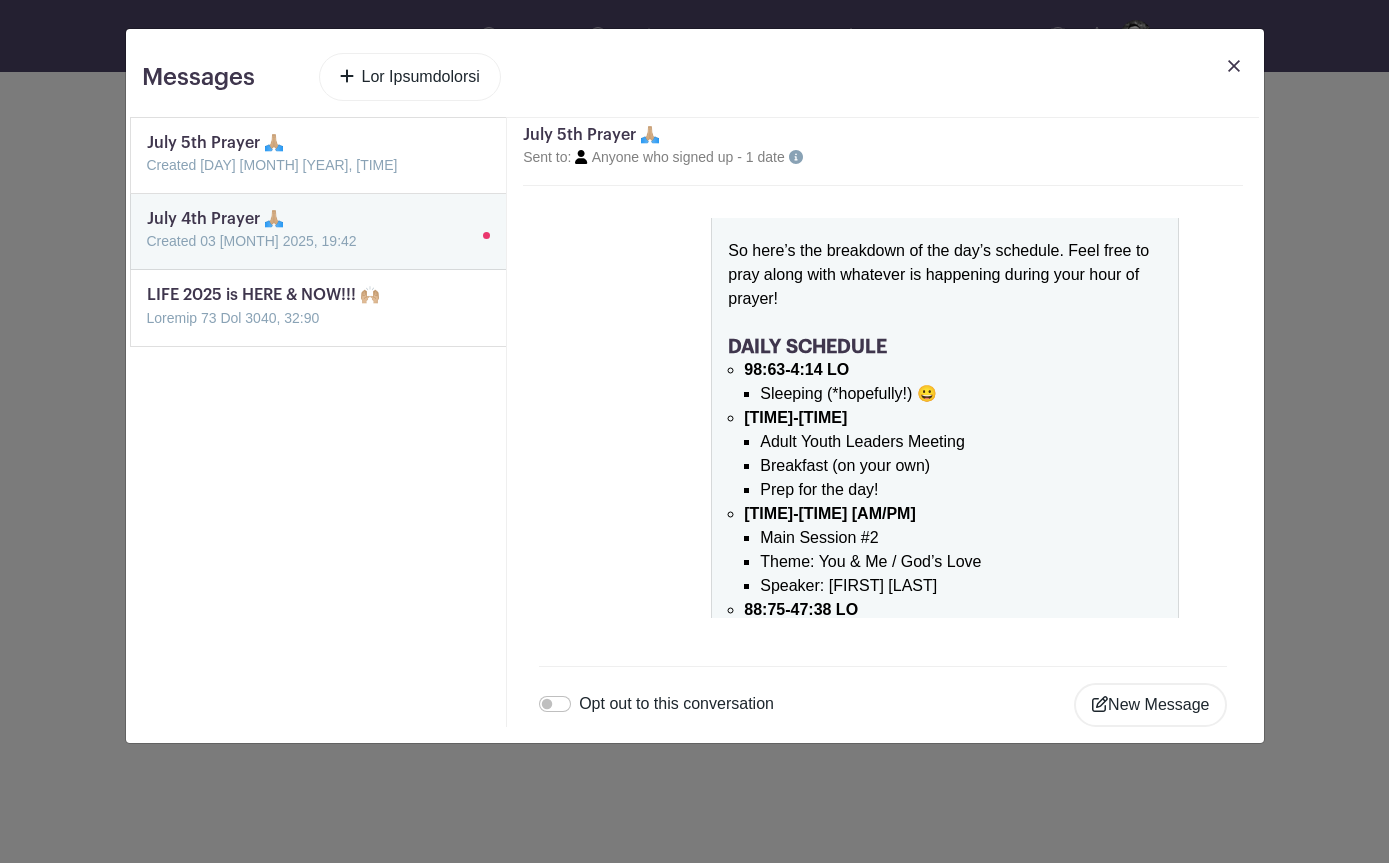 scroll, scrollTop: 0, scrollLeft: 0, axis: both 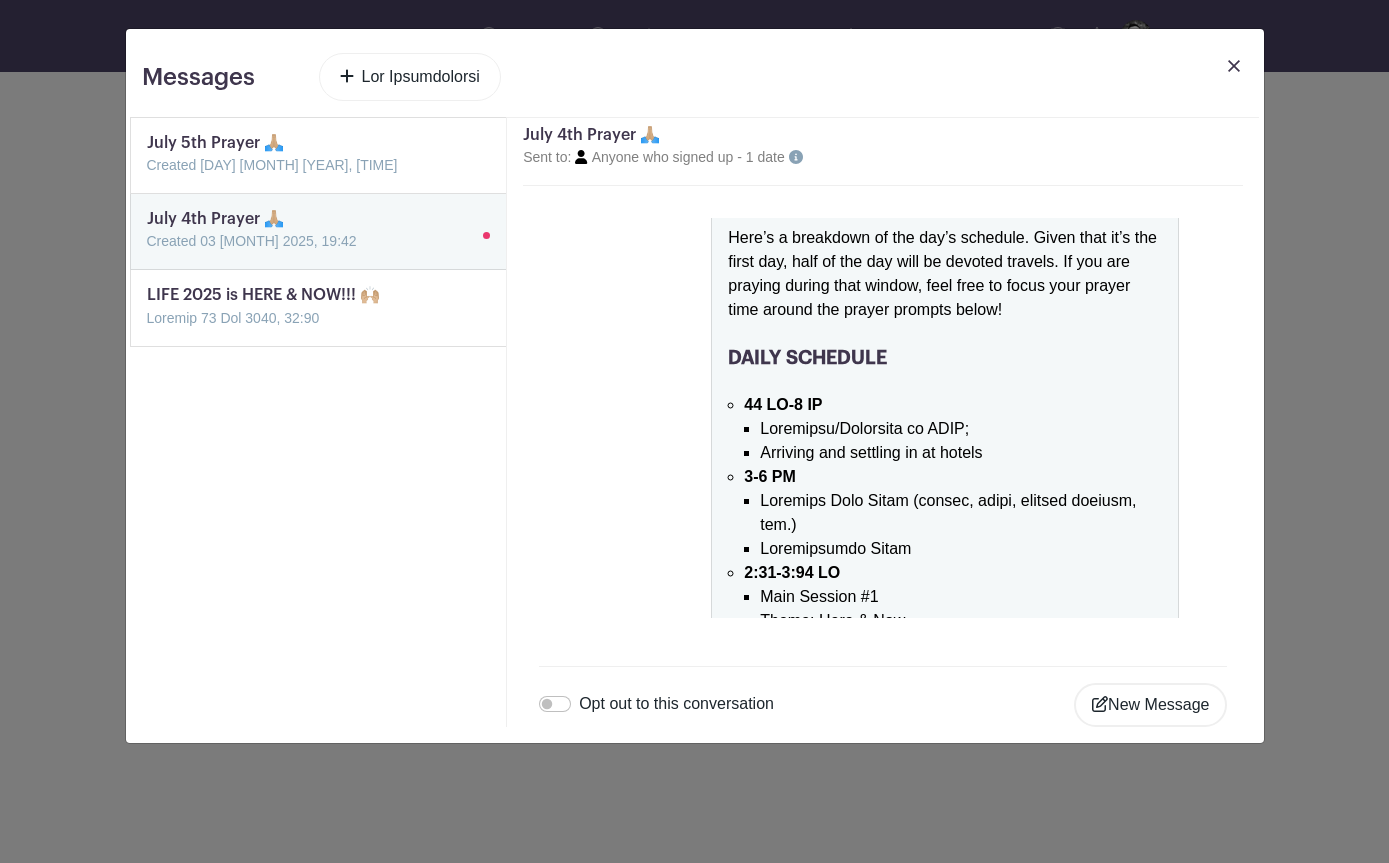 click at bounding box center [147, 177] 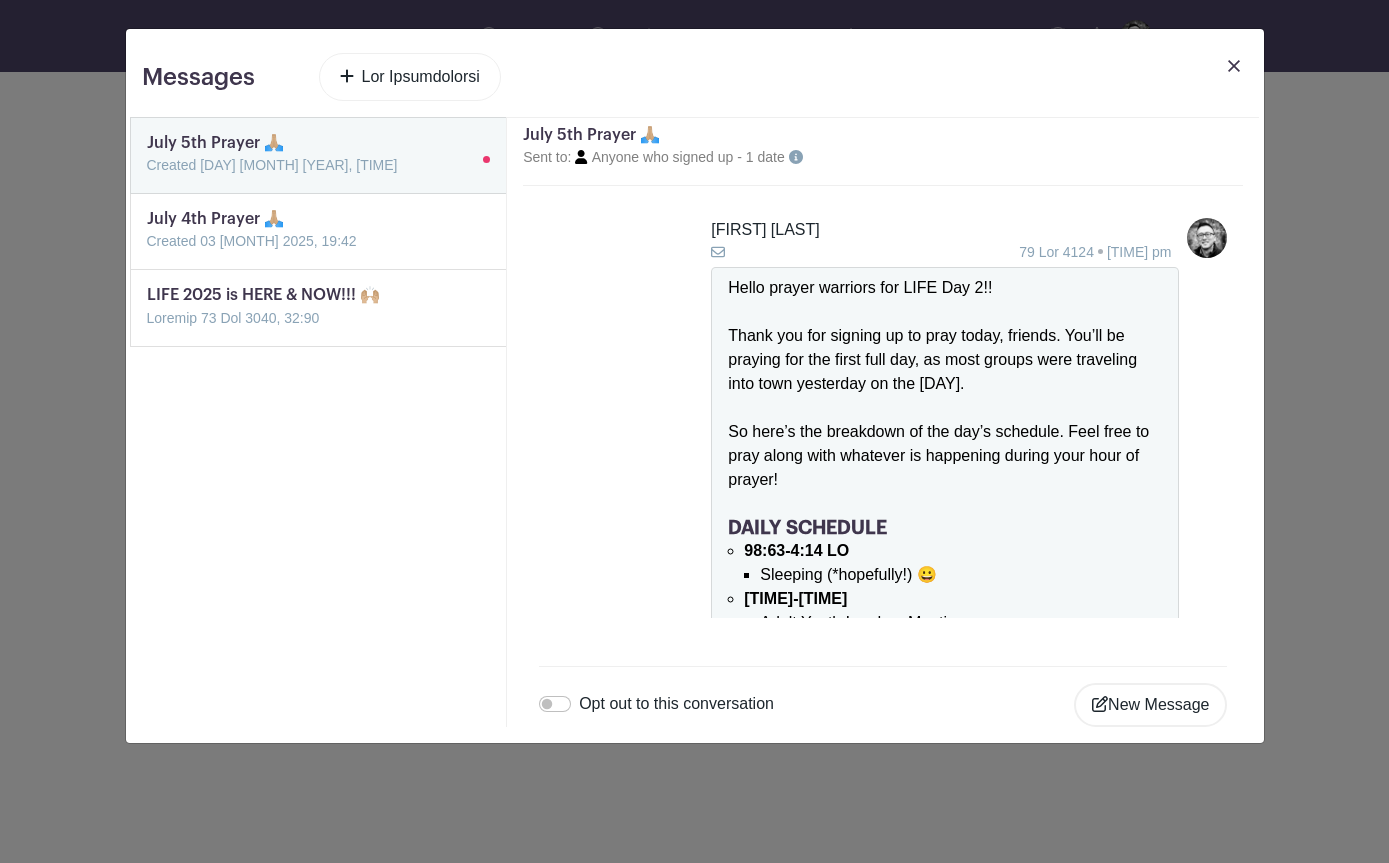 scroll, scrollTop: 0, scrollLeft: 0, axis: both 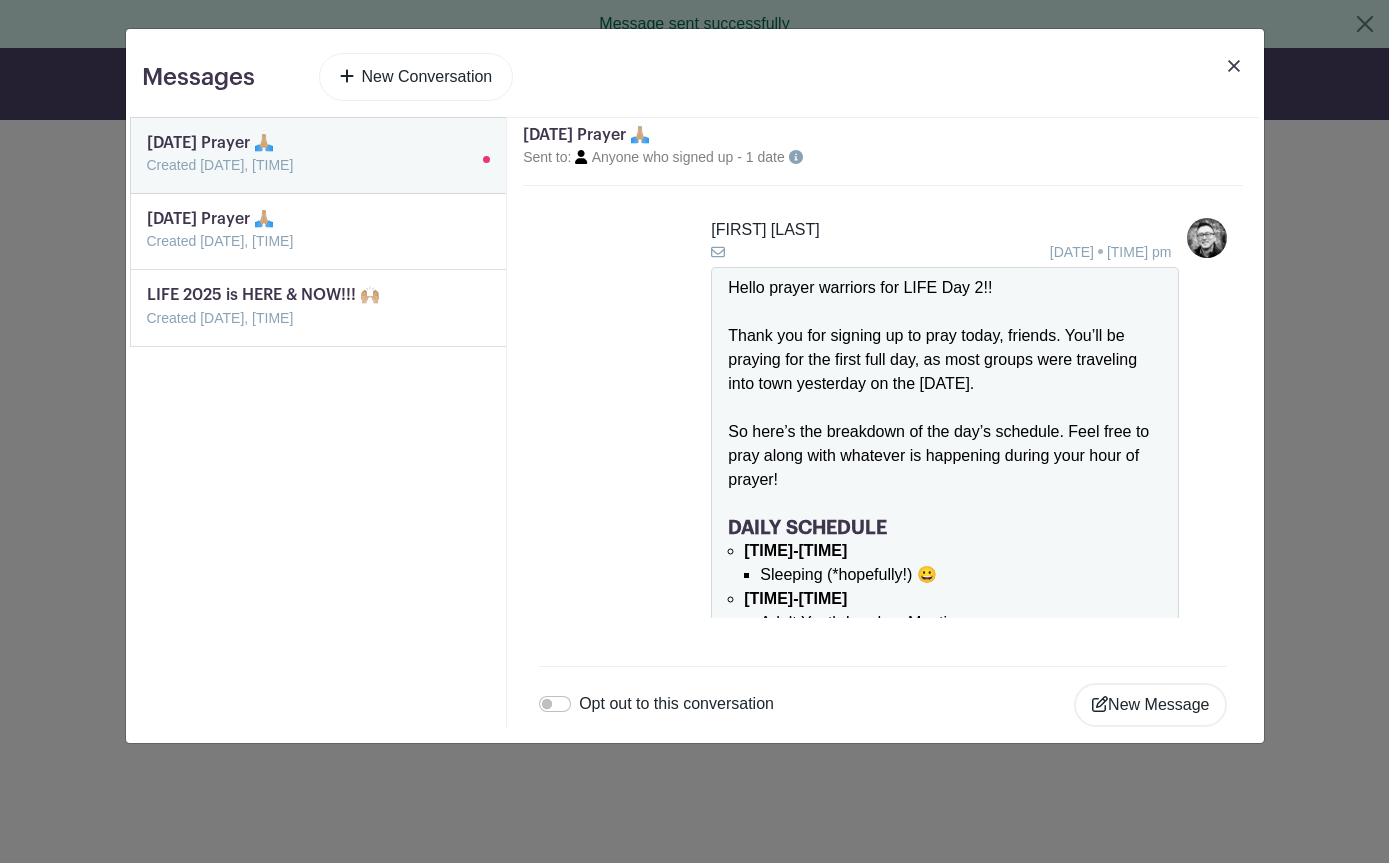 click at bounding box center [1234, 81] 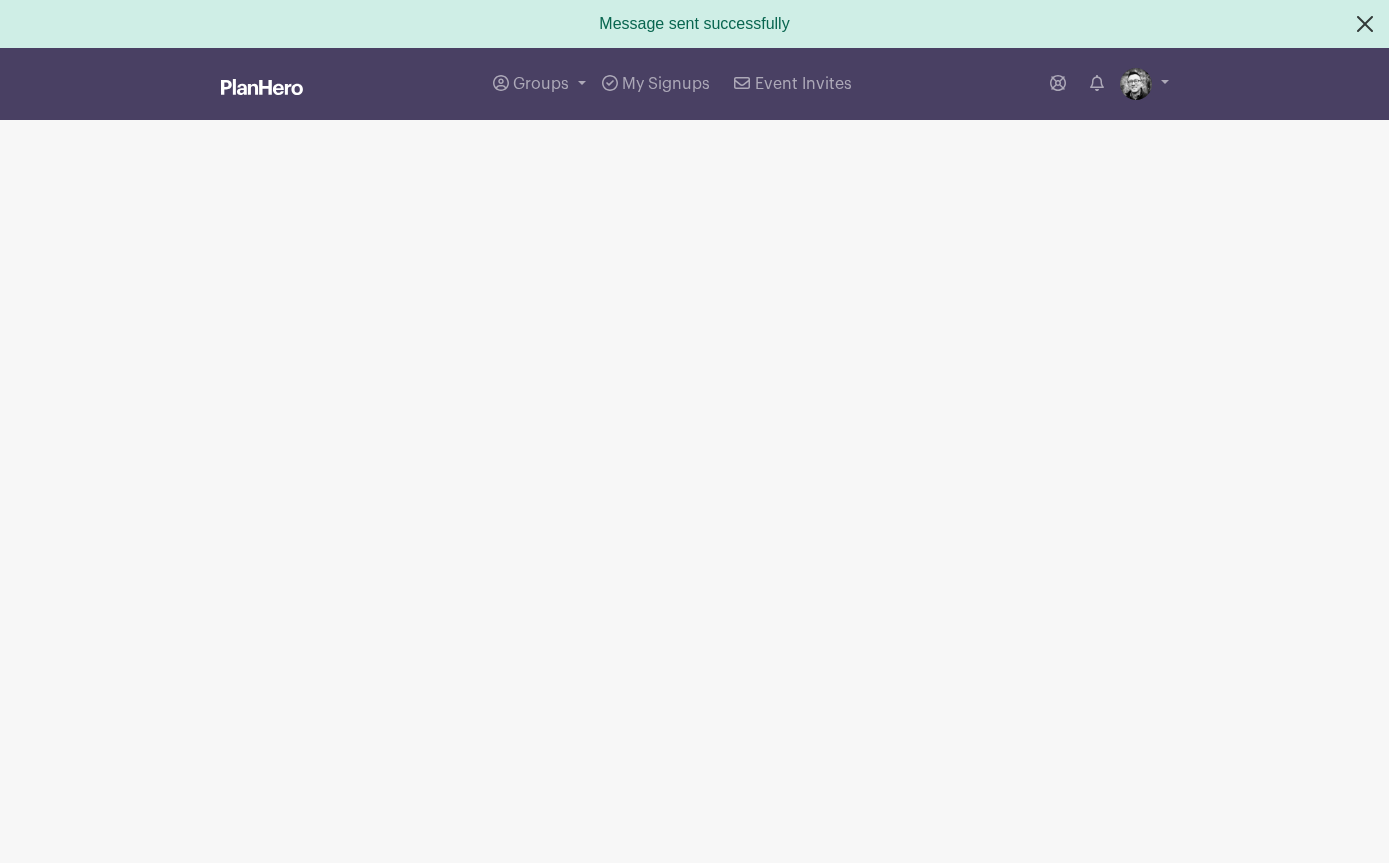click at bounding box center [1365, 24] 